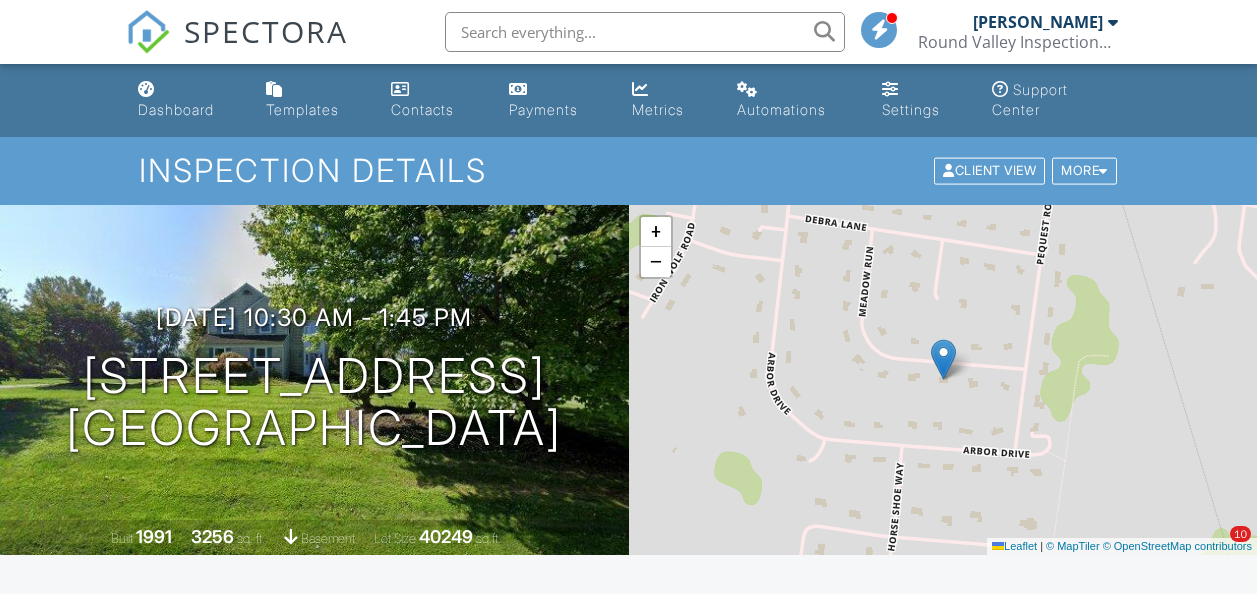 scroll, scrollTop: 0, scrollLeft: 0, axis: both 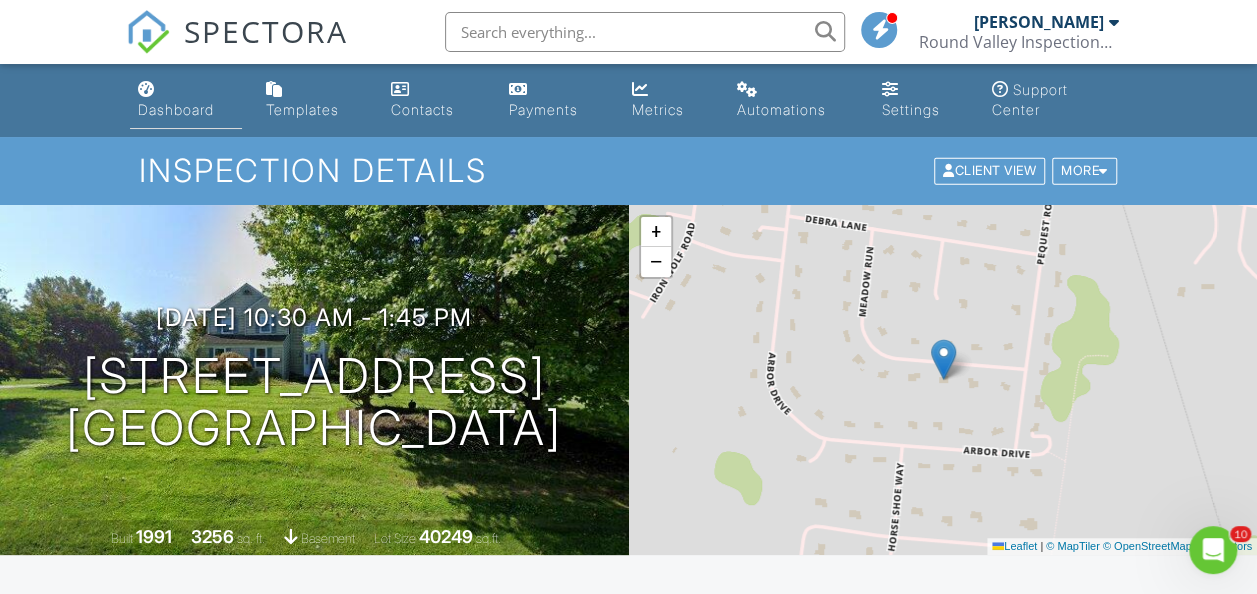 click on "Dashboard" at bounding box center (186, 100) 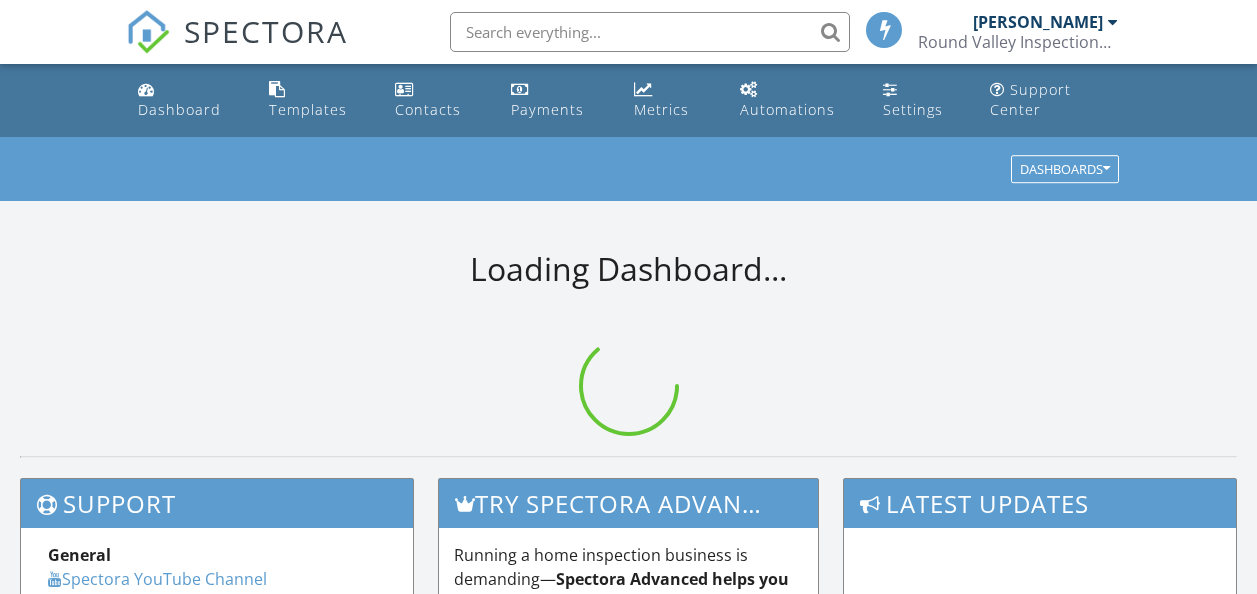 scroll, scrollTop: 0, scrollLeft: 0, axis: both 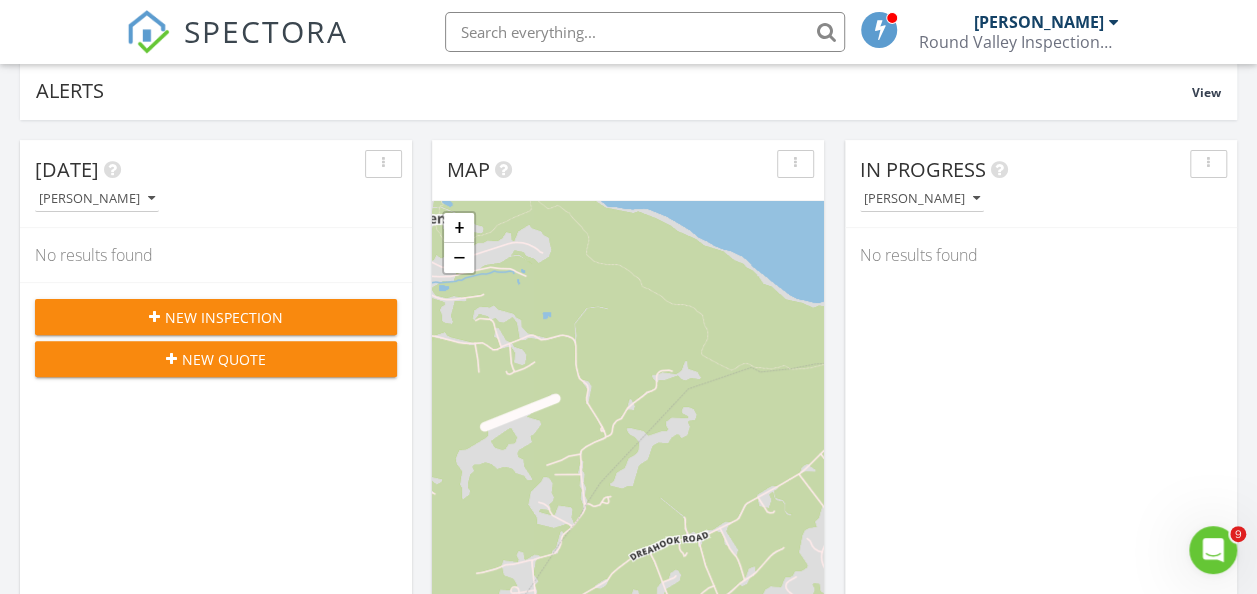 click on "New Inspection" at bounding box center (216, 317) 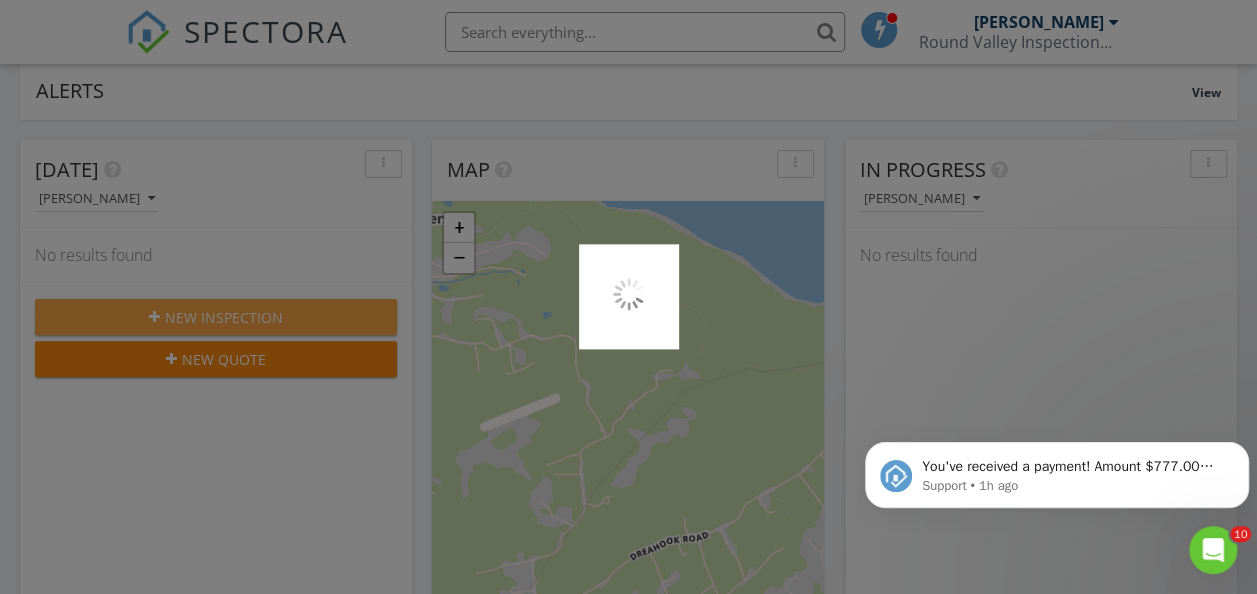 scroll, scrollTop: 0, scrollLeft: 0, axis: both 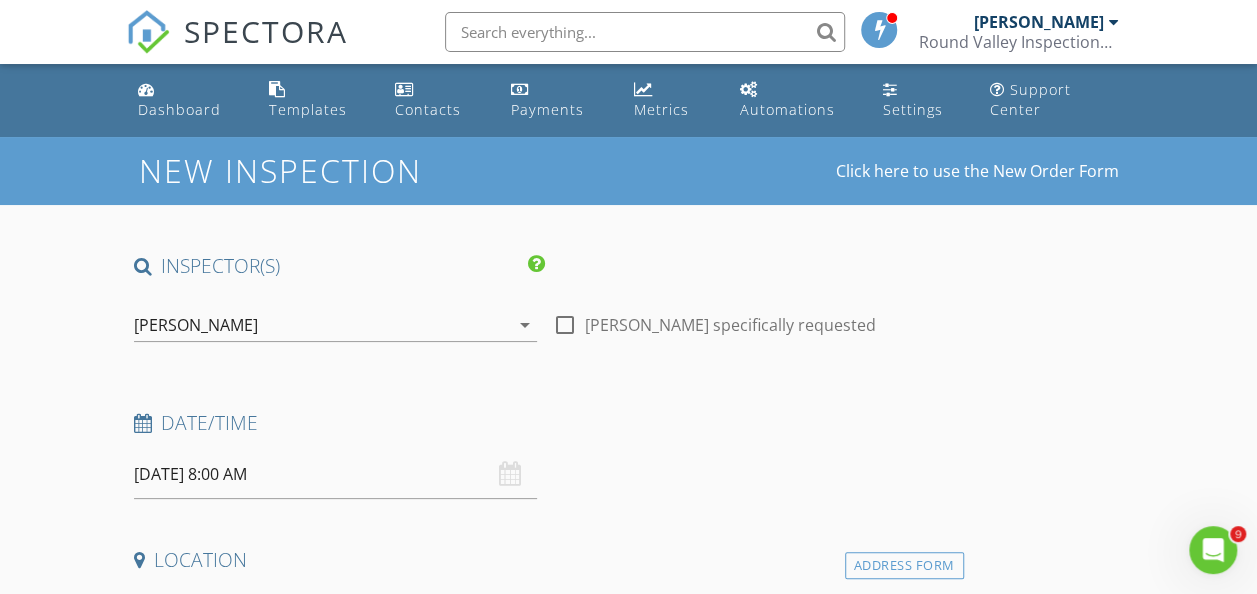 click on "New Inspection
Click here to use the New Order Form
INSPECTOR(S)
check_box   [PERSON_NAME]   PRIMARY   [PERSON_NAME] arrow_drop_down   check_box_outline_blank [PERSON_NAME] specifically requested
Date/Time
[DATE] 8:00 AM
Location
Address Form       Can't find your address?   Click here.
client
check_box Enable Client CC email for this inspection   Client Search     check_box_outline_blank Client is a Company/Organization     First Name   Last Name   Email   CC Email   Phone   Address   City   State   Zip       Notes   Private Notes
ADD ADDITIONAL client
SERVICES
check_box_outline_blank   Residential Inspection   check_box_outline_blank   Radon Test   check_box_outline_blank   Wood Destroying Insects   check_box_outline_blank     check_box_outline_blank" at bounding box center [628, 1895] 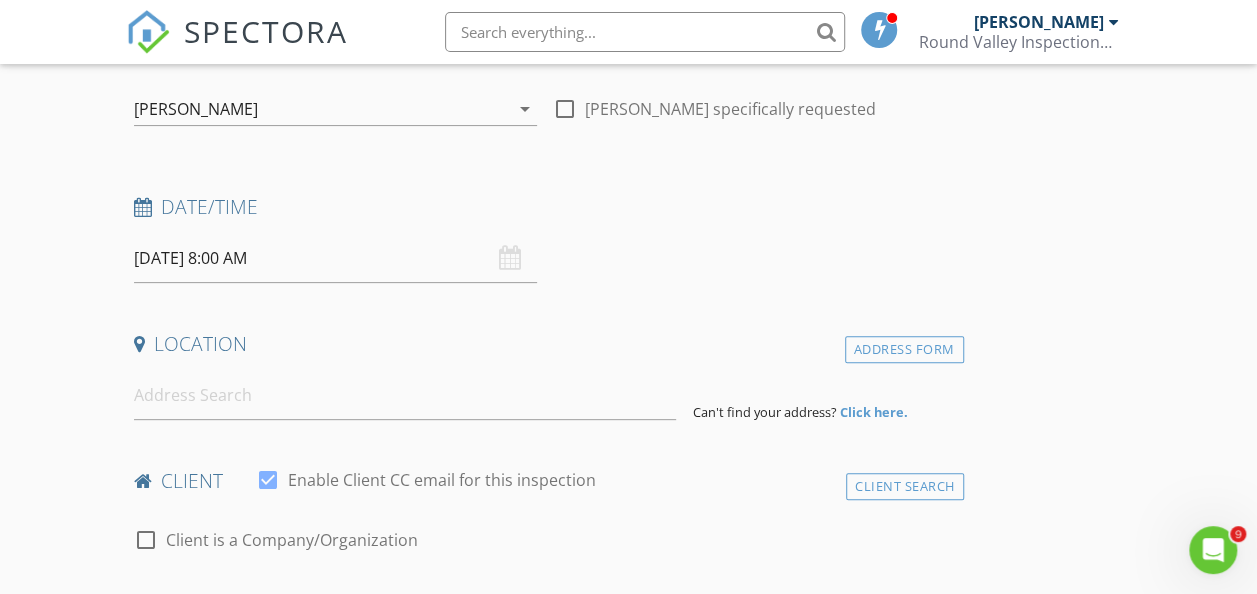 scroll, scrollTop: 280, scrollLeft: 0, axis: vertical 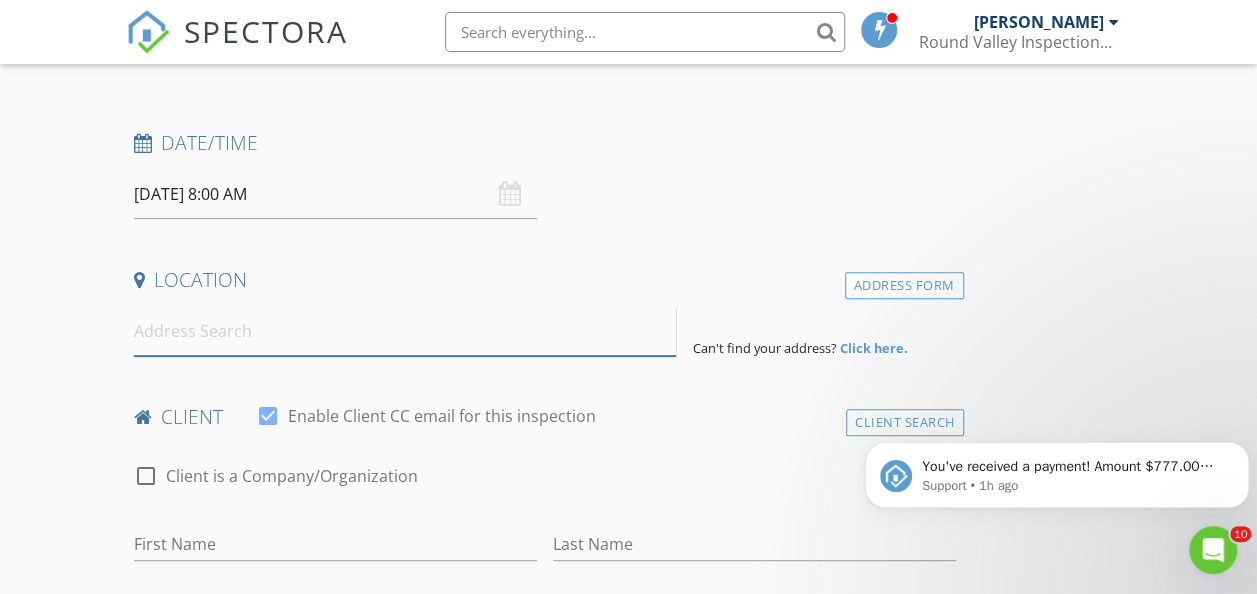 click at bounding box center [405, 331] 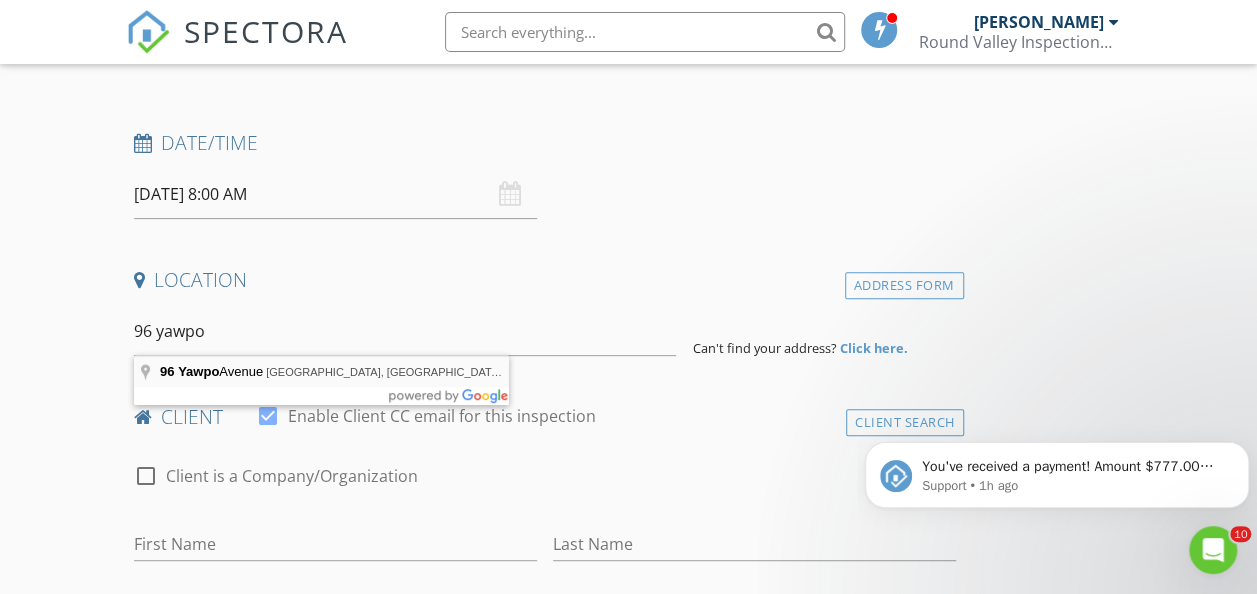 type on "96 Yawpo Avenue, Oakland, NJ, USA" 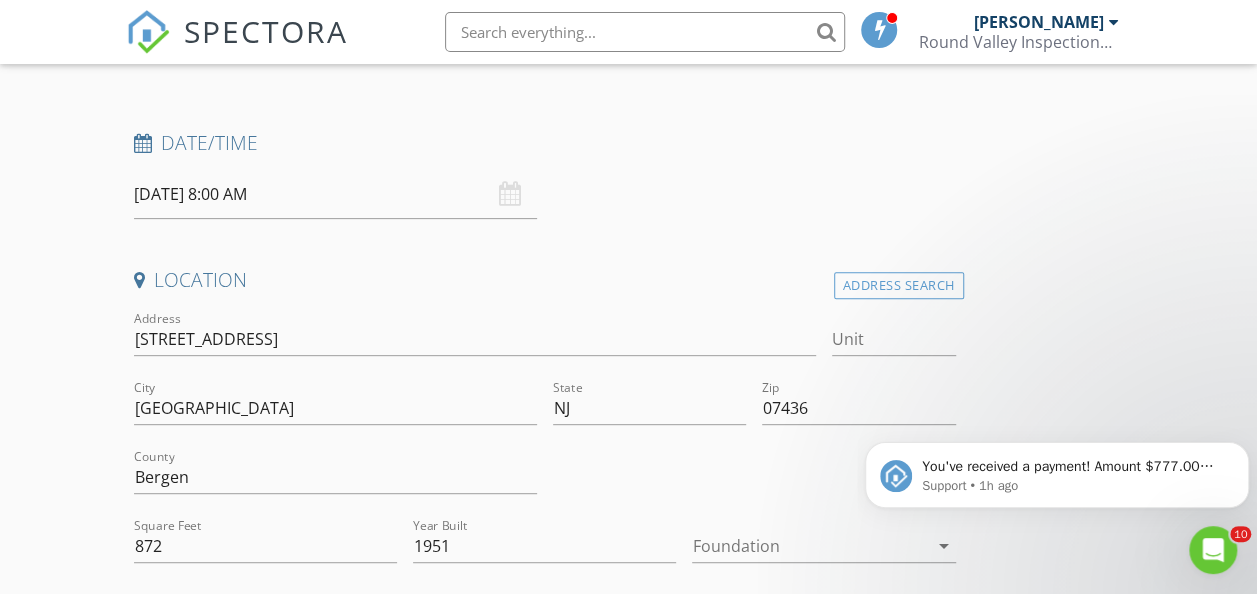 click on "New Inspection
Click here to use the New Order Form
INSPECTOR(S)
check_box   Lou Wieben   PRIMARY   Lou Wieben arrow_drop_down   check_box_outline_blank Lou Wieben specifically requested
Date/Time
07/11/2025 8:00 AM
Location
Address Search       Address 96 Yawpo Ave   Unit   City Oakland   State NJ   Zip 07436   County Bergen     Square Feet 872   Year Built 1951   Foundation arrow_drop_down     Lou Wieben     49.6 miles     (an hour)
client
check_box Enable Client CC email for this inspection   Client Search     check_box_outline_blank Client is a Company/Organization     First Name   Last Name   Email   CC Email   Phone   Address   City   State   Zip       Notes   Private Notes
ADD ADDITIONAL client
SERVICES
check_box_outline_blank   Residential Inspection" at bounding box center [628, 1819] 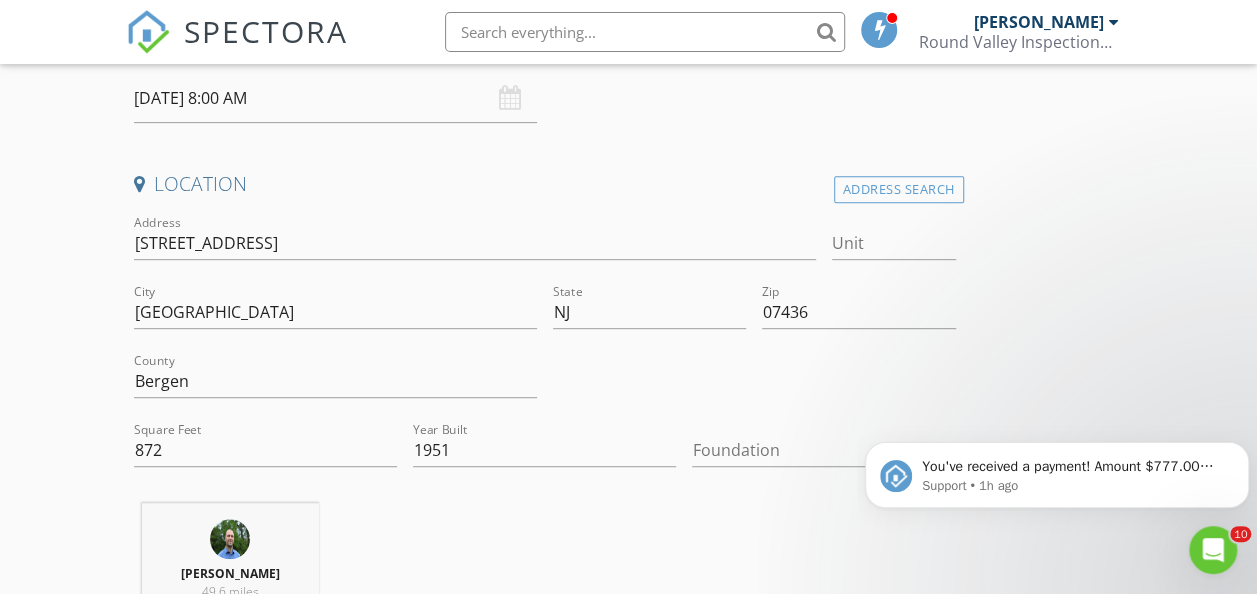 scroll, scrollTop: 440, scrollLeft: 0, axis: vertical 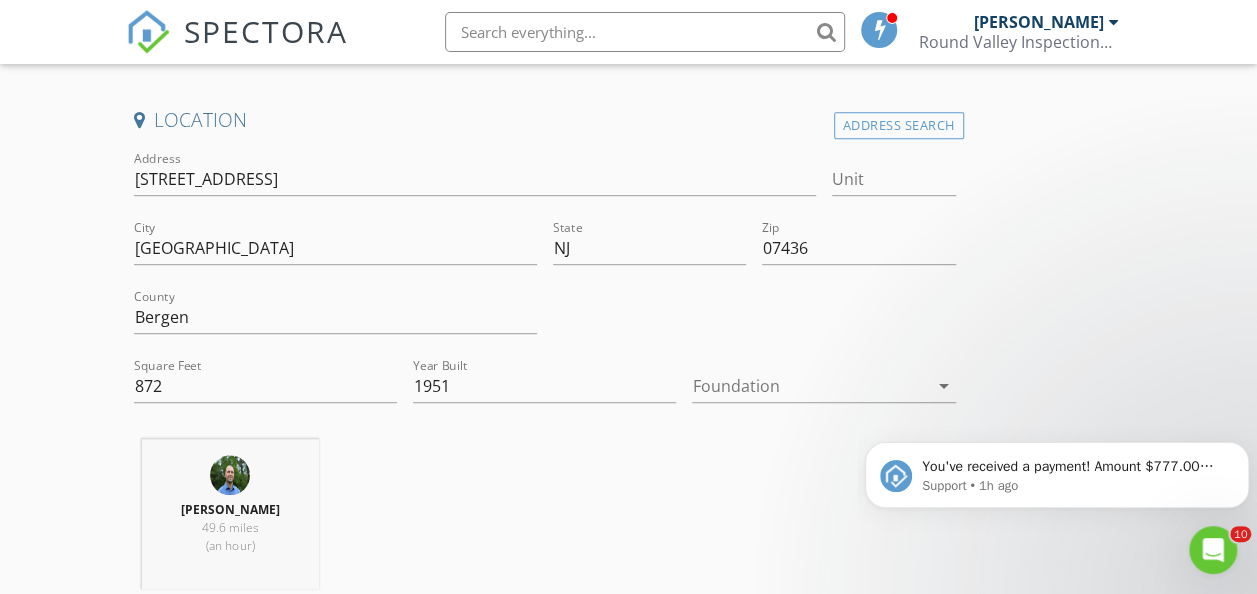 click on "INSPECTOR(S)
check_box   Lou Wieben   PRIMARY   Lou Wieben arrow_drop_down   check_box_outline_blank Lou Wieben specifically requested
Date/Time
07/11/2025 8:00 AM
Location
Address Search       Address 96 Yawpo Ave   Unit   City Oakland   State NJ   Zip 07436   County Bergen     Square Feet 872   Year Built 1951   Foundation arrow_drop_down     Lou Wieben     49.6 miles     (an hour)
client
check_box Enable Client CC email for this inspection   Client Search     check_box_outline_blank Client is a Company/Organization     First Name   Last Name   Email   CC Email   Phone   Address   City   State   Zip       Notes   Private Notes
ADD ADDITIONAL client
SERVICES
check_box_outline_blank   Residential Inspection   check_box_outline_blank   Radon Test   check_box_outline_blank" at bounding box center [629, 1694] 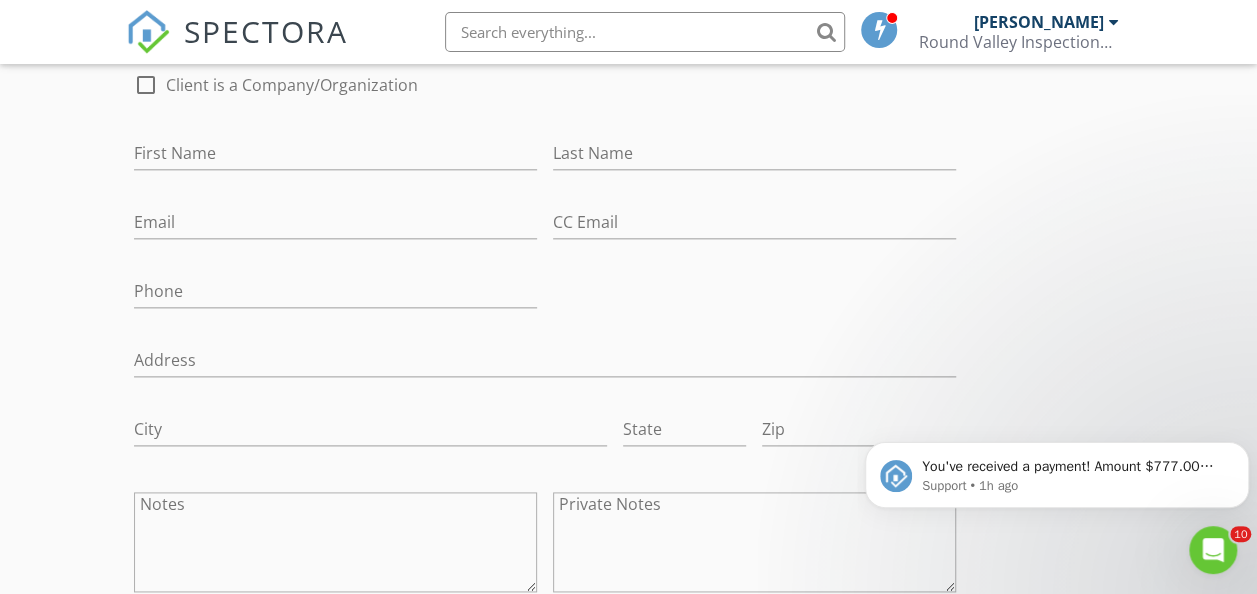 scroll, scrollTop: 1120, scrollLeft: 0, axis: vertical 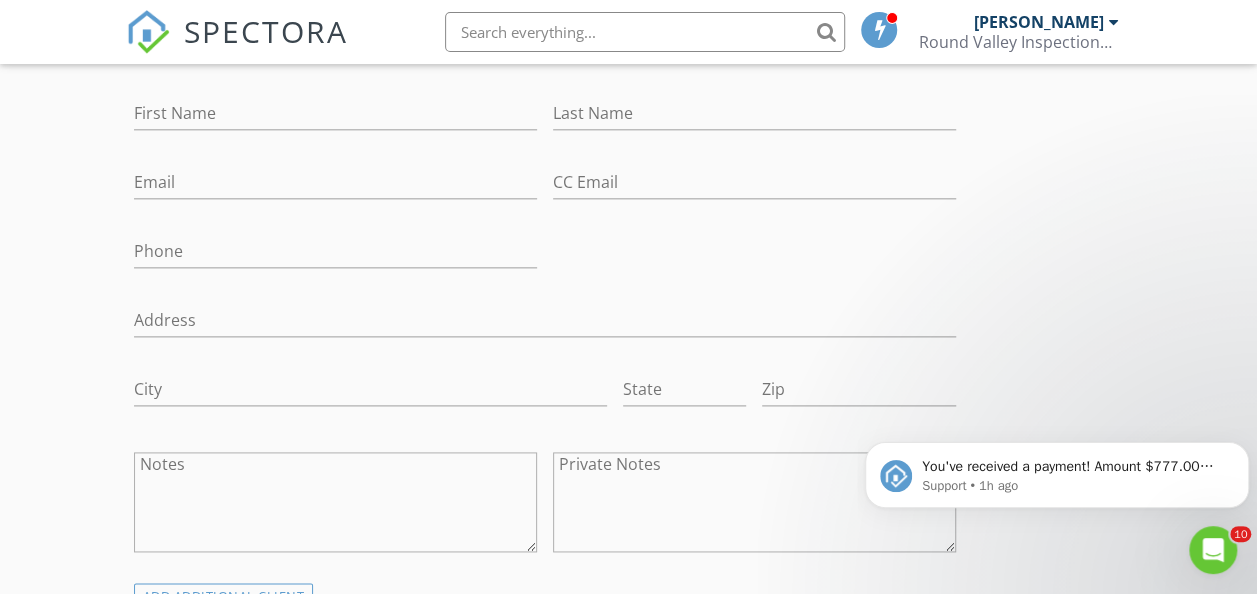 click on "New Inspection
Click here to use the New Order Form
INSPECTOR(S)
check_box   Lou Wieben   PRIMARY   Lou Wieben arrow_drop_down   check_box_outline_blank Lou Wieben specifically requested
Date/Time
07/11/2025 8:00 AM
Location
Address Search       Address 96 Yawpo Ave   Unit   City Oakland   State NJ   Zip 07436   County Bergen     Square Feet 872   Year Built 1951   Foundation arrow_drop_down     Lou Wieben     49.6 miles     (an hour)
client
check_box Enable Client CC email for this inspection   Client Search     check_box_outline_blank Client is a Company/Organization     First Name   Last Name   Email   CC Email   Phone   Address   City   State   Zip       Notes   Private Notes
ADD ADDITIONAL client
SERVICES
check_box_outline_blank   Residential Inspection" at bounding box center [628, 979] 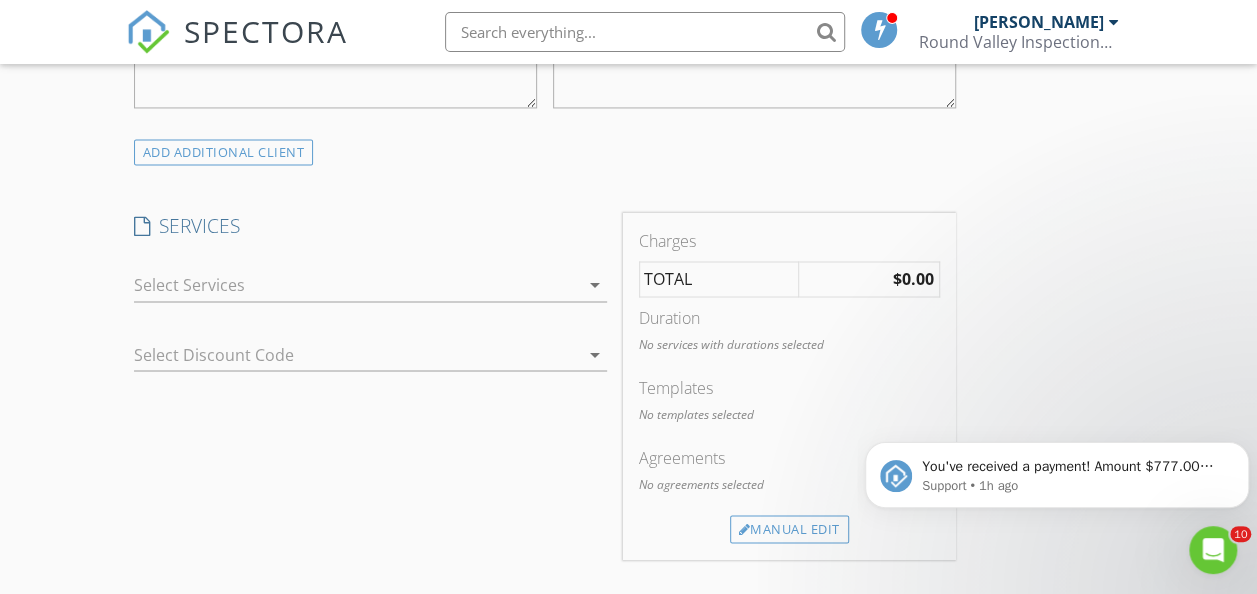 scroll, scrollTop: 1600, scrollLeft: 0, axis: vertical 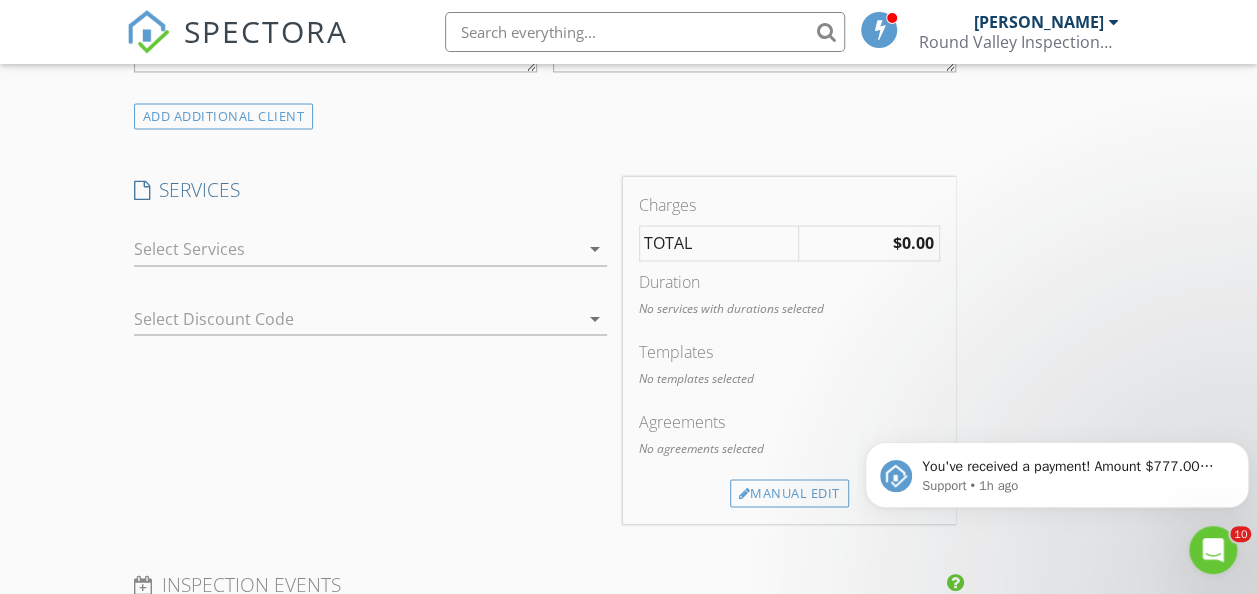 click at bounding box center (356, 249) 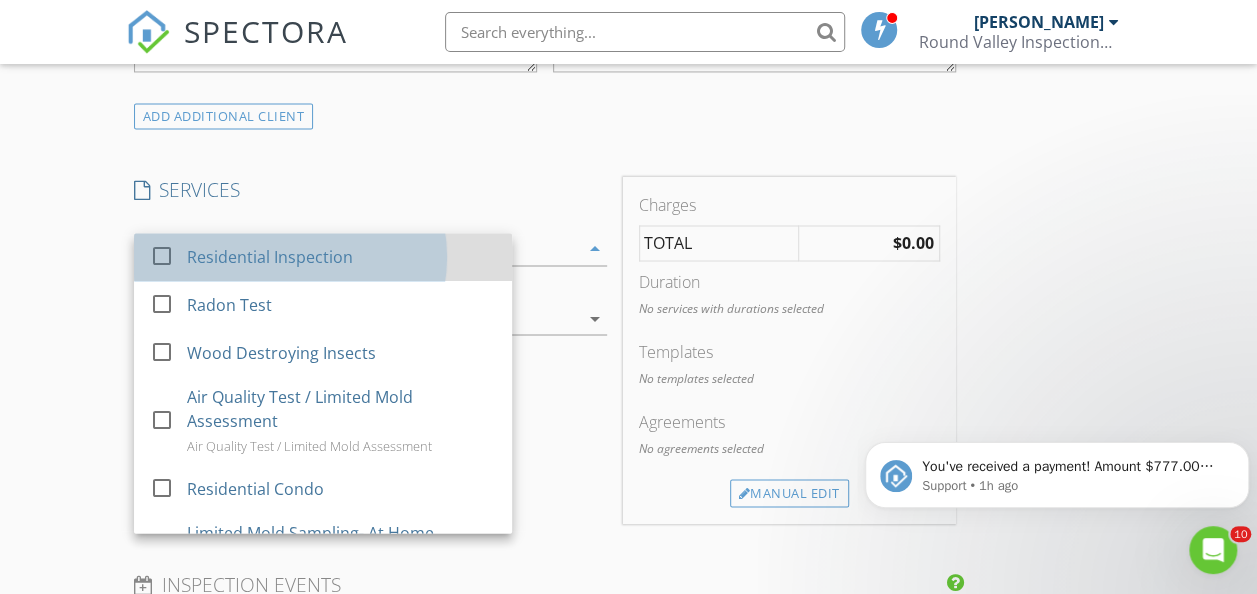 click on "Residential Inspection" at bounding box center [270, 257] 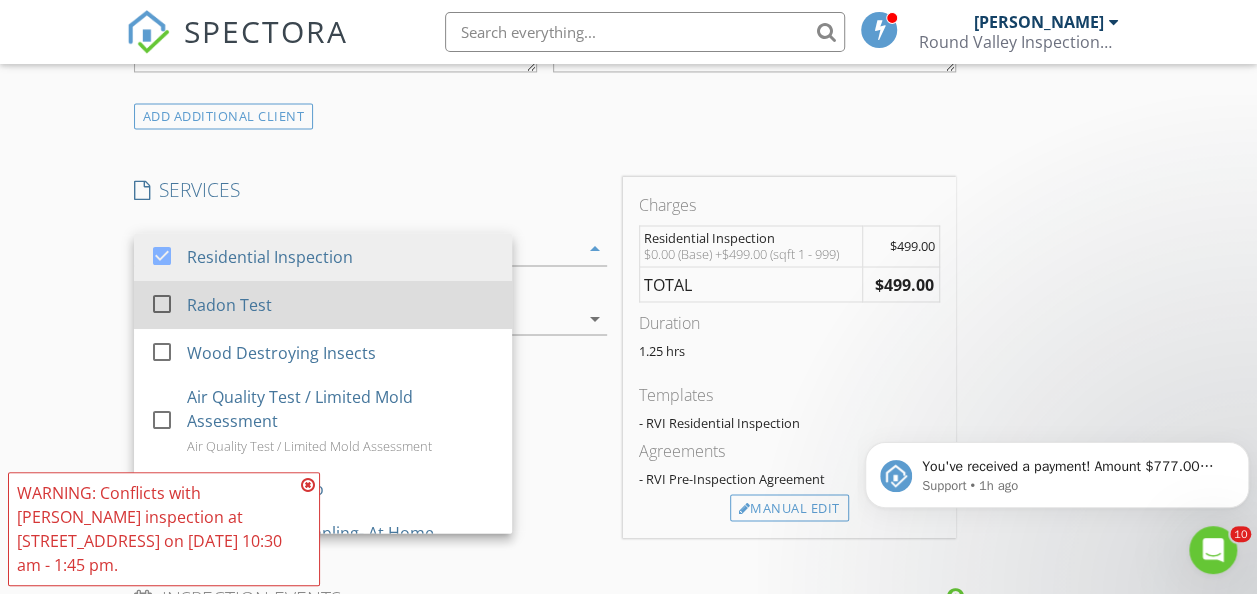 click on "Radon Test" at bounding box center (229, 305) 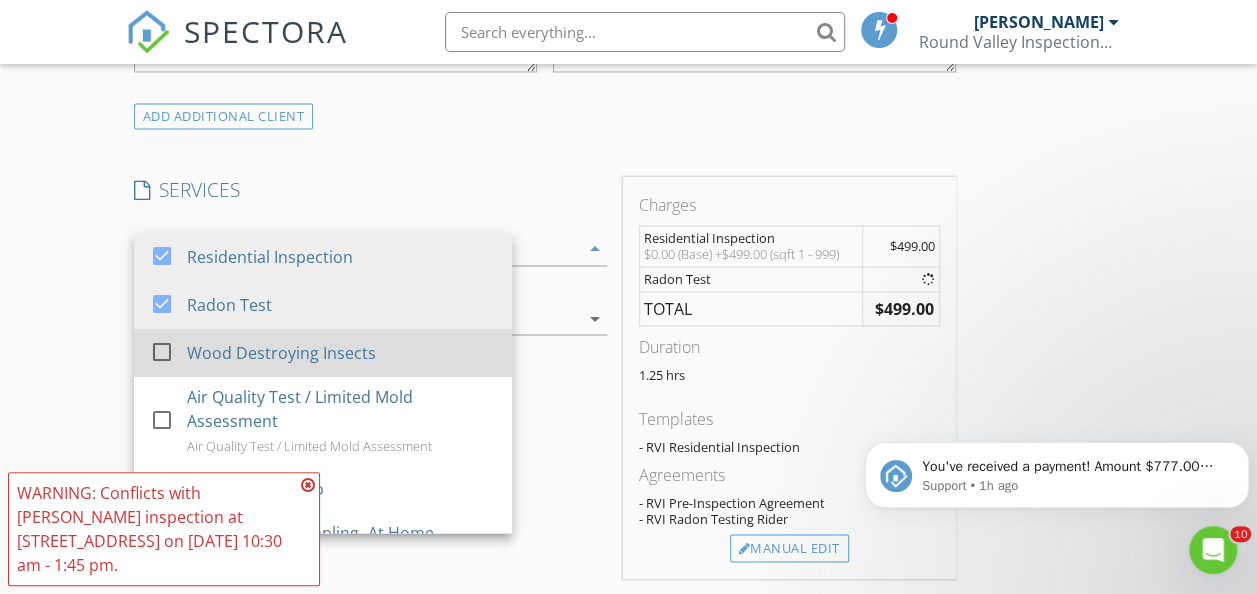 click on "Wood Destroying Insects" at bounding box center [341, 353] 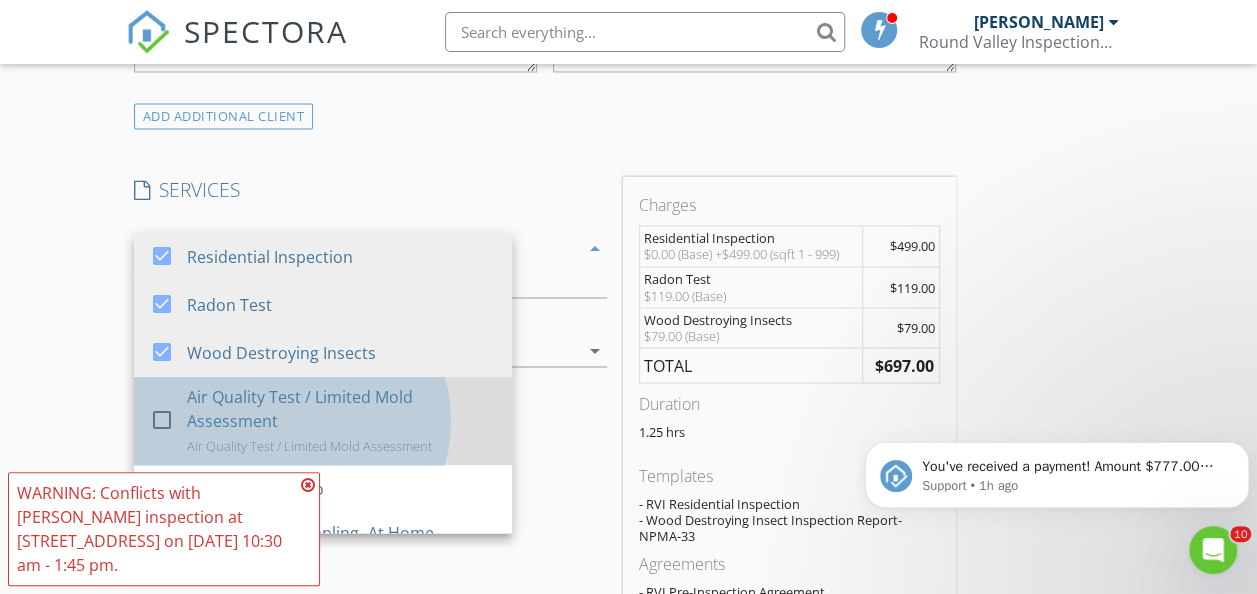 click on "Air Quality Test / Limited Mold Assessment" at bounding box center (341, 409) 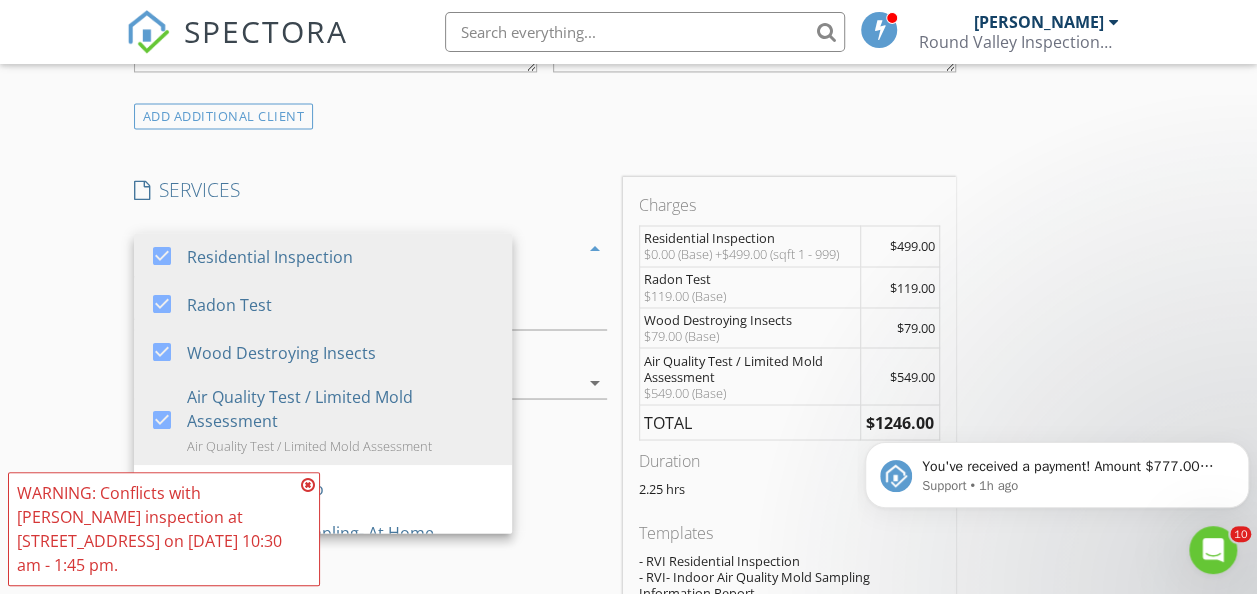 click on "New Inspection
Click here to use the New Order Form
INSPECTOR(S)
check_box   Lou Wieben   PRIMARY   Lou Wieben arrow_drop_down   check_box_outline_blank Lou Wieben specifically requested
Date/Time
07/11/2025 8:00 AM
Location
Address Search       Address 96 Yawpo Ave   Unit   City Oakland   State NJ   Zip 07436   County Bergen     Square Feet 872   Year Built 1951   Foundation arrow_drop_down     Lou Wieben     49.6 miles     (an hour)
client
check_box Enable Client CC email for this inspection   Client Search     check_box_outline_blank Client is a Company/Organization     First Name   Last Name   Email   CC Email   Phone   Address   City   State   Zip       Notes   Private Notes
ADD ADDITIONAL client
SERVICES
check_box   Residential Inspection   check_box" at bounding box center (628, 639) 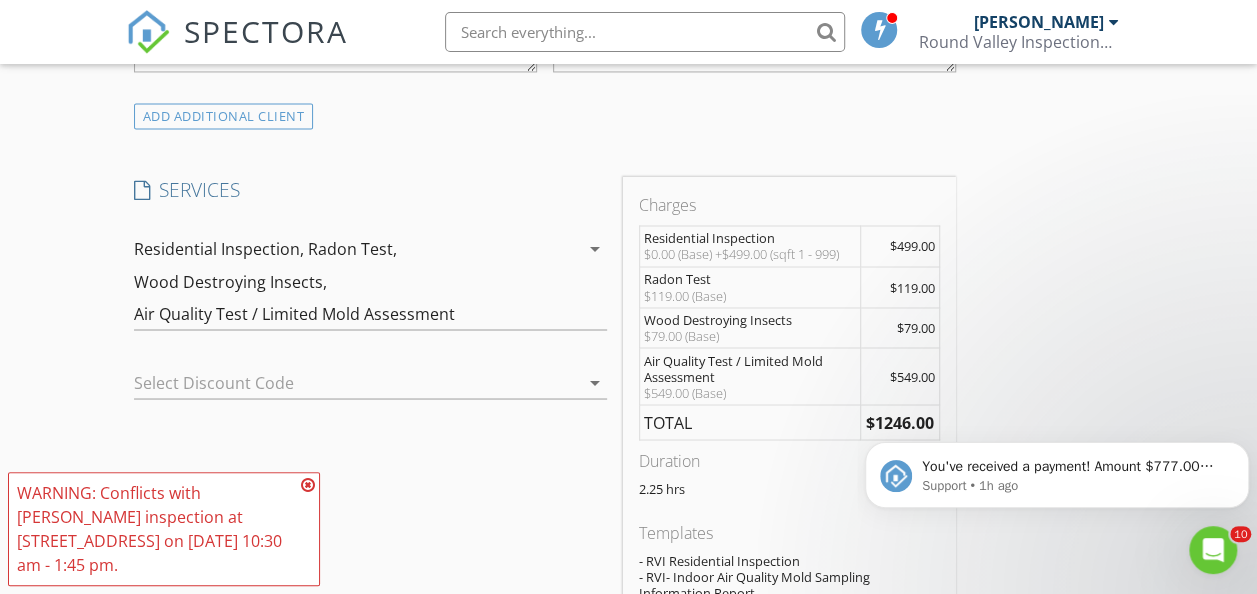 click at bounding box center (308, 485) 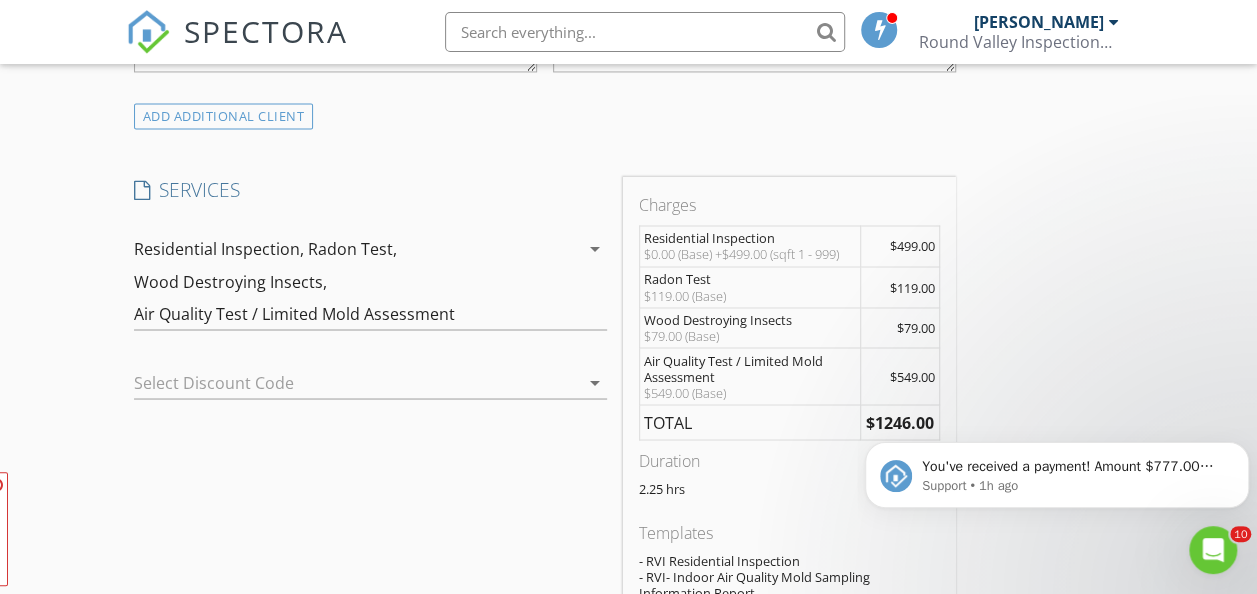 click on "New Inspection
Click here to use the New Order Form
INSPECTOR(S)
check_box   Lou Wieben   PRIMARY   Lou Wieben arrow_drop_down   check_box_outline_blank Lou Wieben specifically requested
Date/Time
07/11/2025 8:00 AM
Location
Address Search       Address 96 Yawpo Ave   Unit   City Oakland   State NJ   Zip 07436   County Bergen     Square Feet 872   Year Built 1951   Foundation arrow_drop_down     Lou Wieben     49.6 miles     (an hour)
client
check_box Enable Client CC email for this inspection   Client Search     check_box_outline_blank Client is a Company/Organization     First Name   Last Name   Email   CC Email   Phone   Address   City   State   Zip       Notes   Private Notes
ADD ADDITIONAL client
SERVICES
check_box   Residential Inspection   check_box" at bounding box center [628, 639] 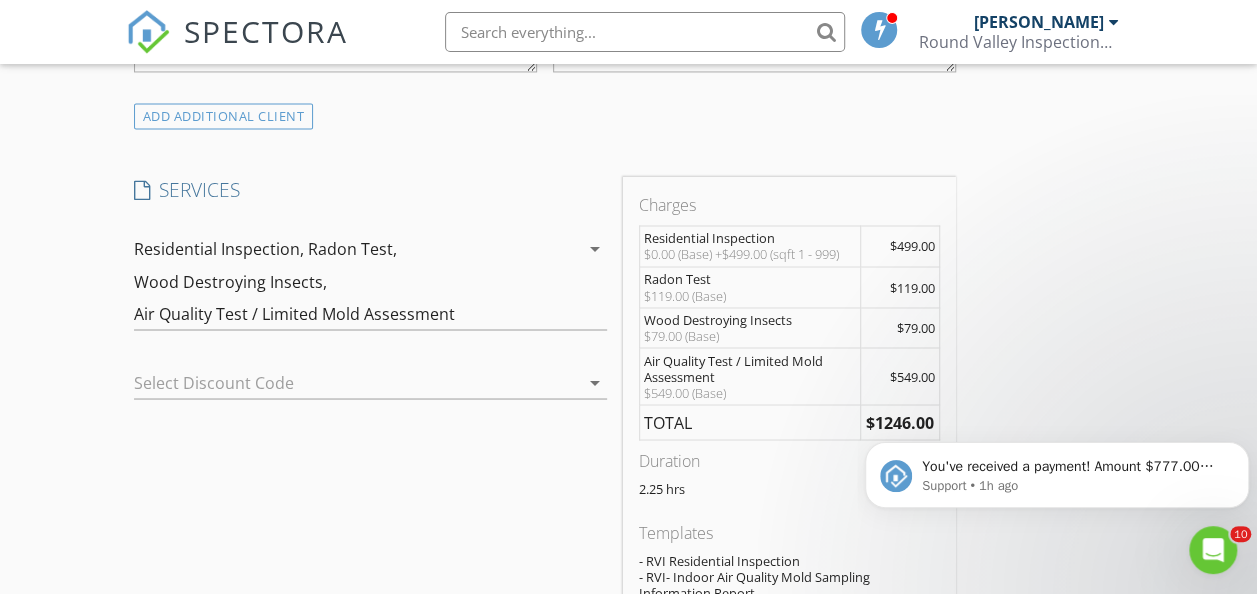 click on "INSPECTOR(S)
check_box   Lou Wieben   PRIMARY   Lou Wieben arrow_drop_down   check_box_outline_blank Lou Wieben specifically requested
Date/Time
07/11/2025 8:00 AM
Location
Address Search       Address 96 Yawpo Ave   Unit   City Oakland   State NJ   Zip 07436   County Bergen     Square Feet 872   Year Built 1951   Foundation arrow_drop_down     Lou Wieben     49.6 miles     (an hour)
client
check_box Enable Client CC email for this inspection   Client Search     check_box_outline_blank Client is a Company/Organization     First Name   Last Name   Email   CC Email   Phone   Address   City   State   Zip       Notes   Private Notes
ADD ADDITIONAL client
SERVICES
check_box   Residential Inspection   check_box   Radon Test   check_box   Wood Destroying Insects   check_box" at bounding box center [629, 674] 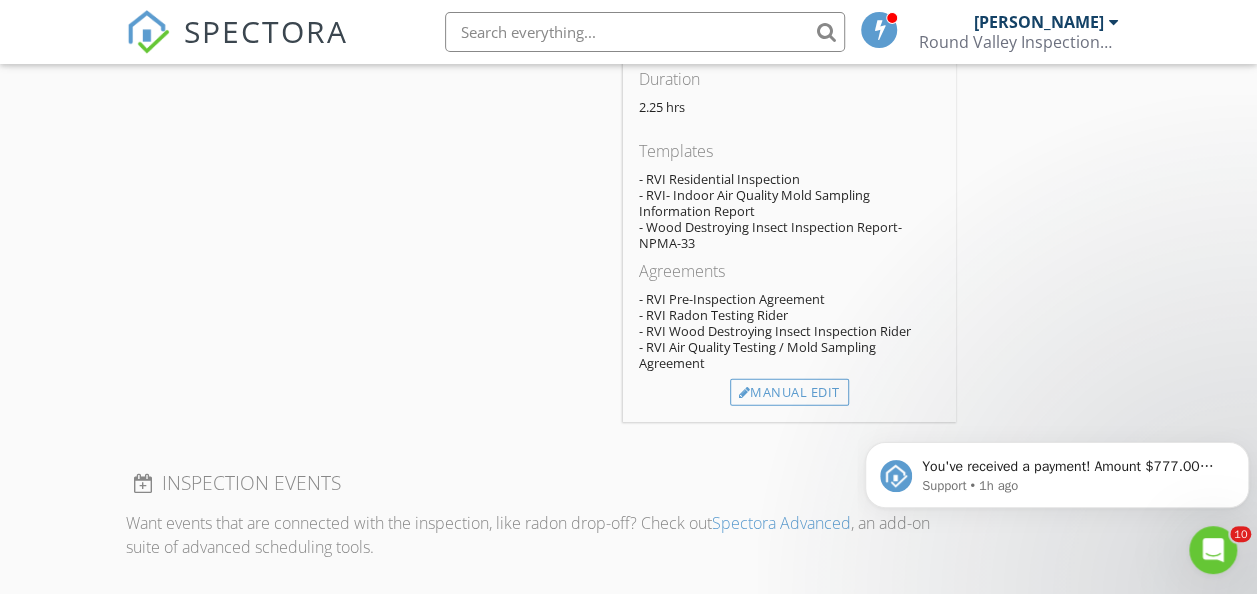 scroll, scrollTop: 2000, scrollLeft: 0, axis: vertical 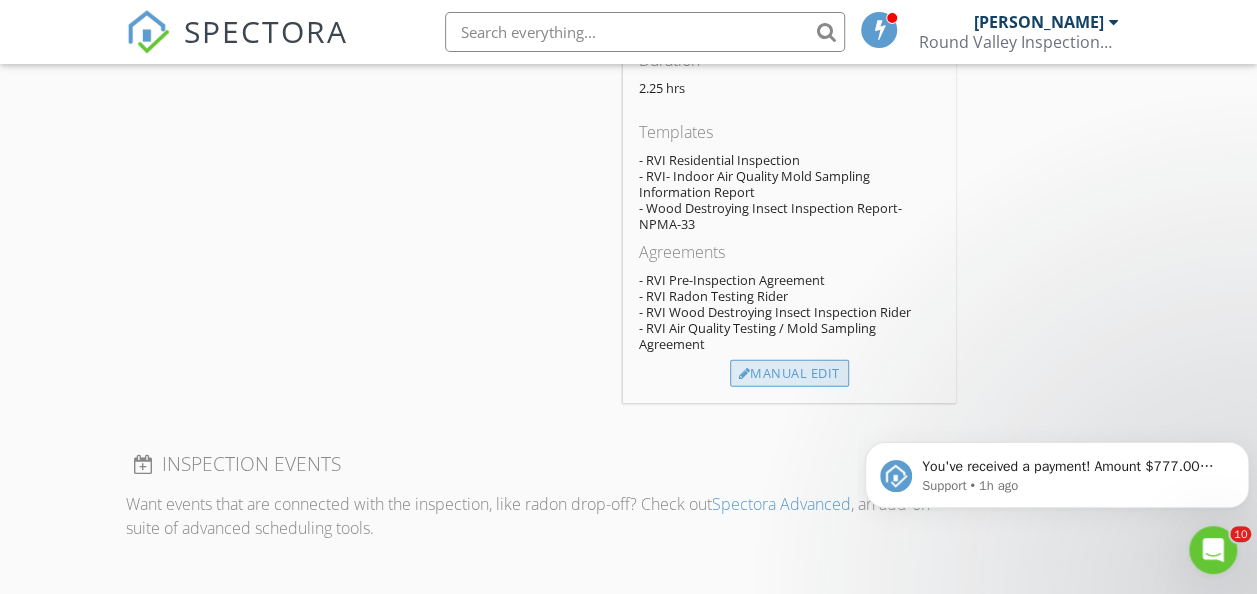 click on "Manual Edit" at bounding box center [789, 374] 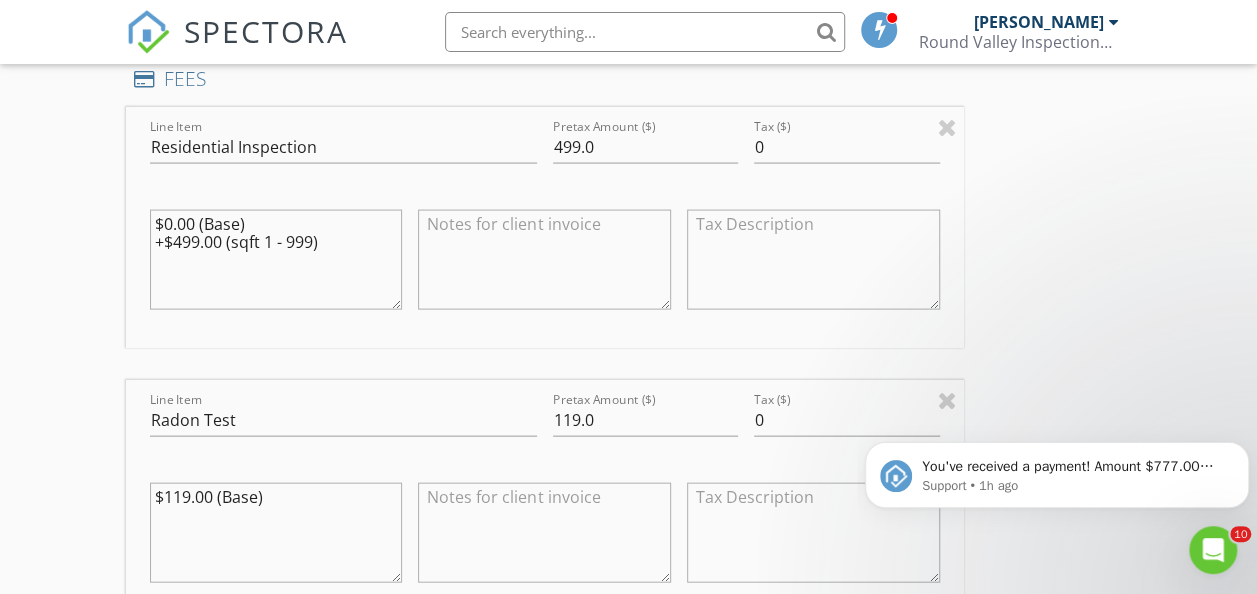 click on "INSPECTOR(S)
check_box   Lou Wieben   PRIMARY   Lou Wieben arrow_drop_down   check_box_outline_blank Lou Wieben specifically requested
Date/Time
07/11/2025 8:00 AM
Location
Address Search       Address 96 Yawpo Ave   Unit   City Oakland   State NJ   Zip 07436   County Bergen     Square Feet 872   Year Built 1951   Foundation arrow_drop_down     Lou Wieben     49.6 miles     (an hour)
client
check_box Enable Client CC email for this inspection   Client Search     check_box_outline_blank Client is a Company/Organization     First Name   Last Name   Email   CC Email   Phone   Address   City   State   Zip       Notes   Private Notes
ADD ADDITIONAL client
SERVICES
check_box   Residential Inspection   check_box   Radon Test   check_box   Wood Destroying Insects   check_box" at bounding box center (629, 718) 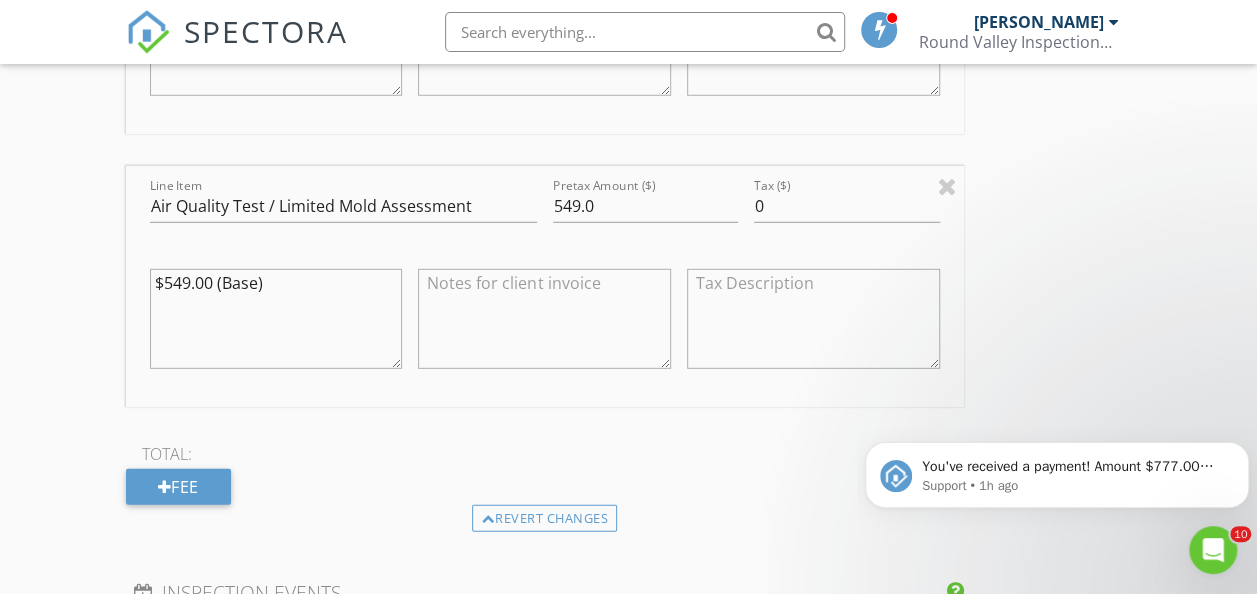 scroll, scrollTop: 2800, scrollLeft: 0, axis: vertical 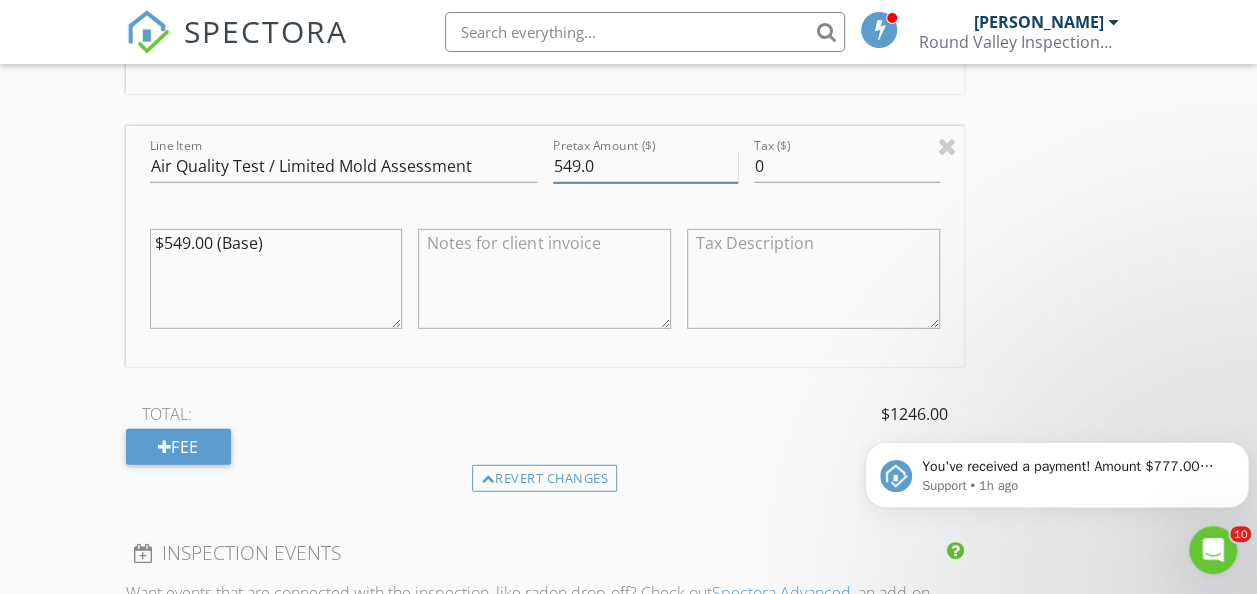 click on "549.0" at bounding box center (645, 166) 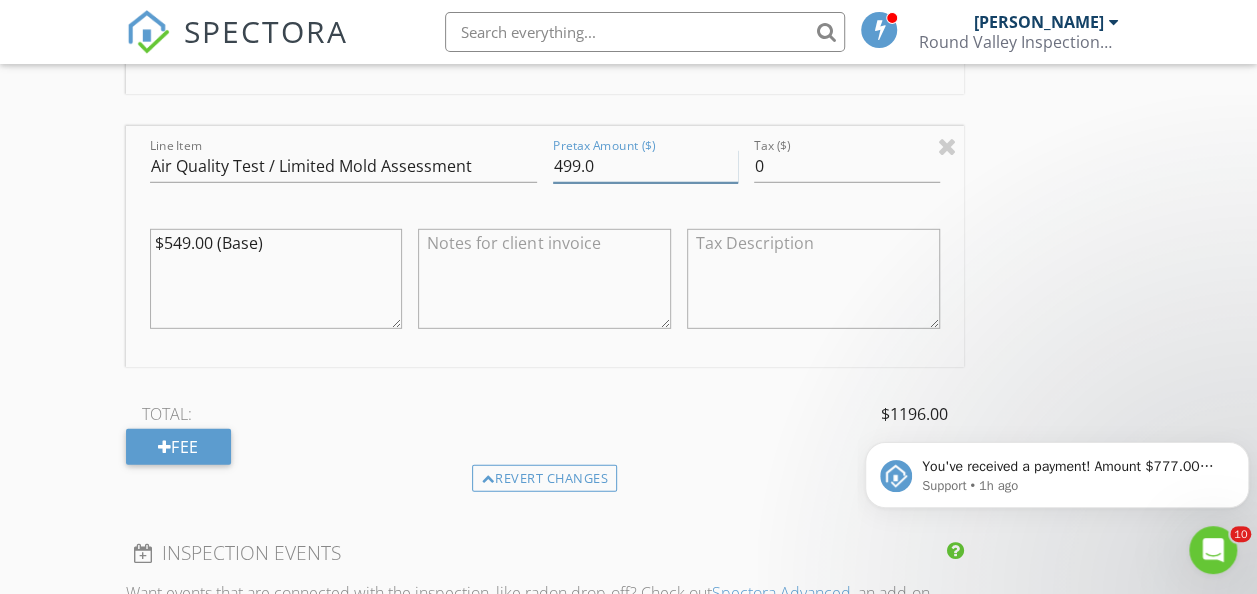 type on "499.0" 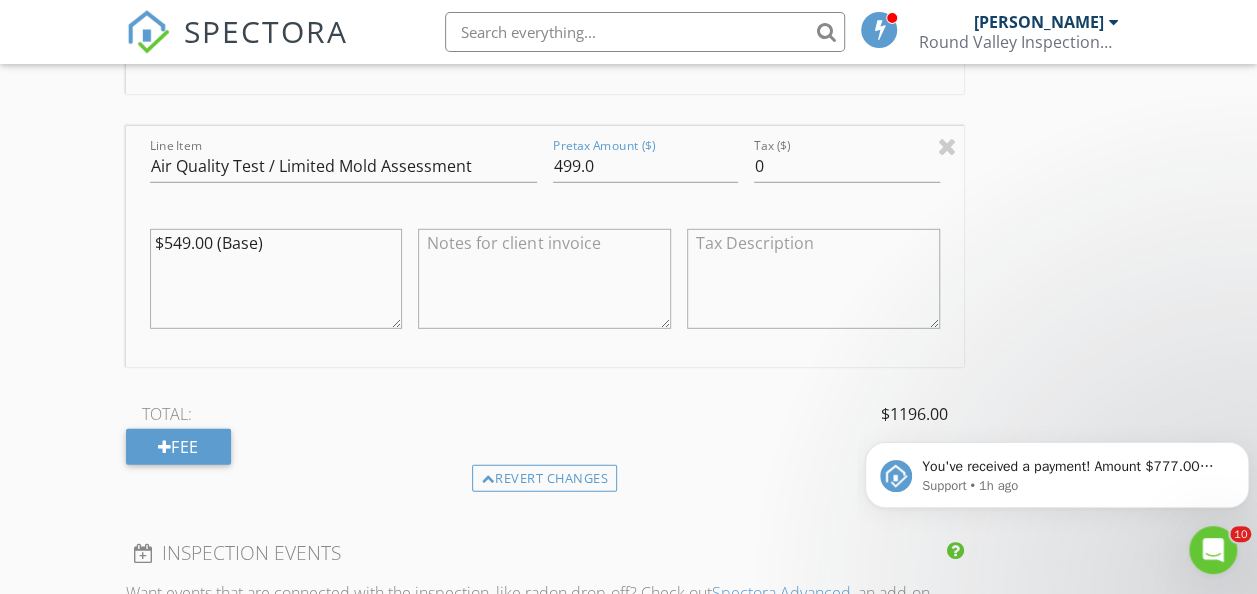 click on "INSPECTOR(S)
check_box   Lou Wieben   PRIMARY   Lou Wieben arrow_drop_down   check_box_outline_blank Lou Wieben specifically requested
Date/Time
07/11/2025 8:00 AM
Location
Address Search       Address 96 Yawpo Ave   Unit   City Oakland   State NJ   Zip 07436   County Bergen     Square Feet 872   Year Built 1951   Foundation arrow_drop_down     Lou Wieben     49.6 miles     (an hour)
client
check_box Enable Client CC email for this inspection   Client Search     check_box_outline_blank Client is a Company/Organization     First Name   Last Name   Email   CC Email   Phone   Address   City   State   Zip       Notes   Private Notes
ADD ADDITIONAL client
SERVICES
check_box   Residential Inspection   check_box   Radon Test   check_box   Wood Destroying Insects   check_box" at bounding box center (629, -82) 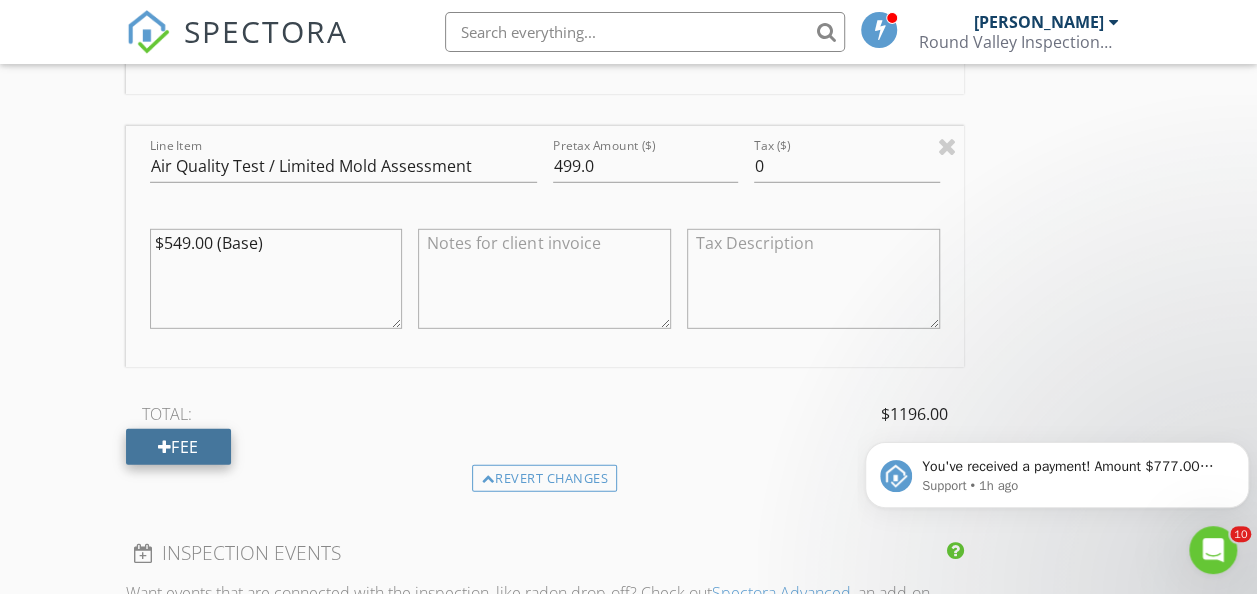 click on "Fee" at bounding box center [178, 447] 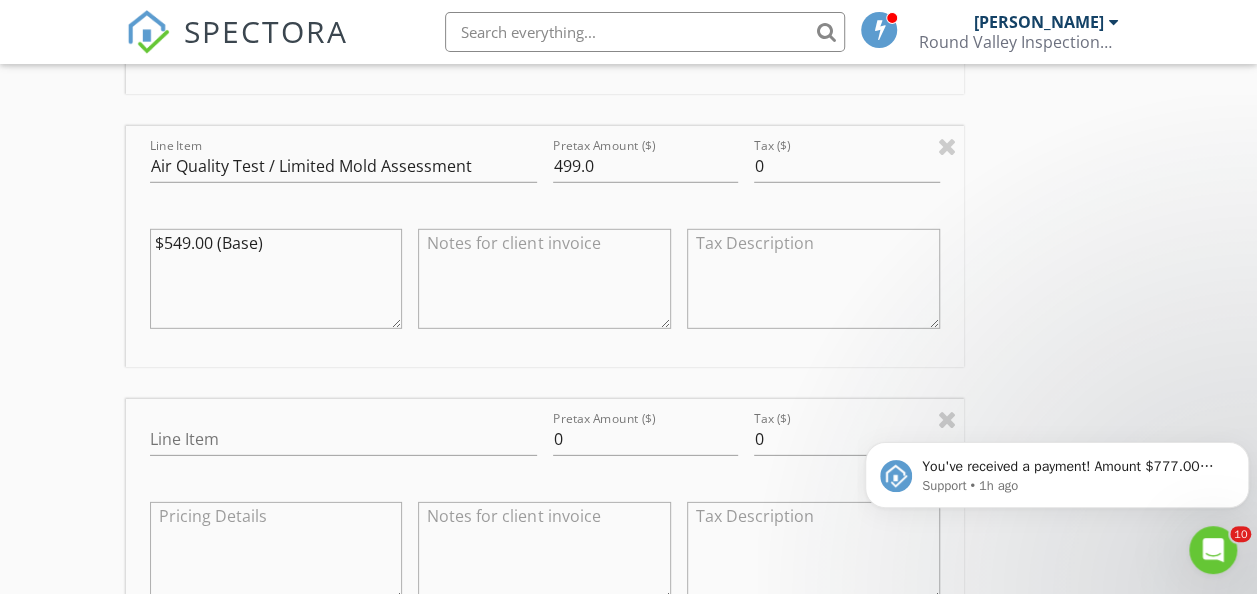click on "New Inspection
Click here to use the New Order Form
INSPECTOR(S)
check_box   Lou Wieben   PRIMARY   Lou Wieben arrow_drop_down   check_box_outline_blank Lou Wieben specifically requested
Date/Time
07/11/2025 8:00 AM
Location
Address Search       Address 96 Yawpo Ave   Unit   City Oakland   State NJ   Zip 07436   County Bergen     Square Feet 872   Year Built 1951   Foundation arrow_drop_down     Lou Wieben     49.6 miles     (an hour)
client
check_box Enable Client CC email for this inspection   Client Search     check_box_outline_blank Client is a Company/Organization     First Name   Last Name   Email   CC Email   Phone   Address   City   State   Zip       Notes   Private Notes
ADD ADDITIONAL client
SERVICES
check_box   Residential Inspection   check_box" at bounding box center [628, 21] 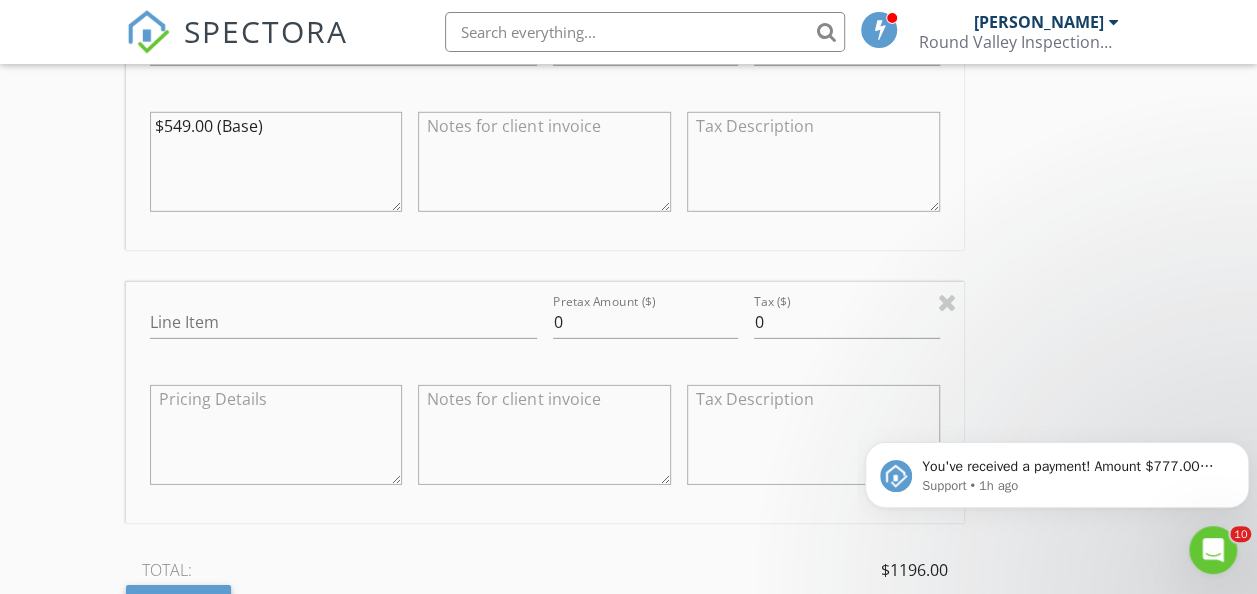 scroll, scrollTop: 2920, scrollLeft: 0, axis: vertical 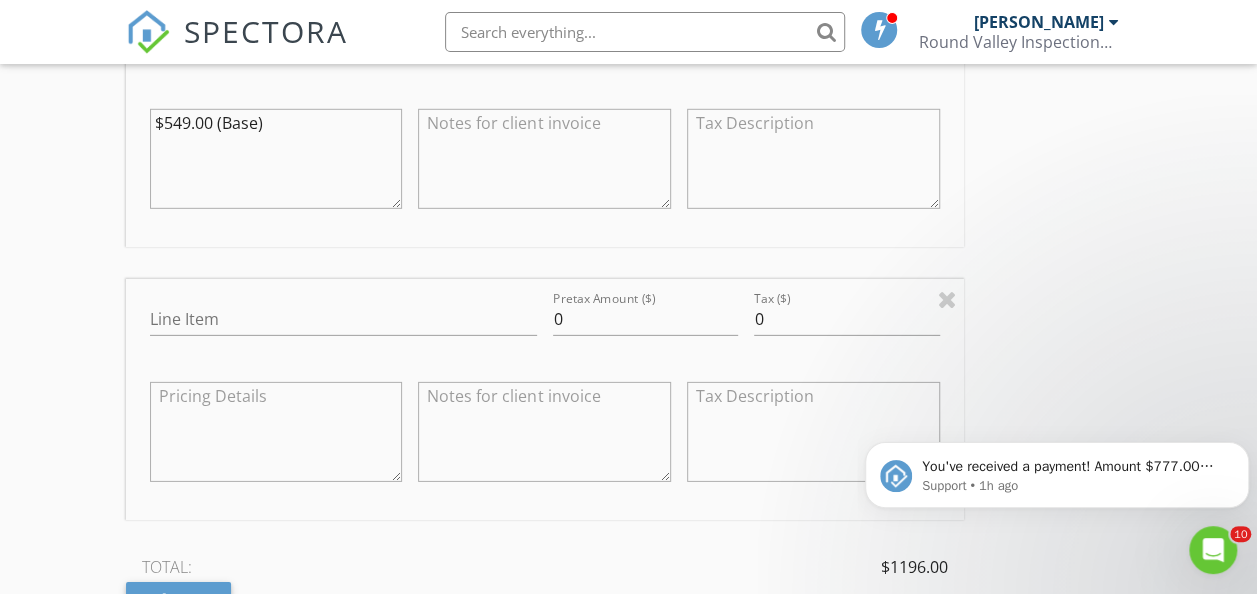 click on "Line Item" at bounding box center [343, 323] 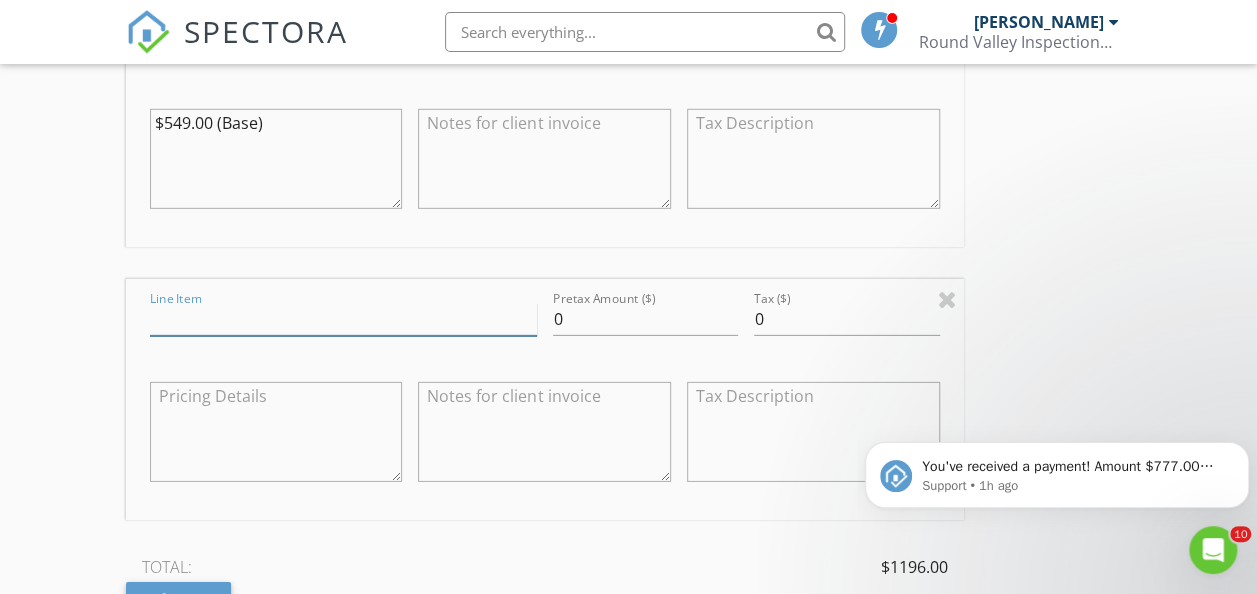 click on "Line Item" at bounding box center (343, 319) 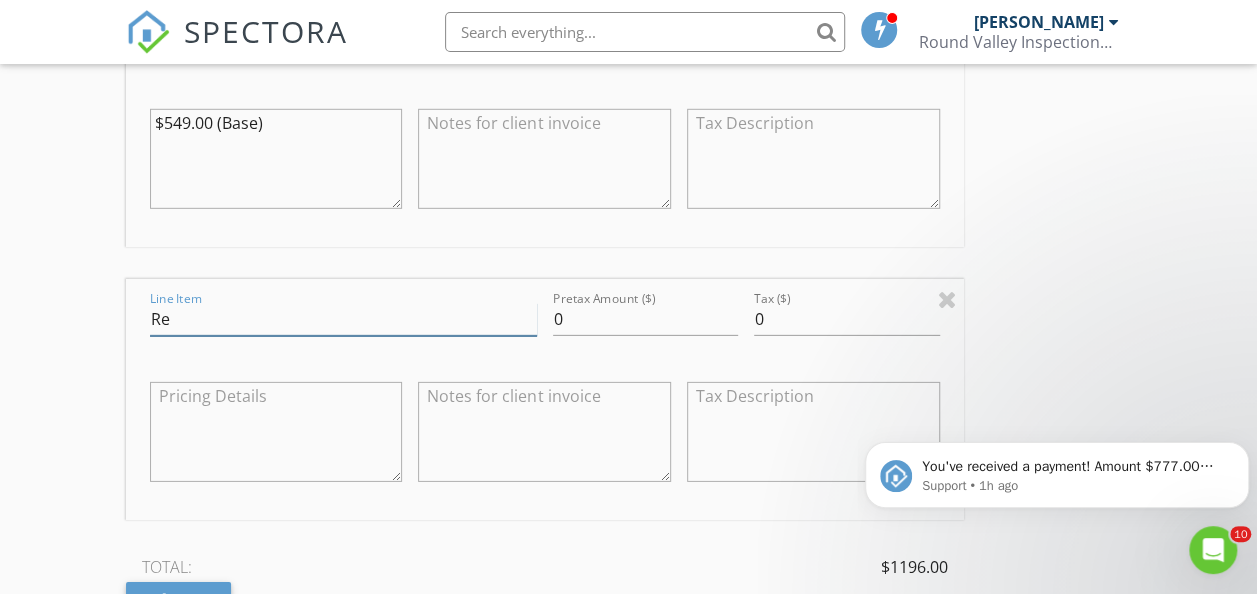 type on "R" 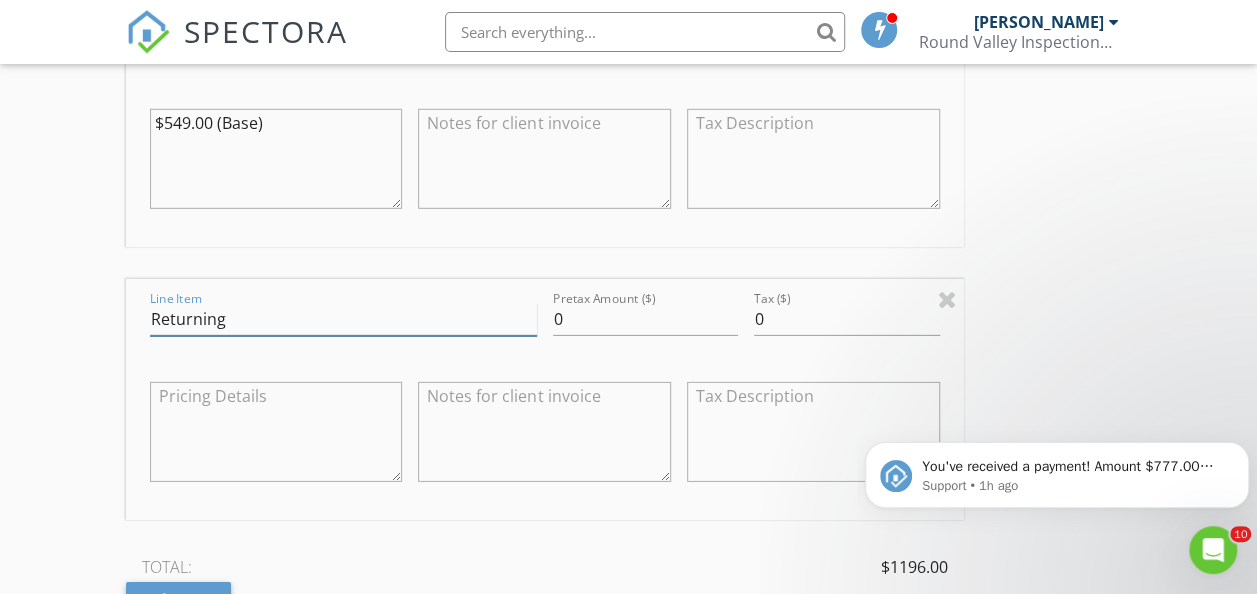 type on "Returning Client Discount" 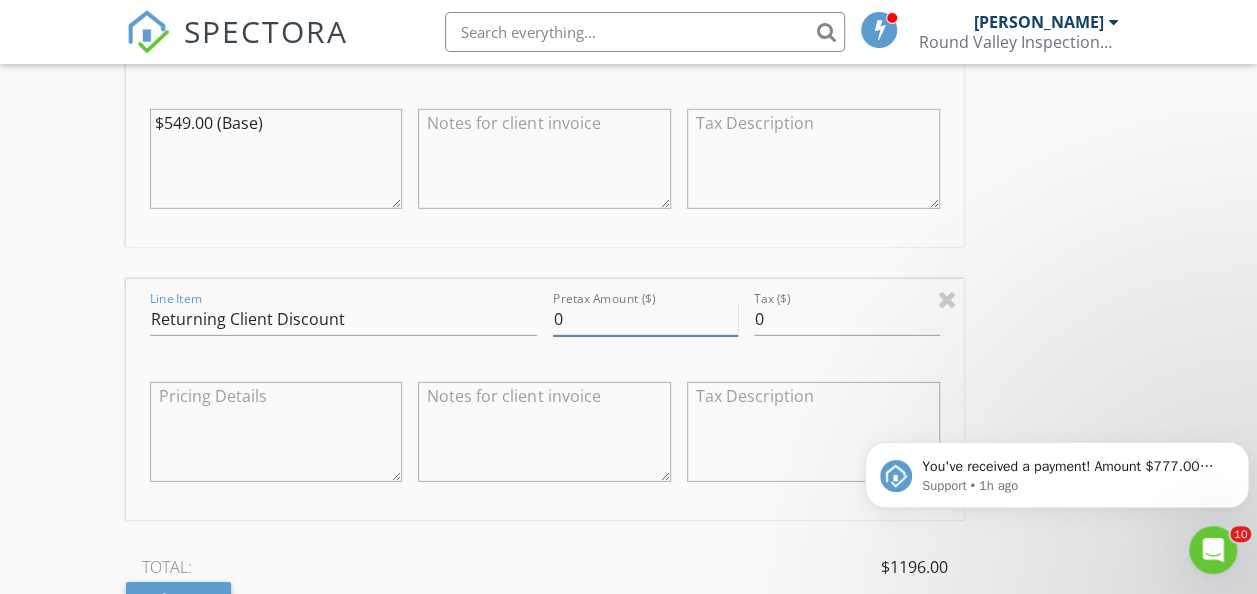 click on "0" at bounding box center [645, 319] 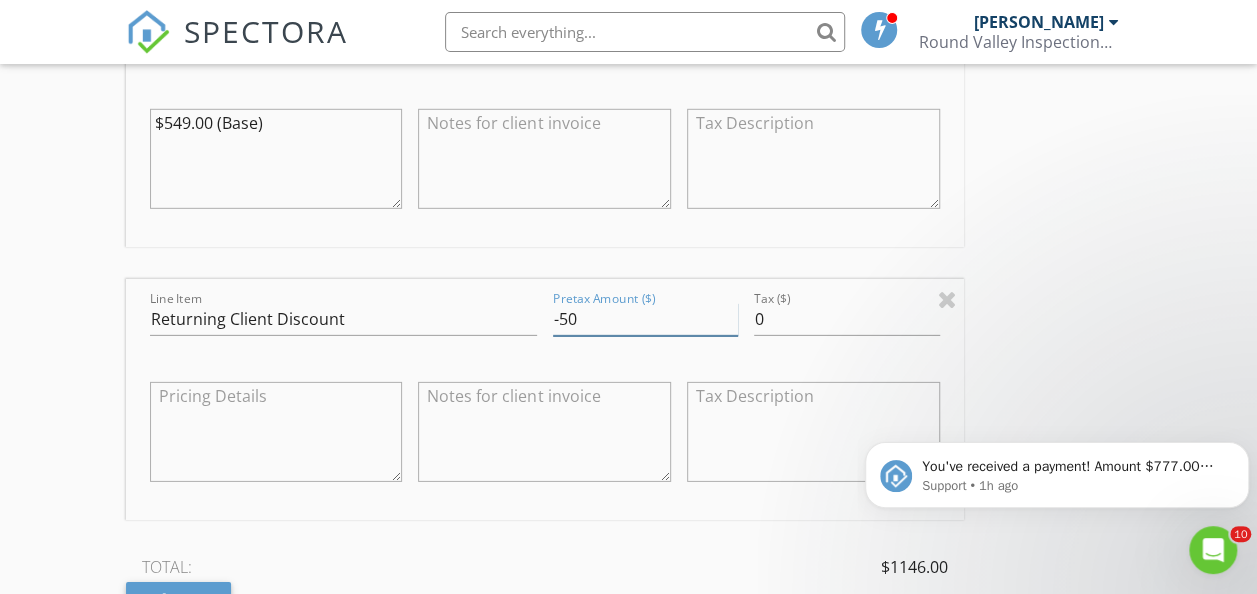 type on "-50" 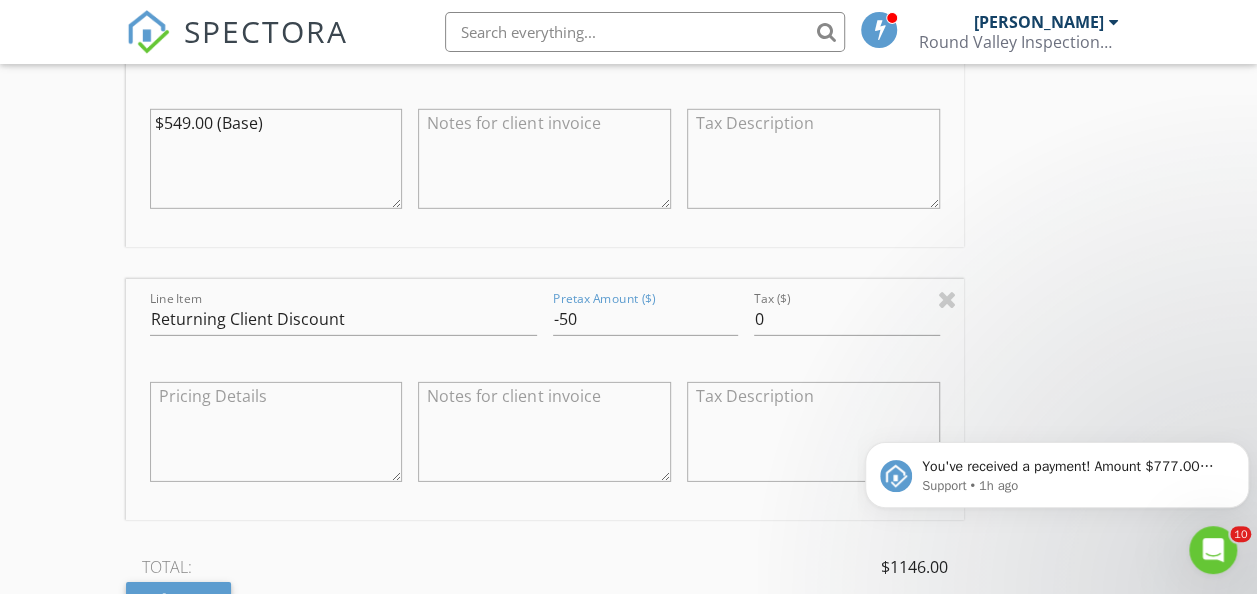click on "Tax ($) 0" at bounding box center (846, 321) 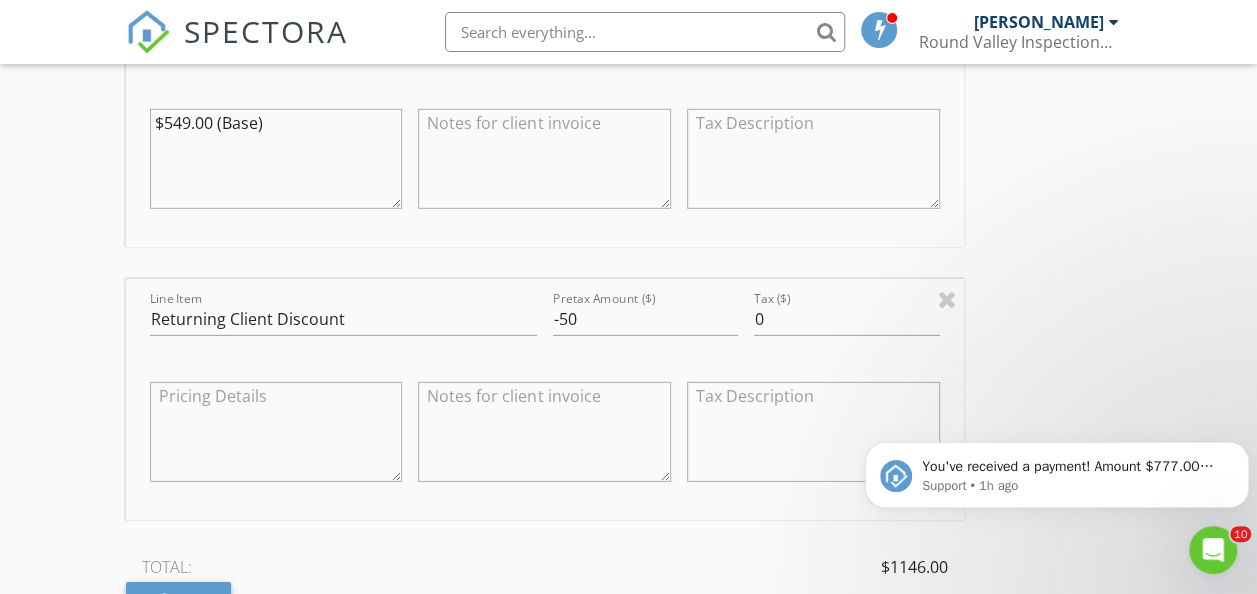 click on "INSPECTOR(S)
check_box   Lou Wieben   PRIMARY   Lou Wieben arrow_drop_down   check_box_outline_blank Lou Wieben specifically requested
Date/Time
07/11/2025 8:00 AM
Location
Address Search       Address 96 Yawpo Ave   Unit   City Oakland   State NJ   Zip 07436   County Bergen     Square Feet 872   Year Built 1951   Foundation arrow_drop_down     Lou Wieben     49.6 miles     (an hour)
client
check_box Enable Client CC email for this inspection   Client Search     check_box_outline_blank Client is a Company/Organization     First Name   Last Name   Email   CC Email   Phone   Address   City   State   Zip       Notes   Private Notes
ADD ADDITIONAL client
SERVICES
check_box   Residential Inspection   check_box   Radon Test   check_box   Wood Destroying Insects   check_box" at bounding box center (629, -65) 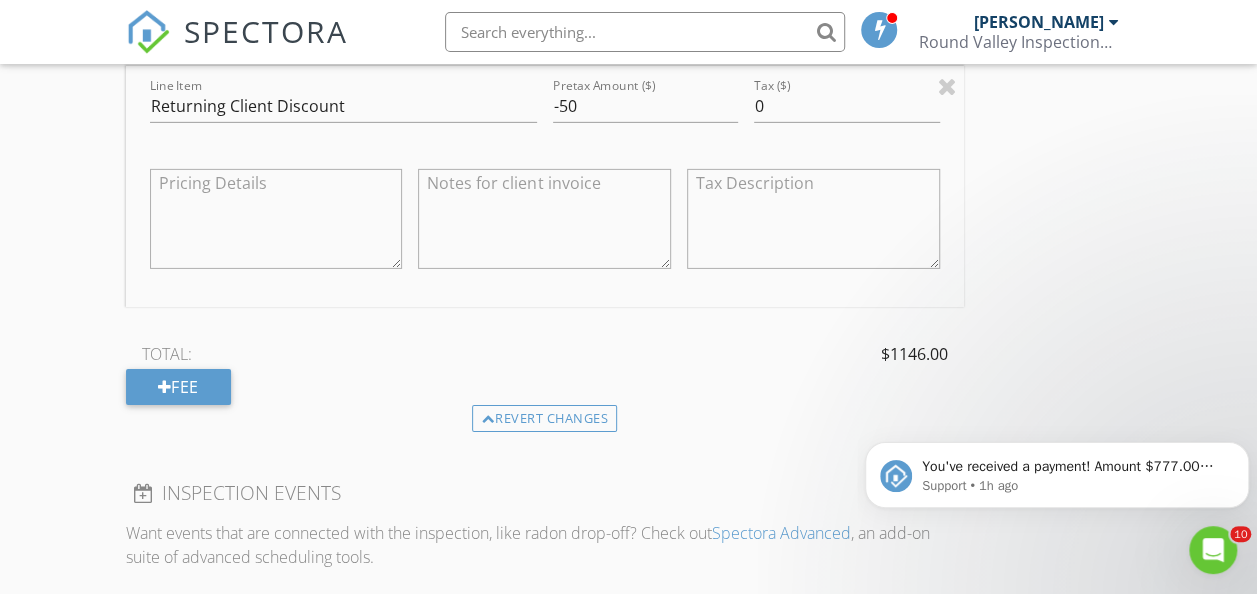 scroll, scrollTop: 3160, scrollLeft: 0, axis: vertical 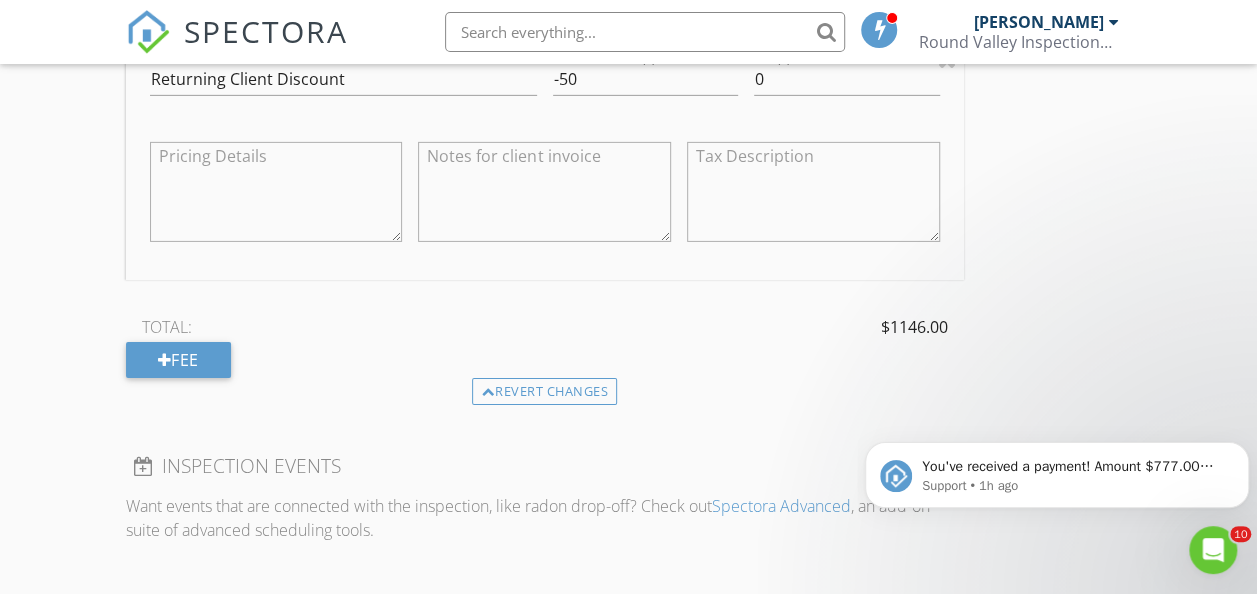 click on "INSPECTOR(S)
check_box   Lou Wieben   PRIMARY   Lou Wieben arrow_drop_down   check_box_outline_blank Lou Wieben specifically requested
Date/Time
07/11/2025 8:00 AM
Location
Address Search       Address 96 Yawpo Ave   Unit   City Oakland   State NJ   Zip 07436   County Bergen     Square Feet 872   Year Built 1951   Foundation arrow_drop_down     Lou Wieben     49.6 miles     (an hour)
client
check_box Enable Client CC email for this inspection   Client Search     check_box_outline_blank Client is a Company/Organization     First Name   Last Name   Email   CC Email   Phone   Address   City   State   Zip       Notes   Private Notes
ADD ADDITIONAL client
SERVICES
check_box   Residential Inspection   check_box   Radon Test   check_box   Wood Destroying Insects   check_box" at bounding box center [629, -305] 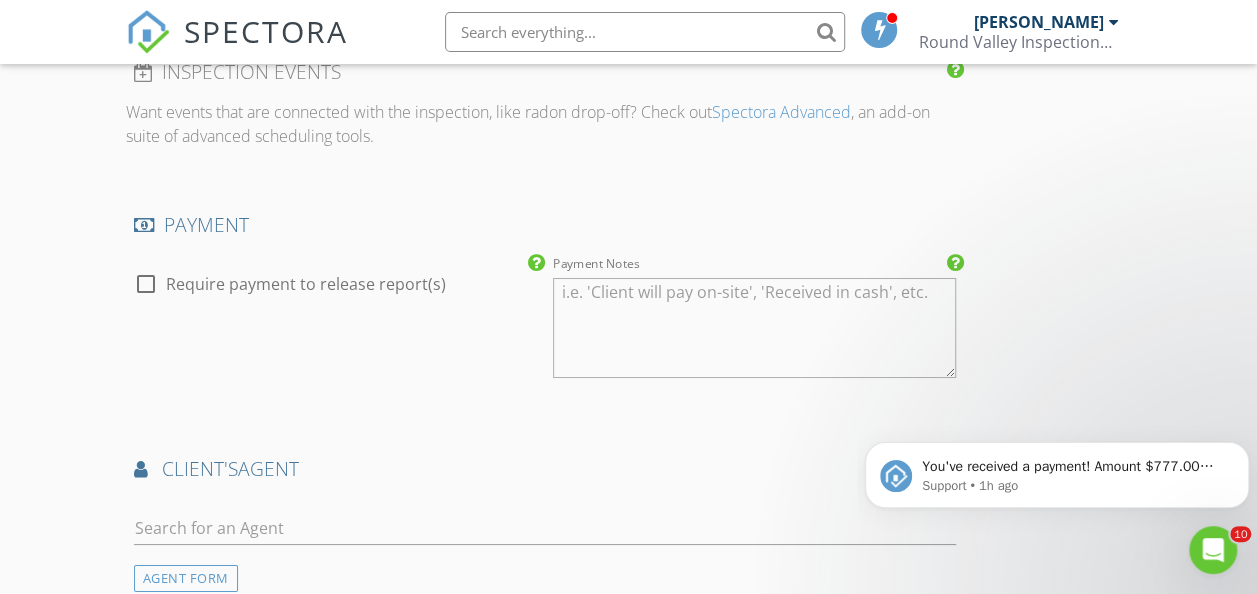 scroll, scrollTop: 3640, scrollLeft: 0, axis: vertical 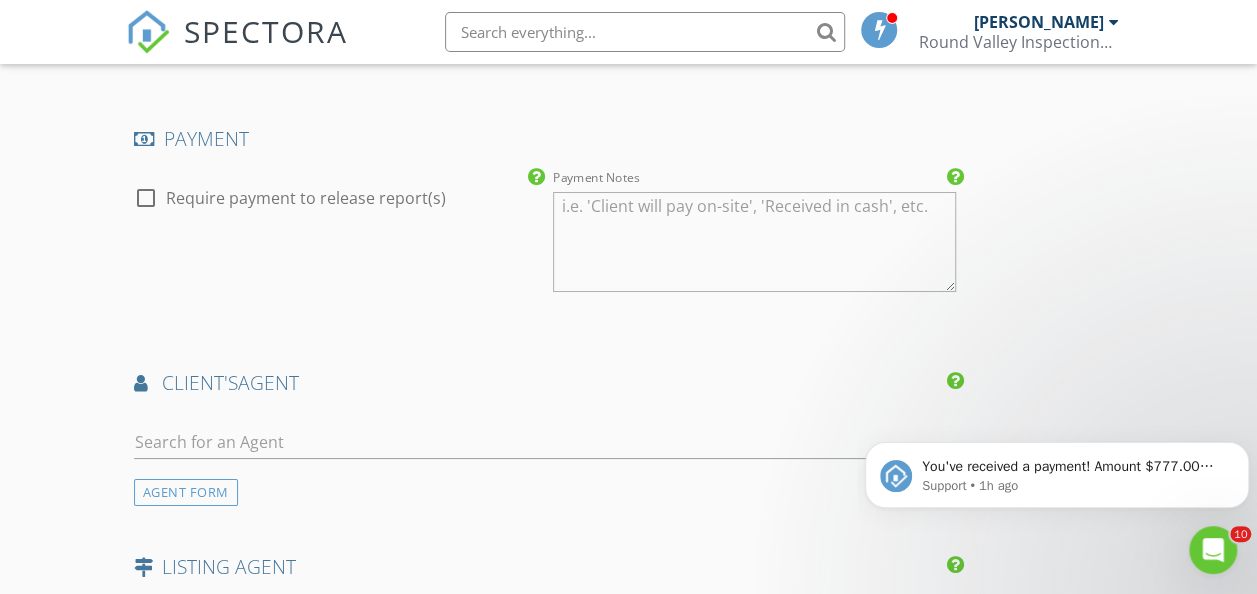 click on "New Inspection
Click here to use the New Order Form
INSPECTOR(S)
check_box   Lou Wieben   PRIMARY   Lou Wieben arrow_drop_down   check_box_outline_blank Lou Wieben specifically requested
Date/Time
07/11/2025 8:00 AM
Location
Address Search       Address 96 Yawpo Ave   Unit   City Oakland   State NJ   Zip 07436   County Bergen     Square Feet 872   Year Built 1951   Foundation arrow_drop_down     Lou Wieben     49.6 miles     (an hour)
client
check_box Enable Client CC email for this inspection   Client Search     check_box_outline_blank Client is a Company/Organization     First Name   Last Name   Email   CC Email   Phone   Address   City   State   Zip       Notes   Private Notes
ADD ADDITIONAL client
SERVICES
check_box   Residential Inspection   check_box" at bounding box center (628, -819) 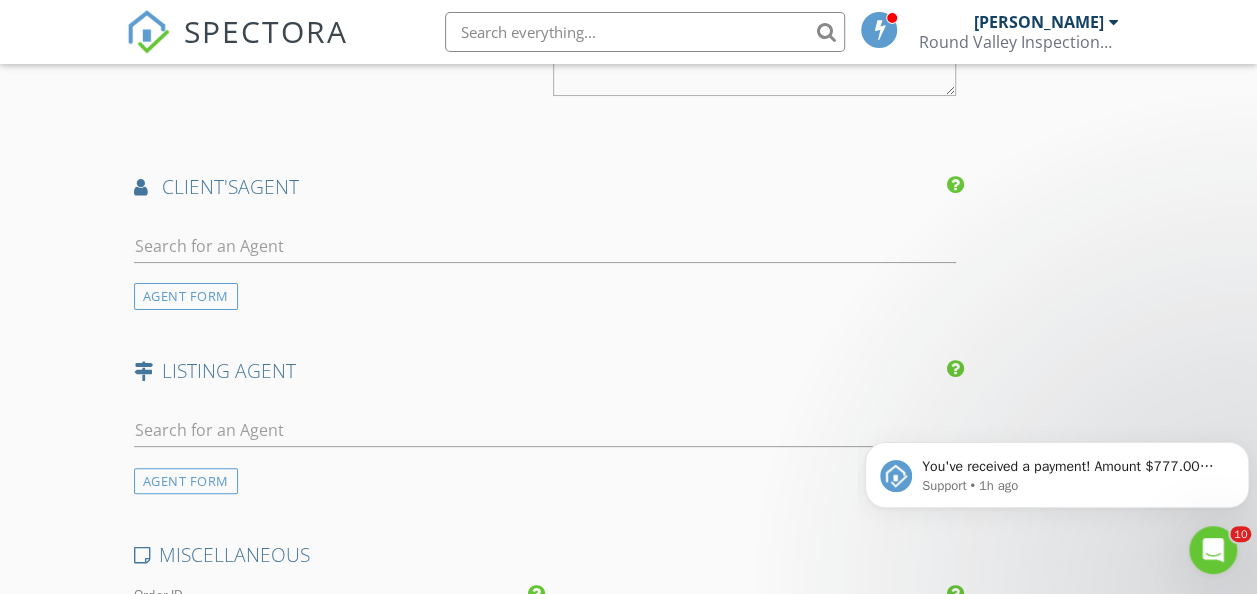scroll, scrollTop: 3840, scrollLeft: 0, axis: vertical 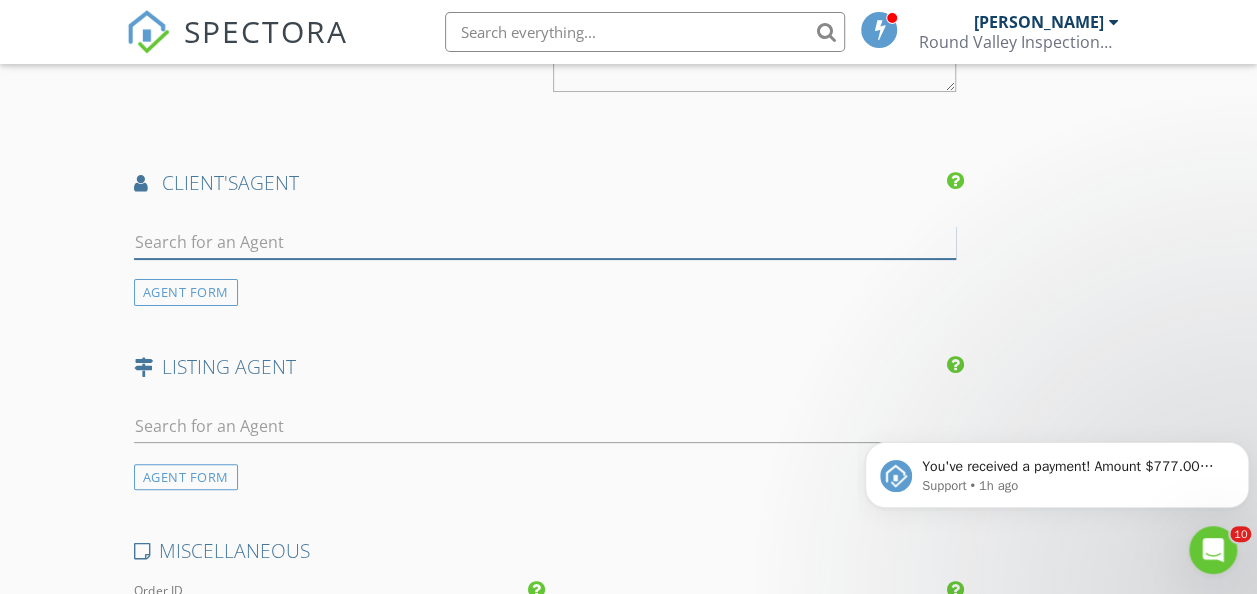 click at bounding box center (545, 242) 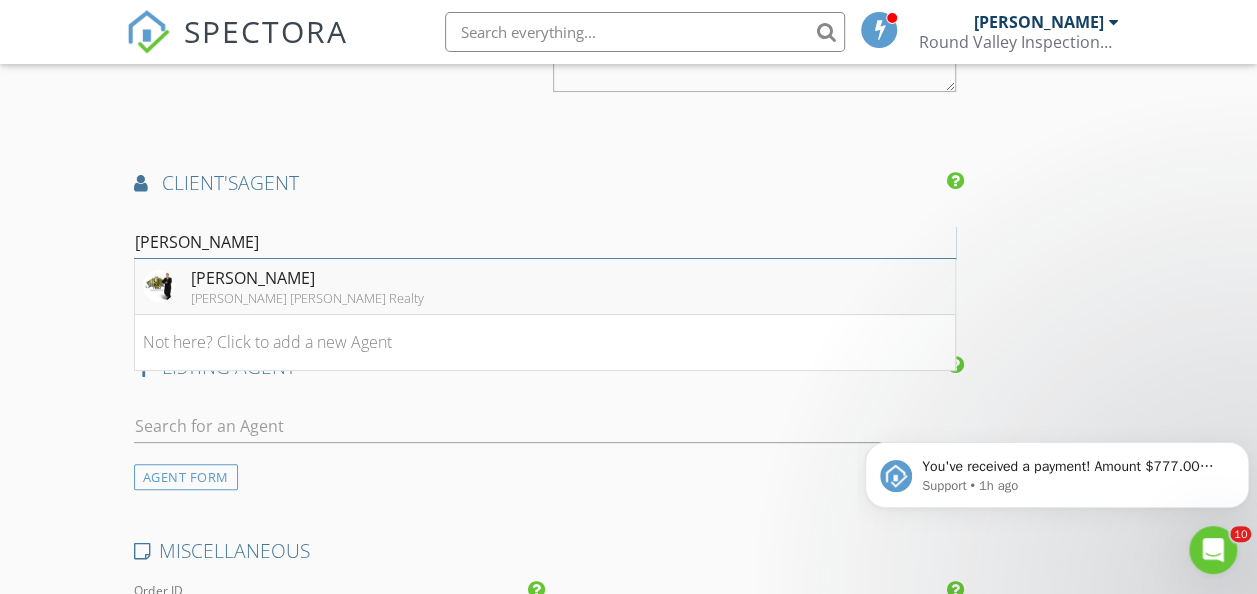 type on "[PERSON_NAME]" 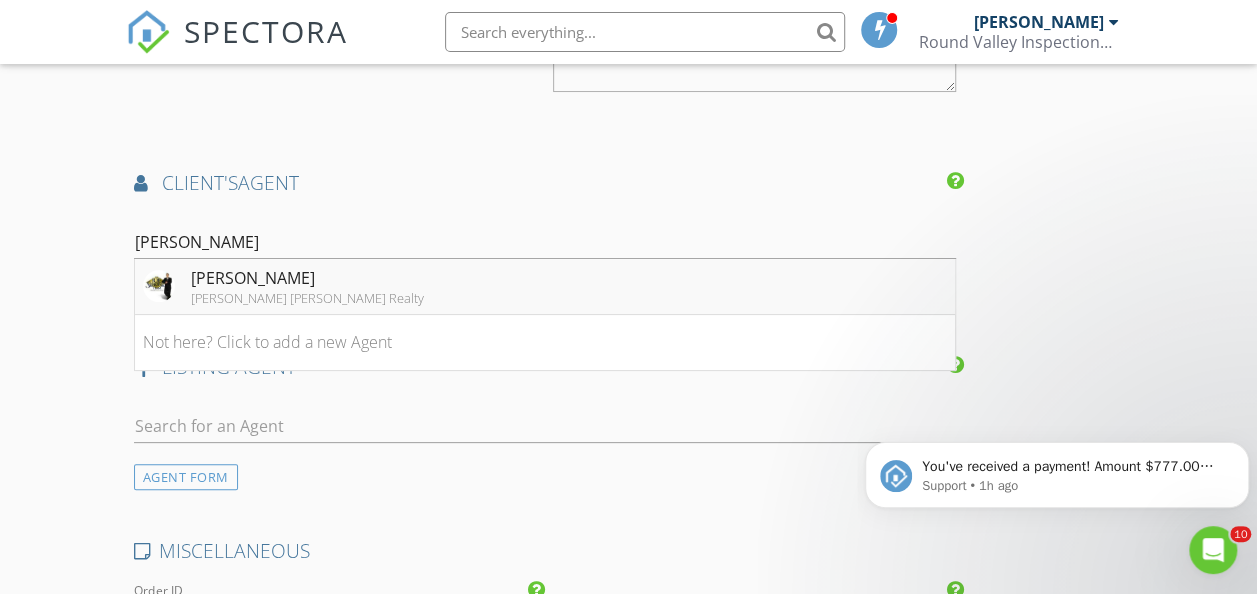 click on "[PERSON_NAME]" at bounding box center [307, 278] 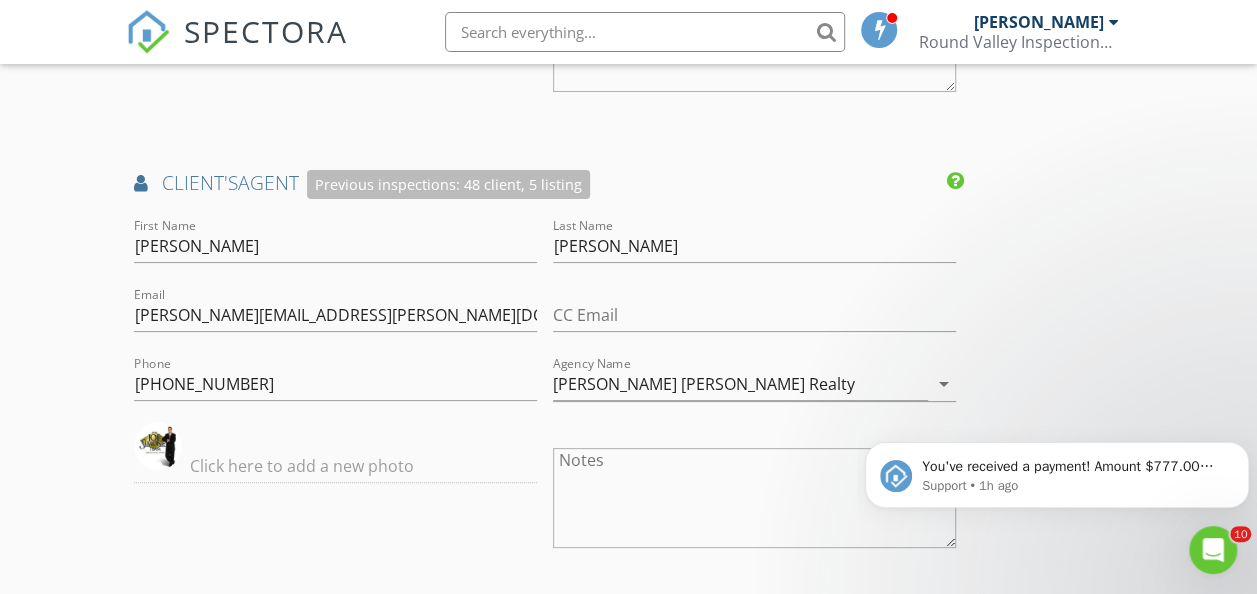 click on "New Inspection
Click here to use the New Order Form
INSPECTOR(S)
check_box   Lou Wieben   PRIMARY   Lou Wieben arrow_drop_down   check_box_outline_blank Lou Wieben specifically requested
Date/Time
07/11/2025 8:00 AM
Location
Address Search       Address 96 Yawpo Ave   Unit   City Oakland   State NJ   Zip 07436   County Bergen     Square Feet 872   Year Built 1951   Foundation arrow_drop_down     Lou Wieben     49.6 miles     (an hour)
client
check_box Enable Client CC email for this inspection   Client Search     check_box_outline_blank Client is a Company/Organization     First Name   Last Name   Email   CC Email   Phone   Address   City   State   Zip       Notes   Private Notes
ADD ADDITIONAL client
SERVICES
check_box   Residential Inspection   check_box" at bounding box center [628, -792] 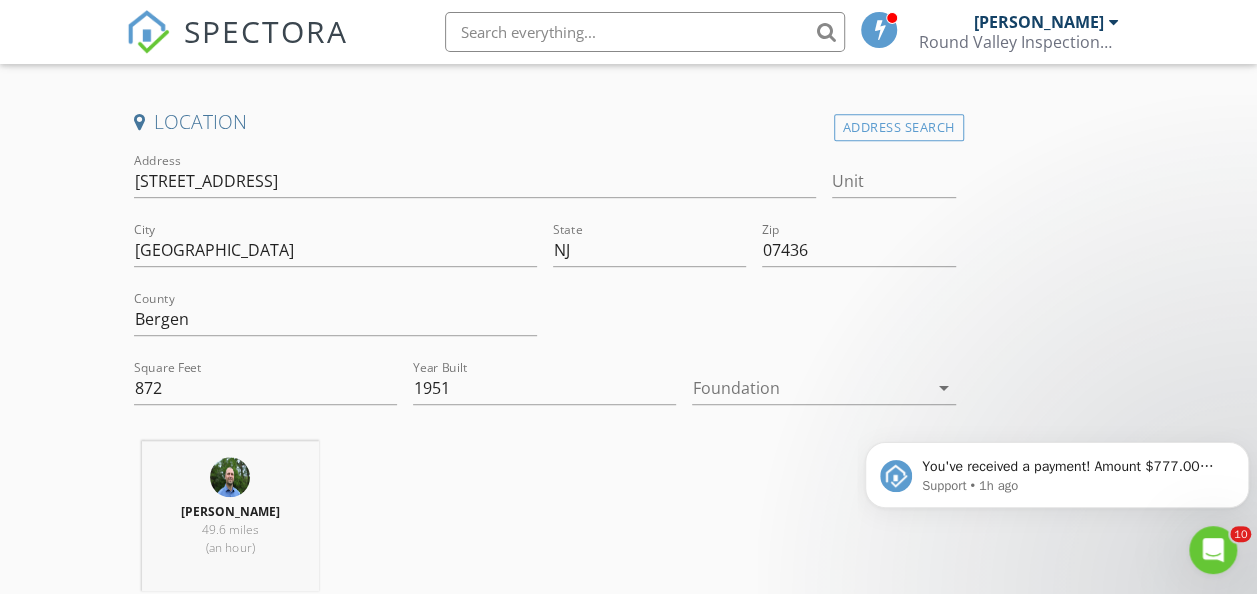 scroll, scrollTop: 400, scrollLeft: 0, axis: vertical 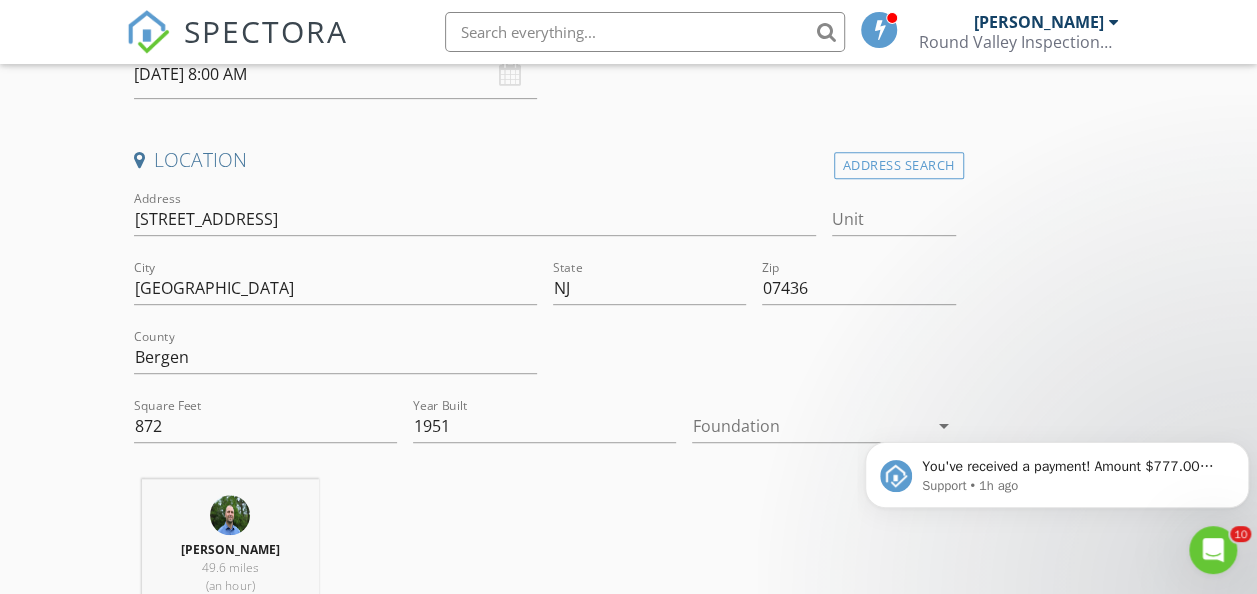 click on "[DATE] 8:00 AM" at bounding box center [335, 74] 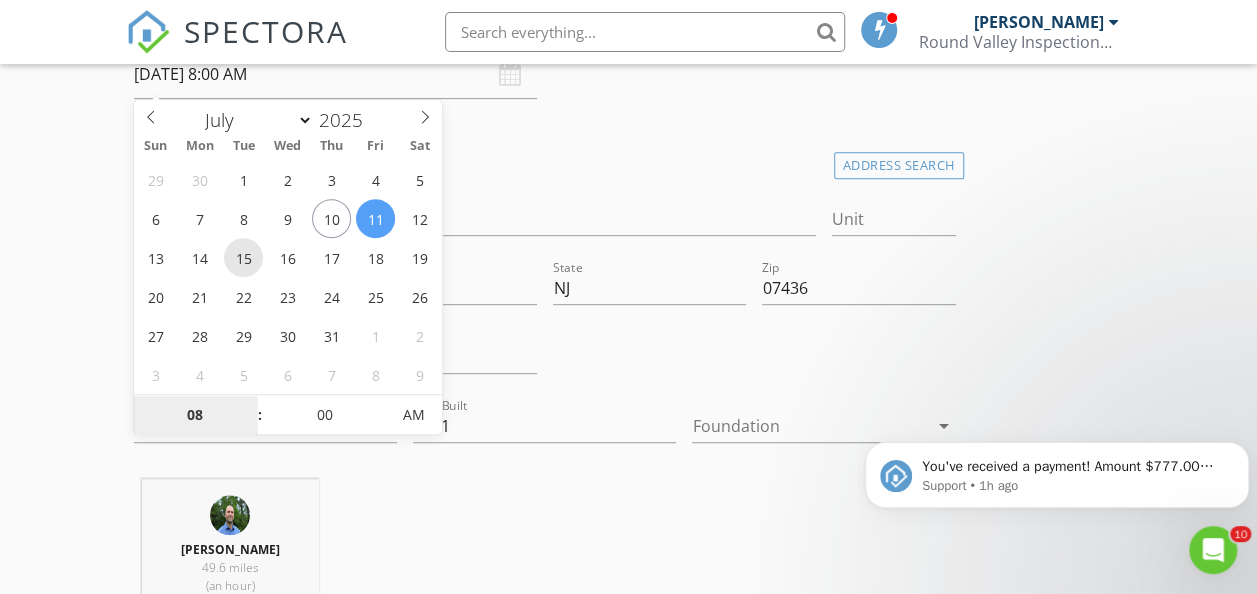 type on "[DATE] 8:00 AM" 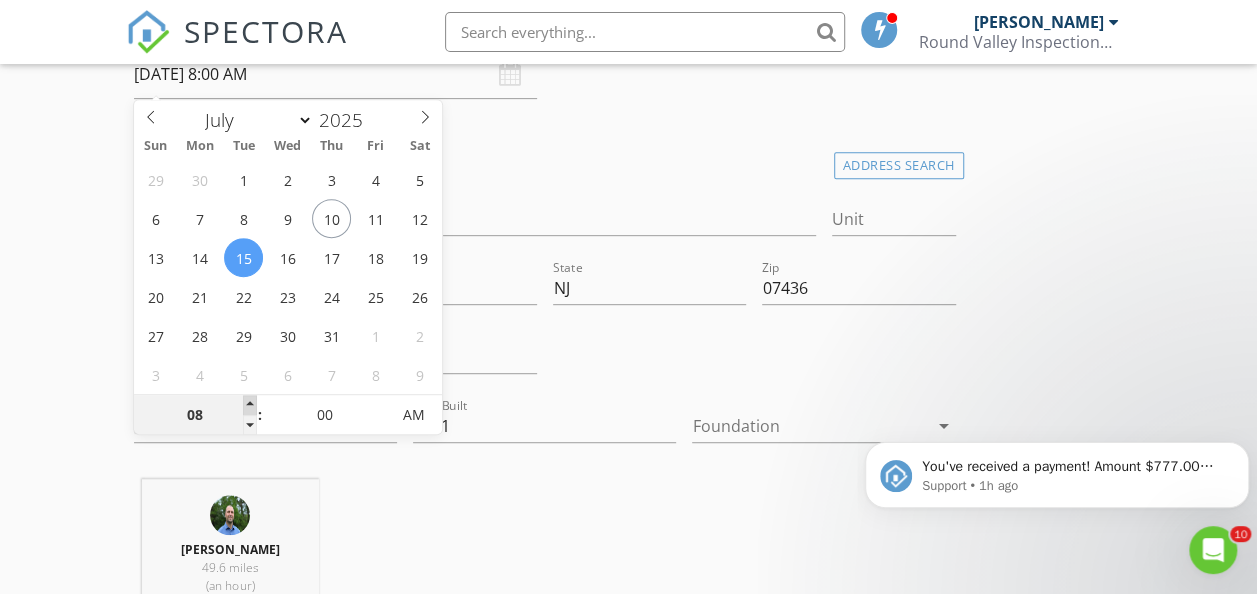 type on "09" 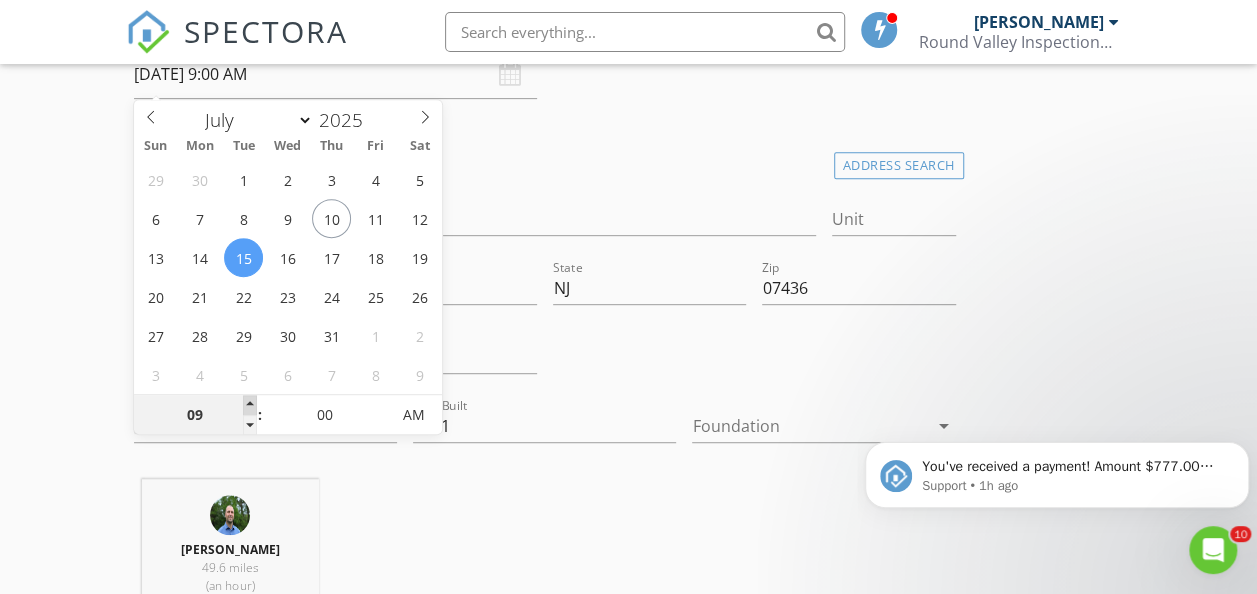 click at bounding box center (250, 405) 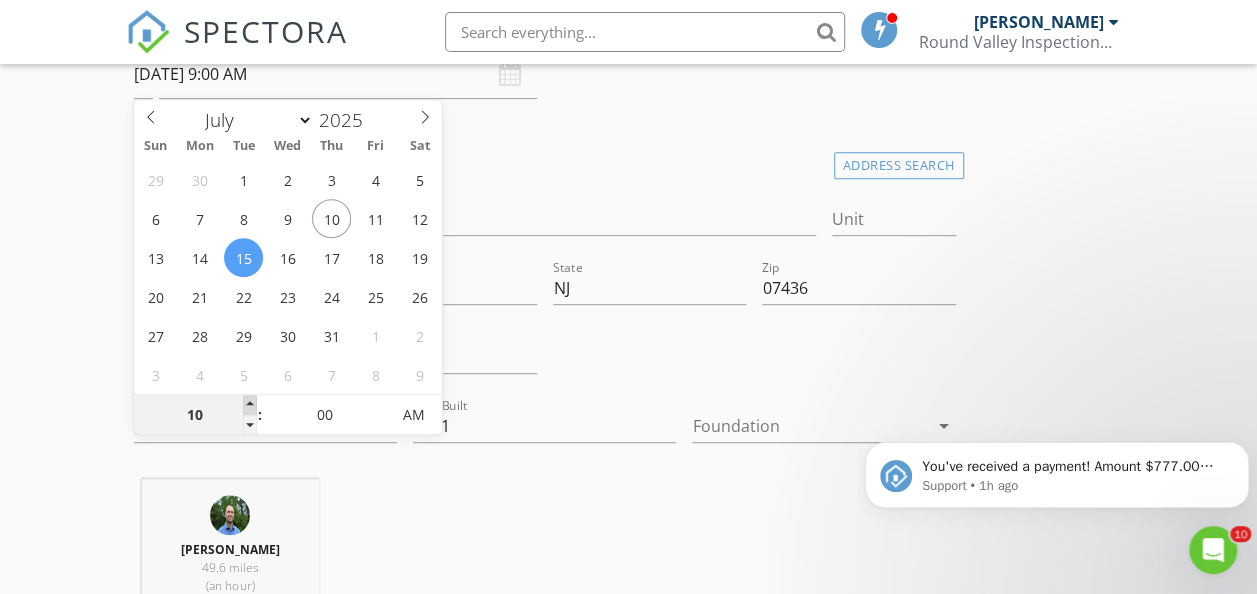 type on "[DATE] 10:00 AM" 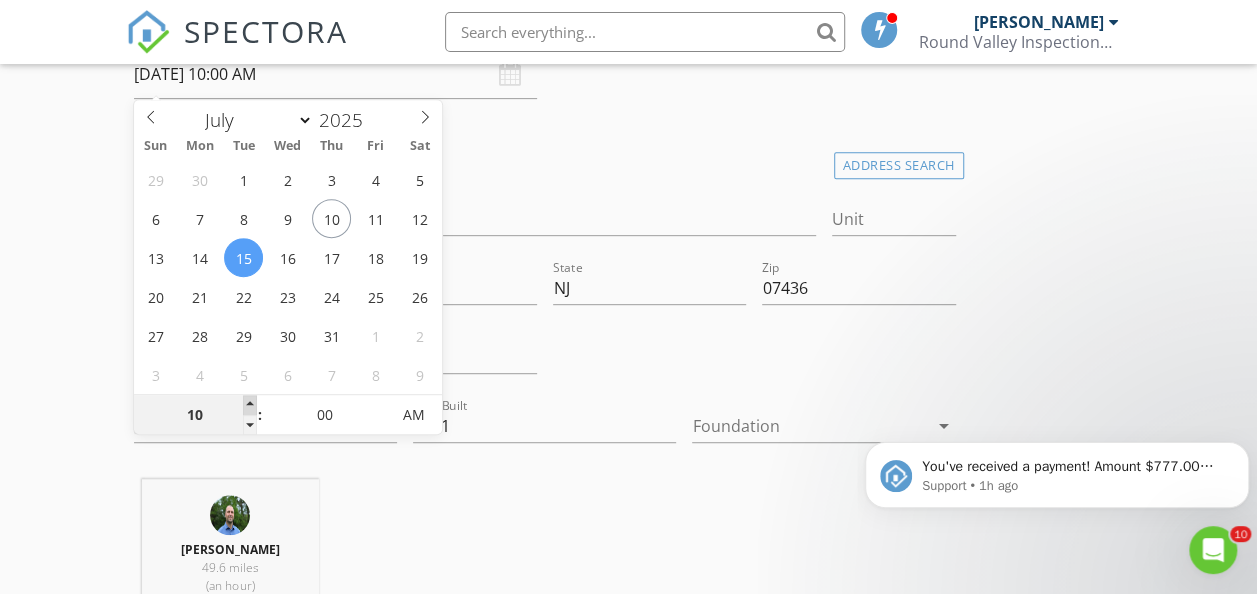 click at bounding box center (250, 405) 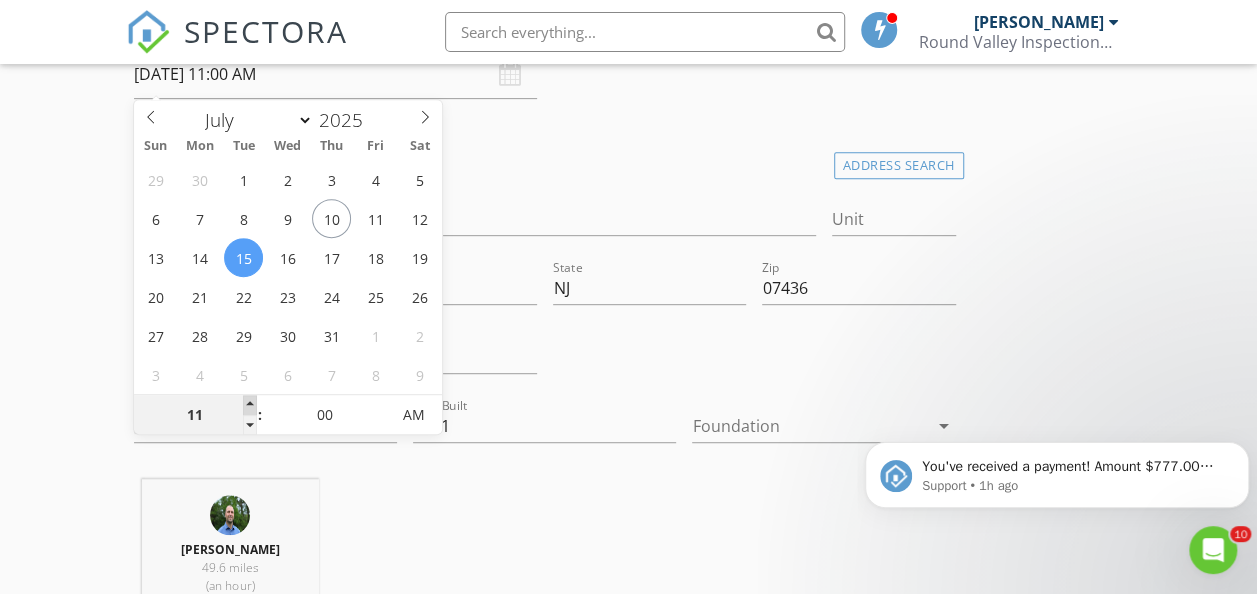 click at bounding box center [250, 405] 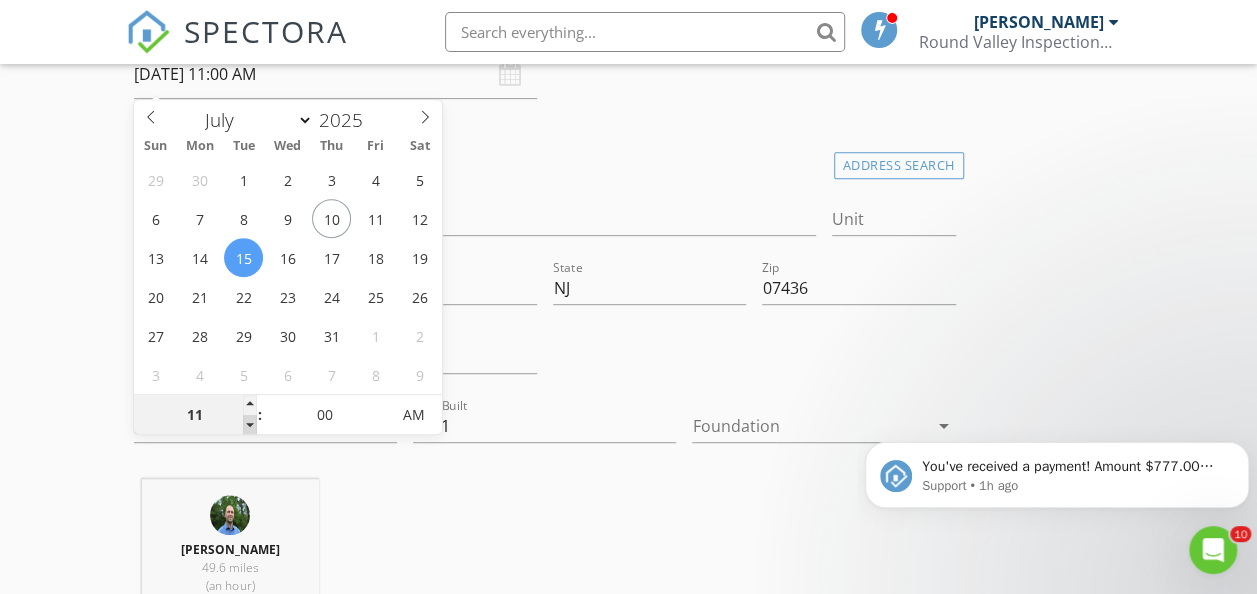 type on "10" 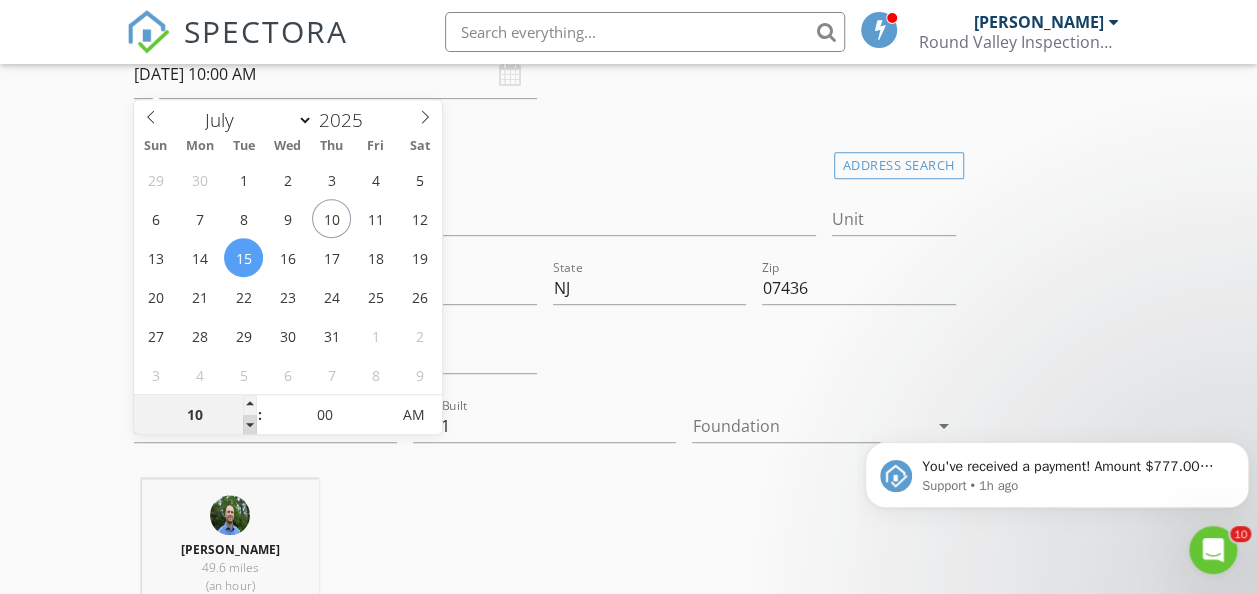 click at bounding box center (250, 425) 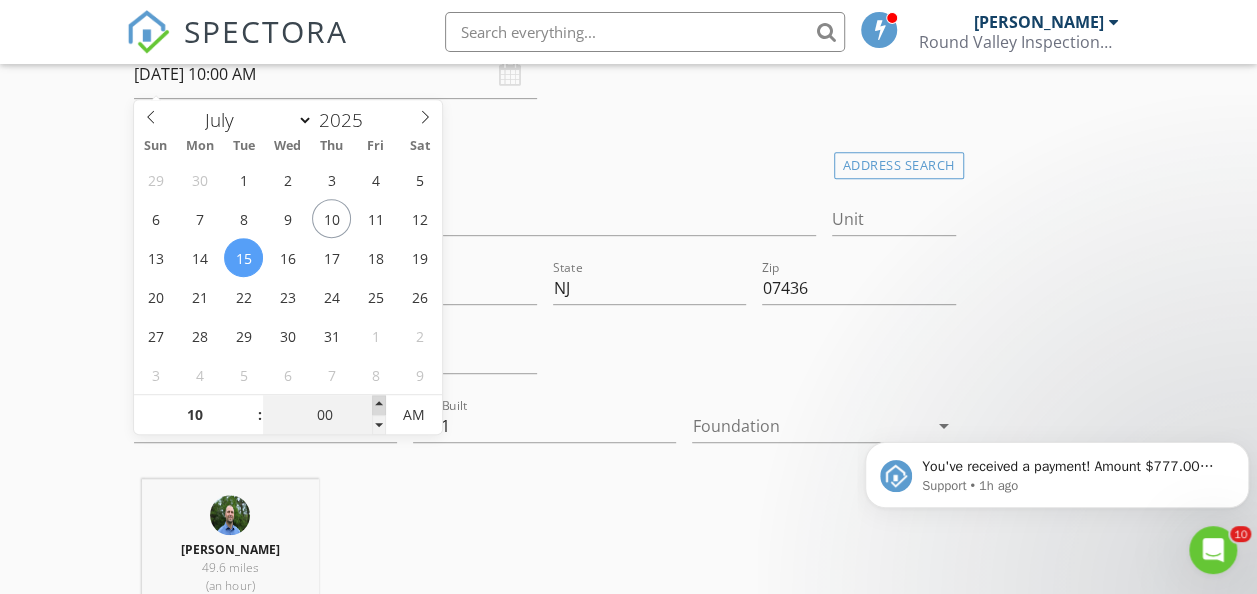 type on "05" 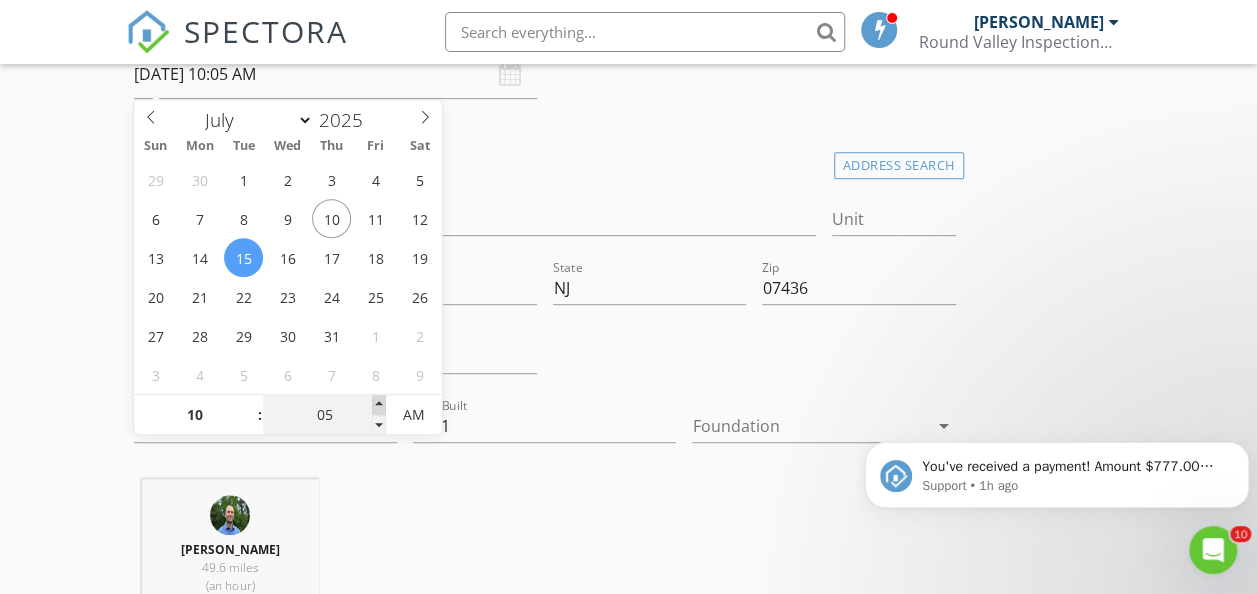 click at bounding box center [379, 405] 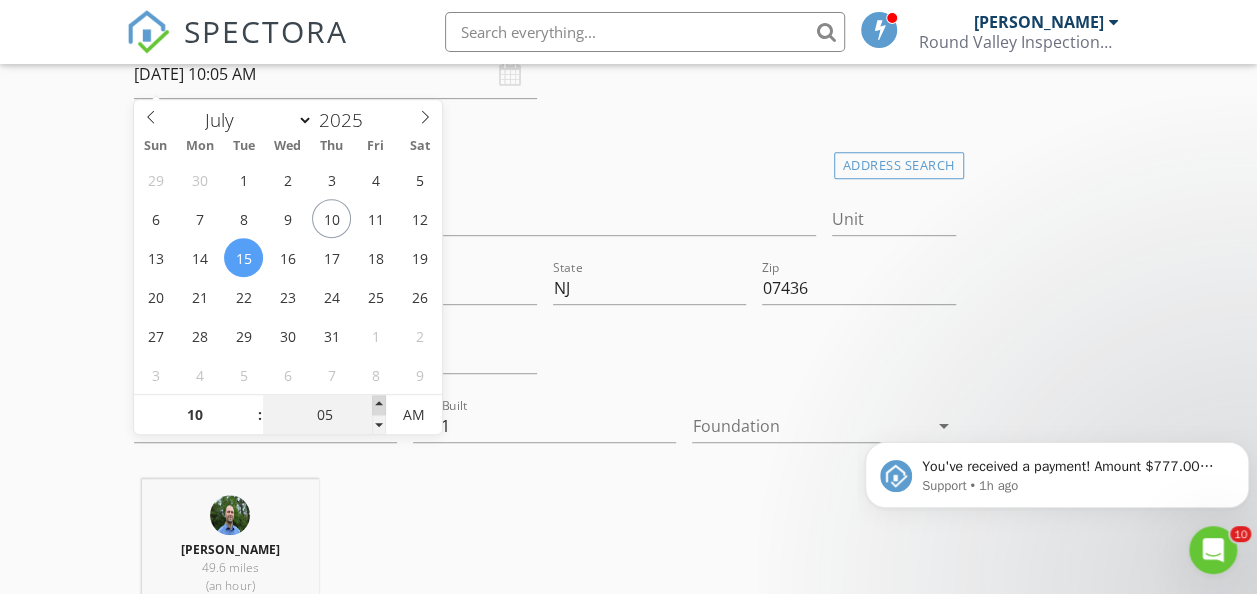 type on "10" 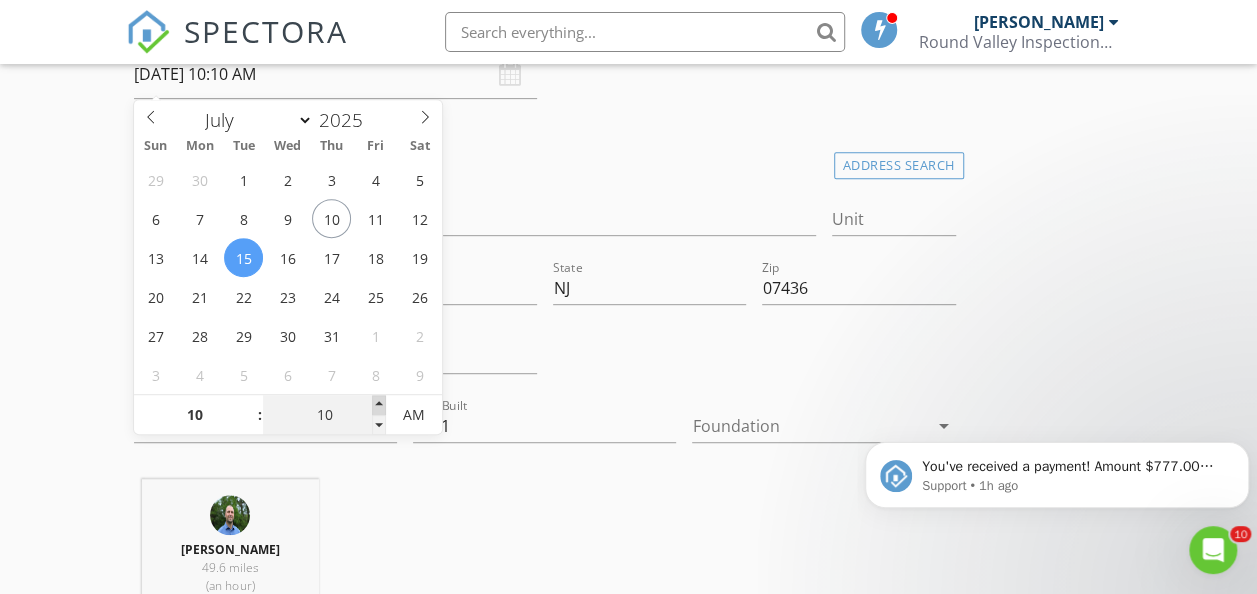 click at bounding box center (379, 405) 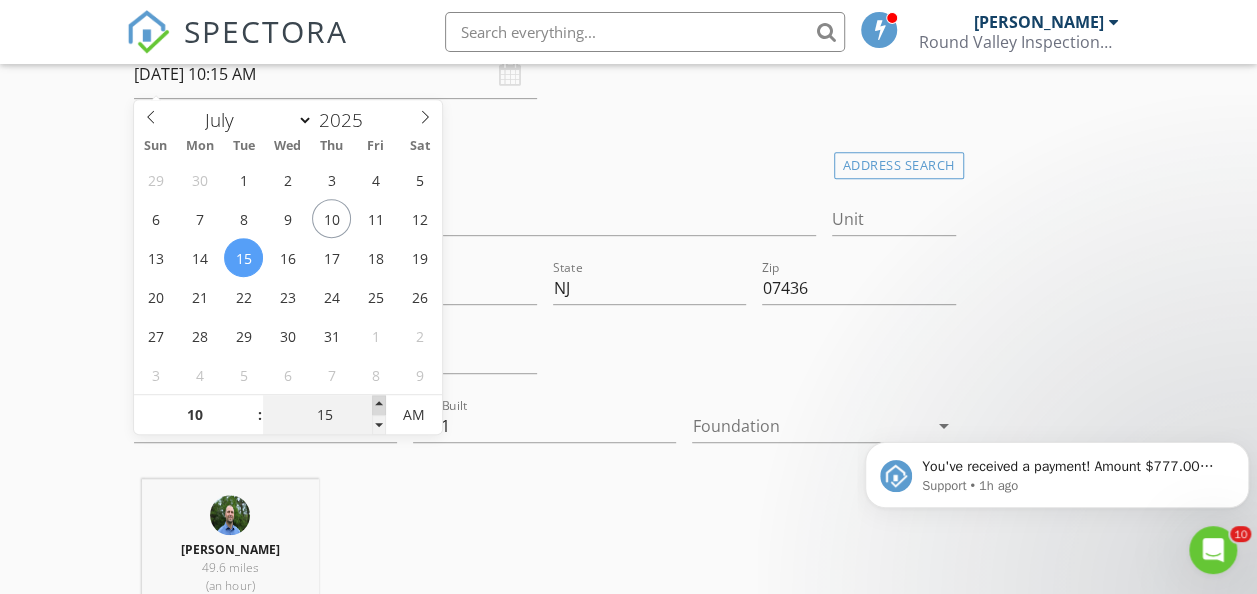 click at bounding box center (379, 405) 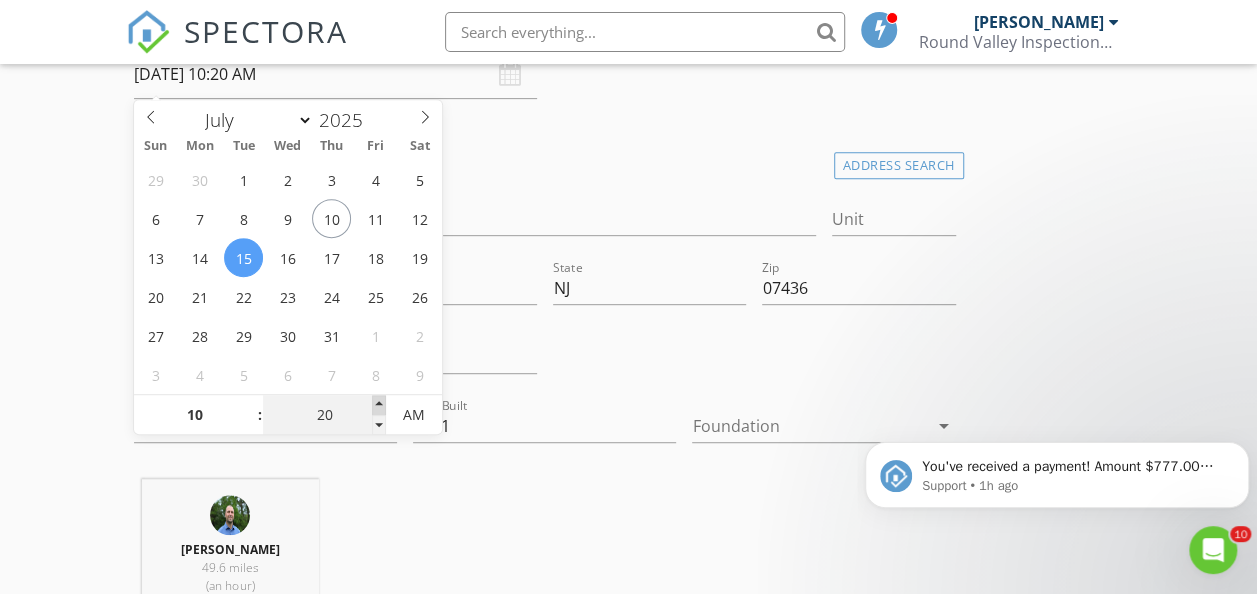 click at bounding box center [379, 405] 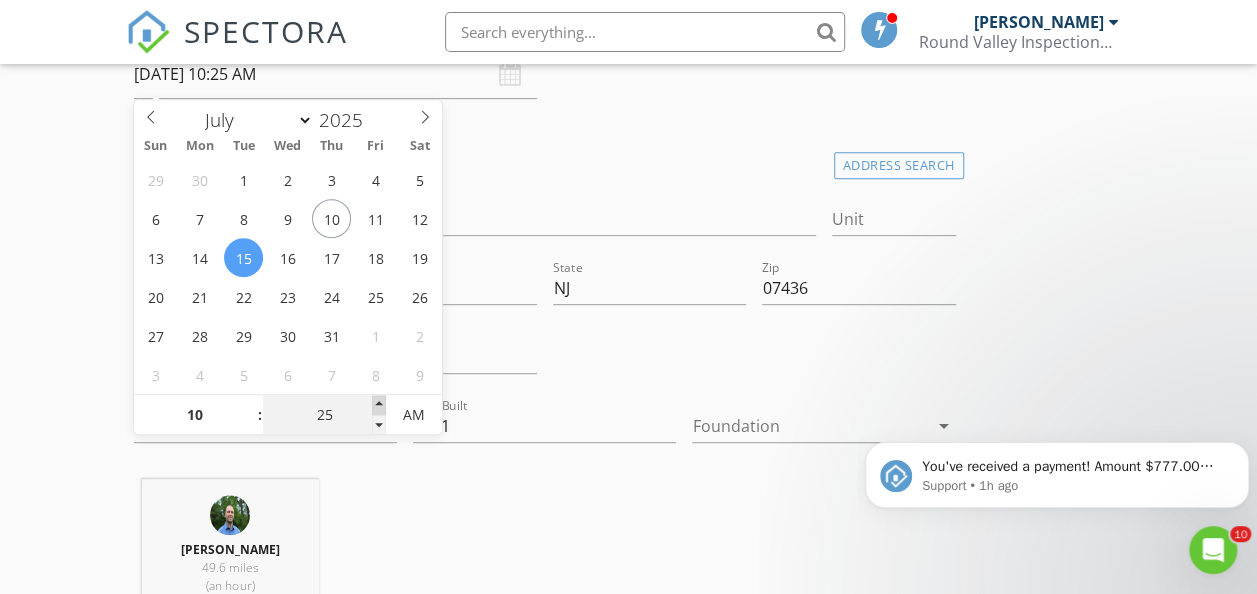 click at bounding box center (379, 405) 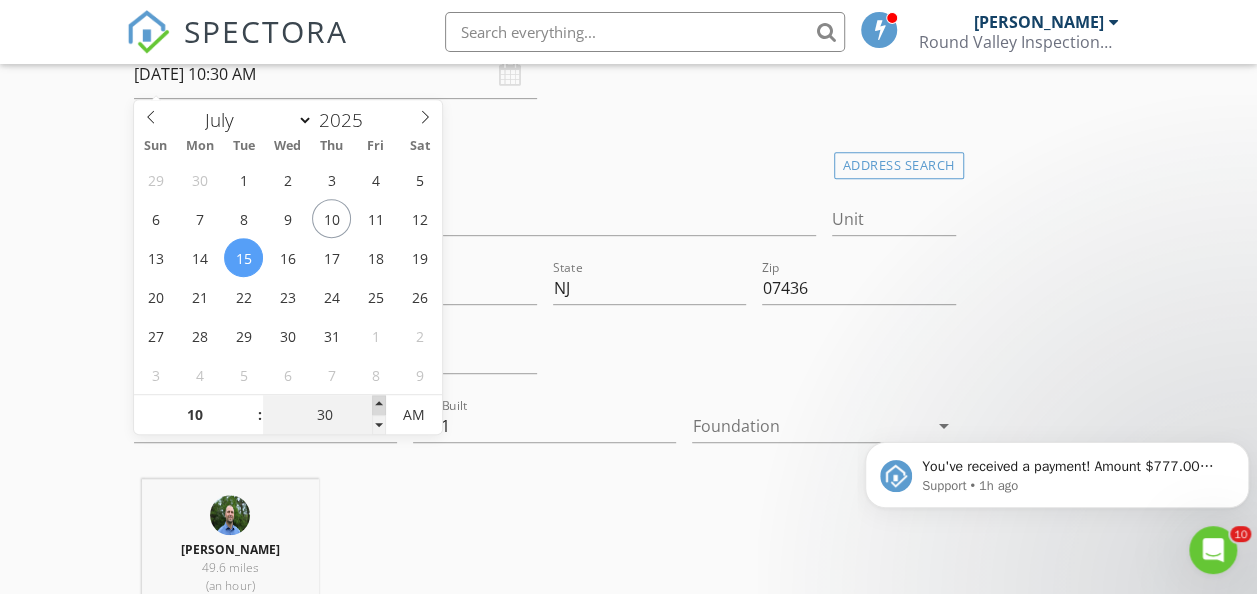 click at bounding box center [379, 405] 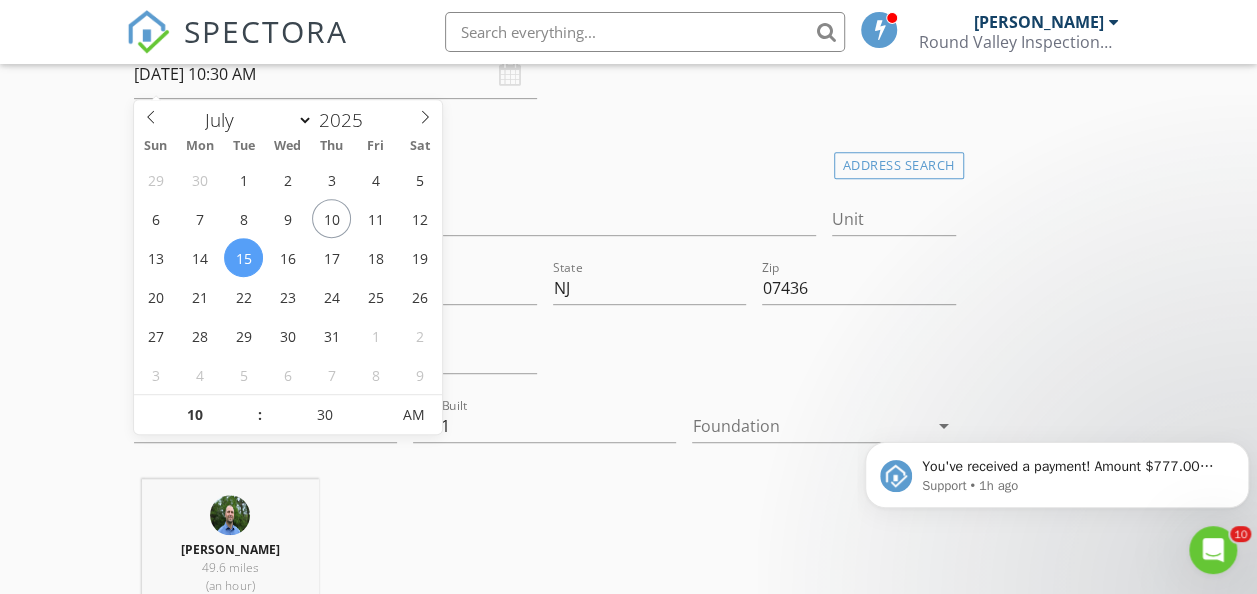 click on "New Inspection
Click here to use the New Order Form
INSPECTOR(S)
check_box   Lou Wieben   PRIMARY   Lou Wieben arrow_drop_down   check_box_outline_blank Lou Wieben specifically requested
Date/Time
07/15/2025 10:30 AM
Location
Address Search       Address 96 Yawpo Ave   Unit   City Oakland   State NJ   Zip 07436   County Bergen     Square Feet 872   Year Built 1951   Foundation arrow_drop_down     Lou Wieben     49.6 miles     (an hour)
client
check_box Enable Client CC email for this inspection   Client Search     check_box_outline_blank Client is a Company/Organization     First Name   Last Name   Email   CC Email   Phone   Address   City   State   Zip       Notes   Private Notes
ADD ADDITIONAL client
SERVICES
check_box   Residential Inspection   check_box" at bounding box center (628, 2648) 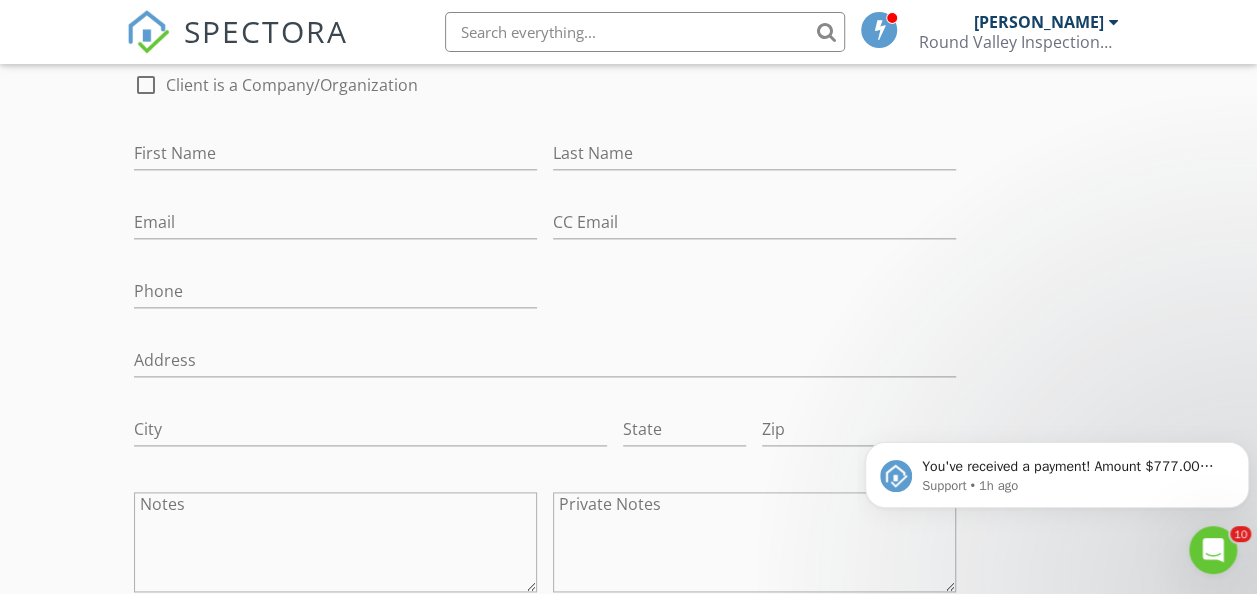 scroll, scrollTop: 1040, scrollLeft: 0, axis: vertical 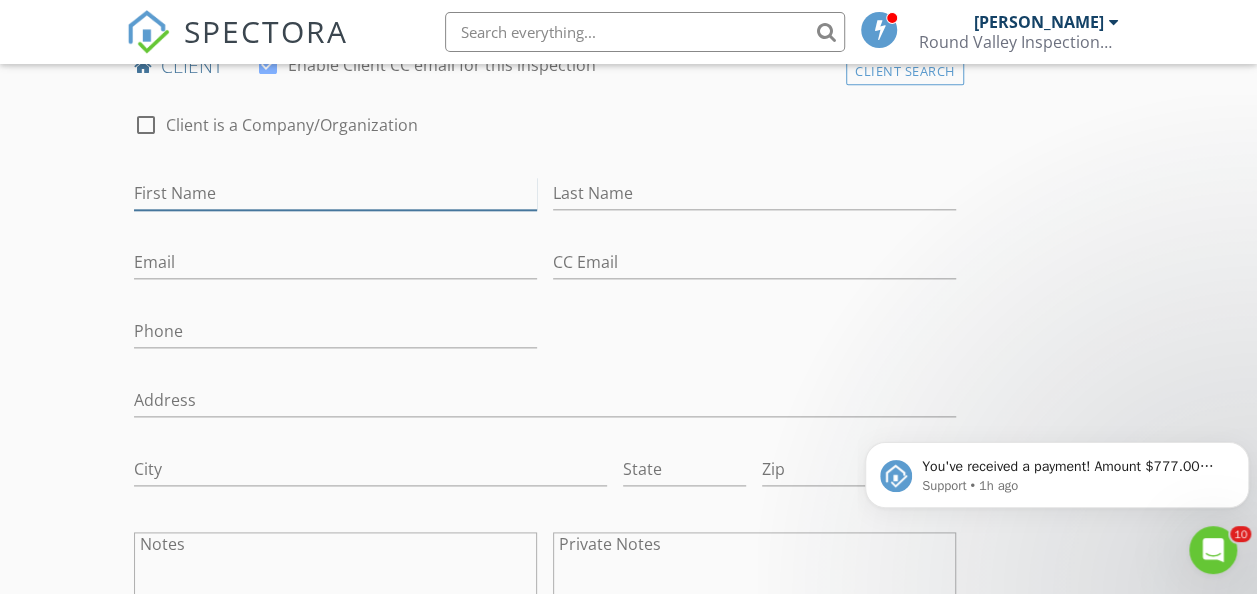 click on "First Name" at bounding box center [335, 193] 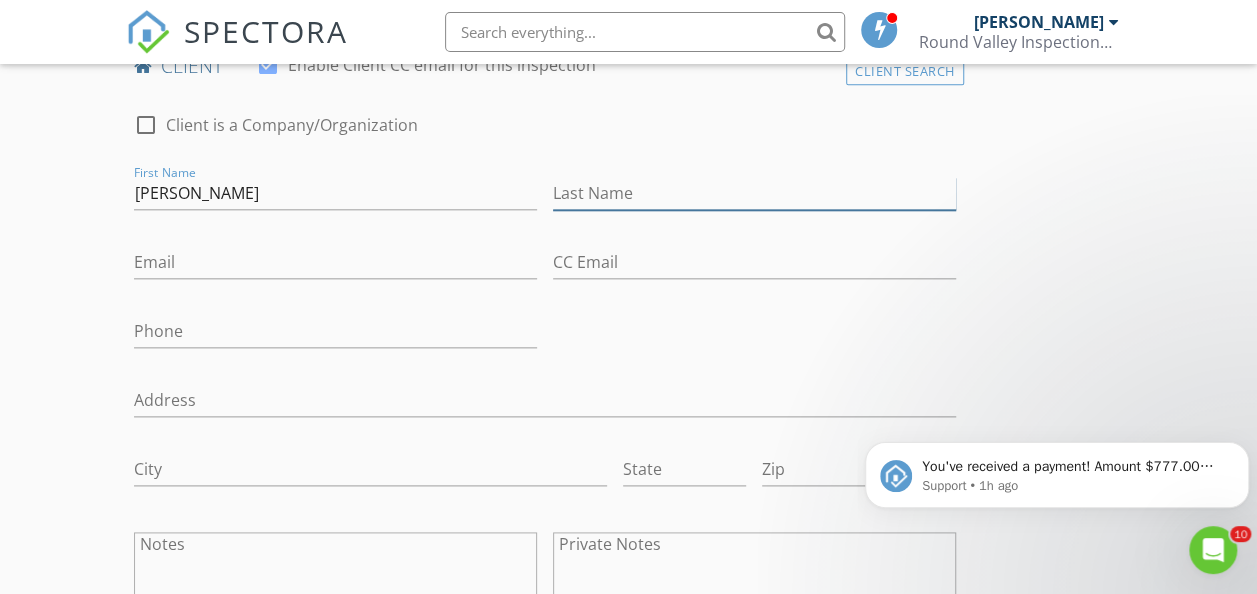 type on "[PERSON_NAME]" 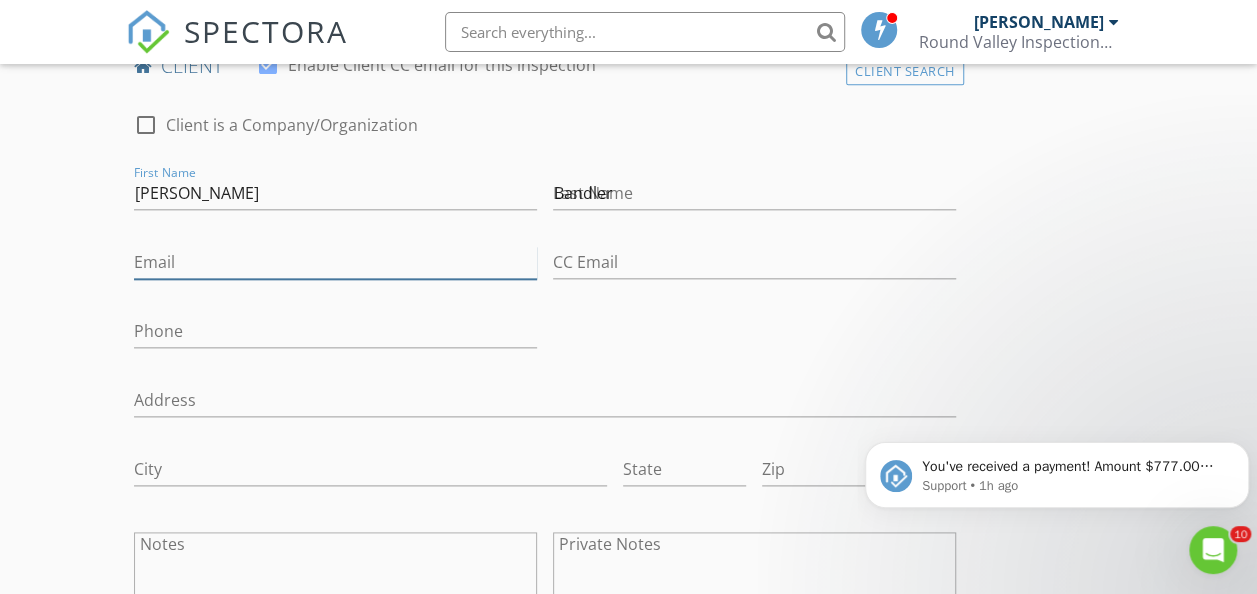 type on "[EMAIL_ADDRESS][DOMAIN_NAME]" 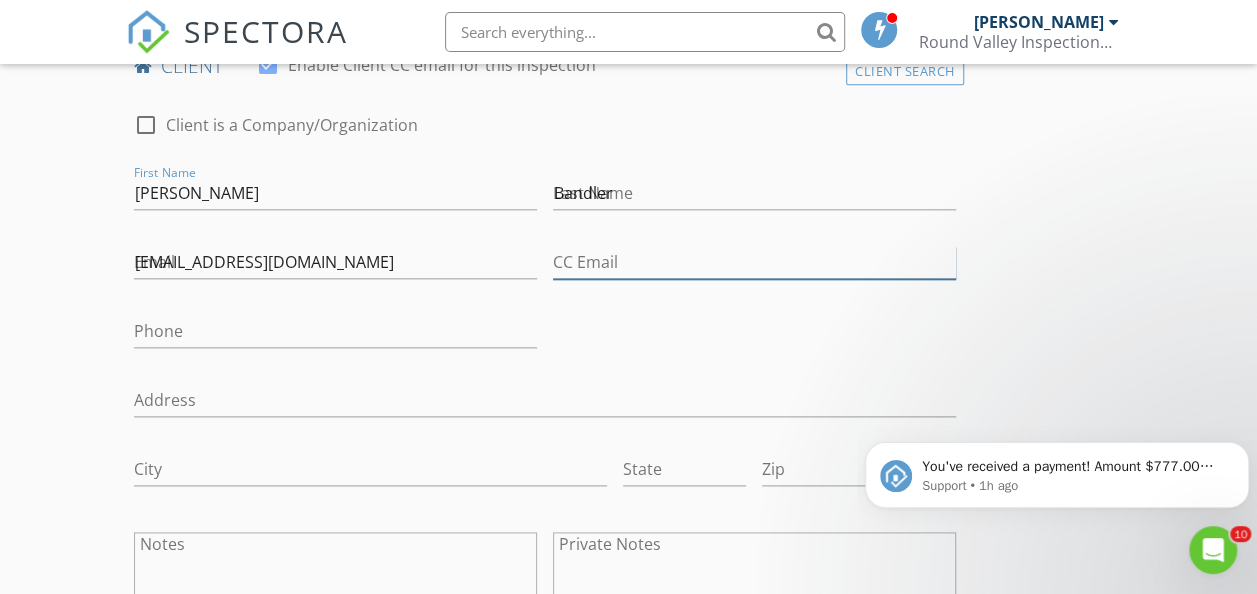 type on "[EMAIL_ADDRESS][DOMAIN_NAME]" 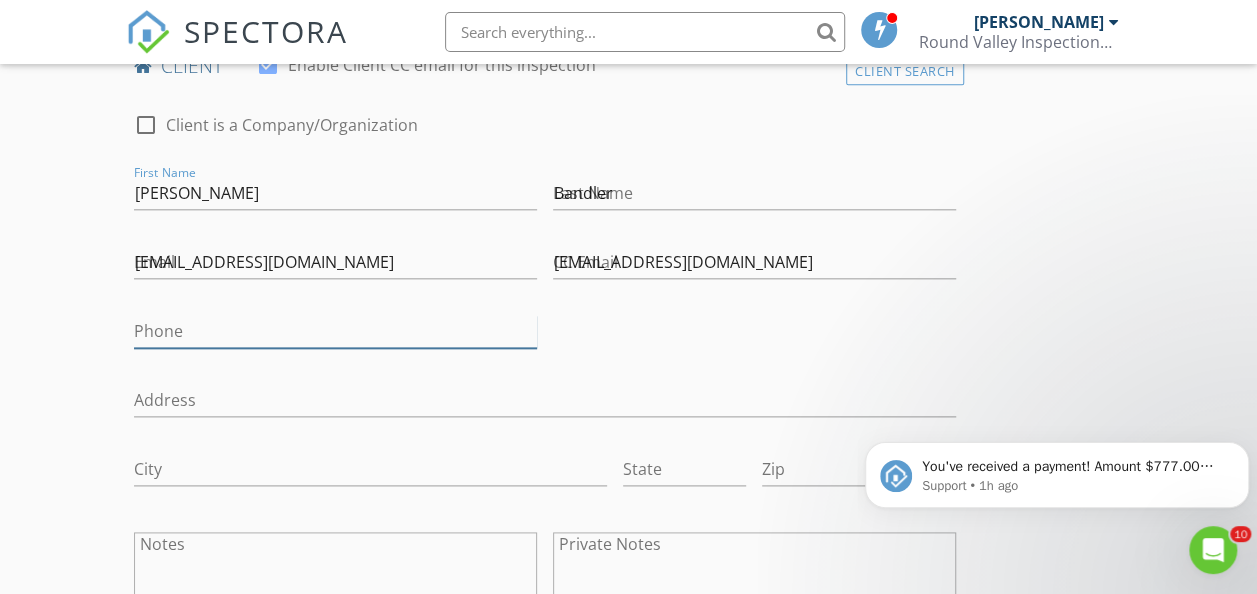 type on "[PHONE_NUMBER]" 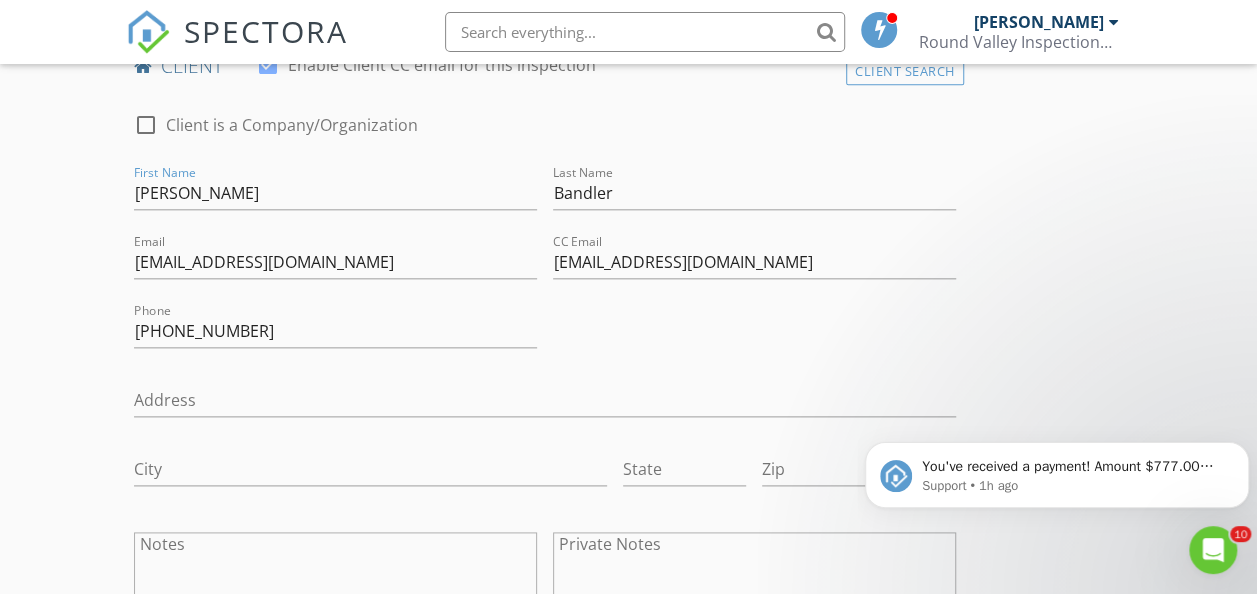 click on "New Inspection
Click here to use the New Order Form
INSPECTOR(S)
check_box   Lou Wieben   PRIMARY   Lou Wieben arrow_drop_down   check_box_outline_blank Lou Wieben specifically requested
Date/Time
07/15/2025 10:30 AM
Location
Address Search       Address 96 Yawpo Ave   Unit   City Oakland   State NJ   Zip 07436   County Bergen     Square Feet 872   Year Built 1951   Foundation arrow_drop_down     Lou Wieben     49.6 miles     (an hour)
client
check_box Enable Client CC email for this inspection   Client Search     check_box_outline_blank Client is a Company/Organization     First Name Stephen   Last Name Bandler   Email sbandler@optonline.net   CC Email sbandler@optonline.net   Phone 917-670-8305   Address   City   State   Zip       Notes   Private Notes
ADD ADDITIONAL client
check_box" at bounding box center (628, 2008) 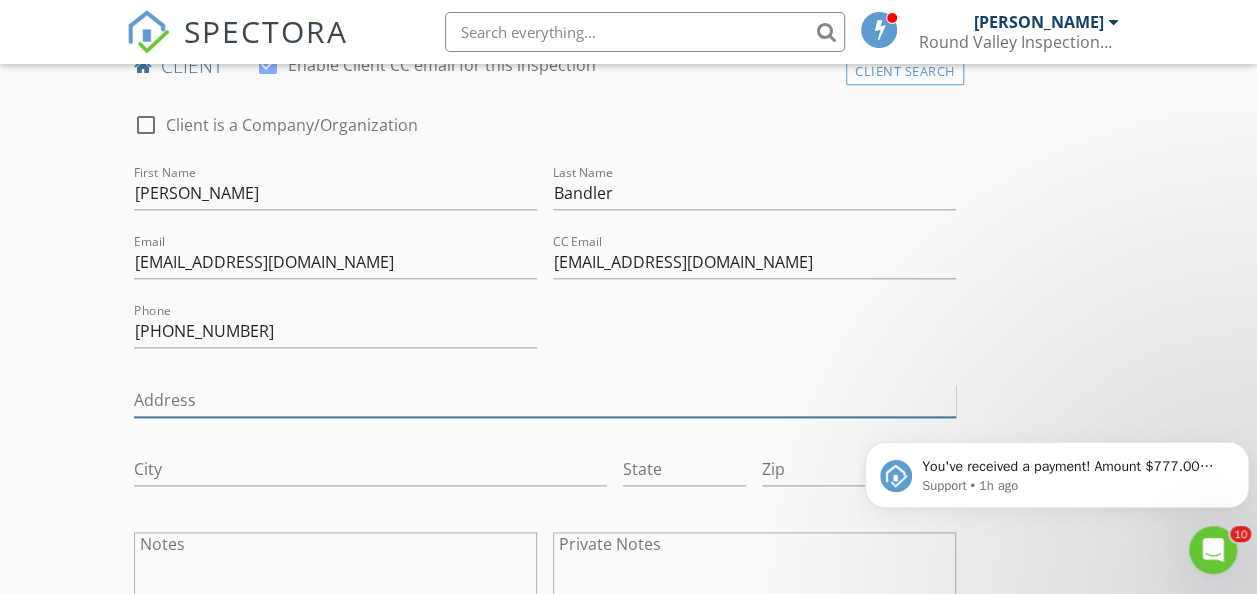 click on "Address" at bounding box center [545, 400] 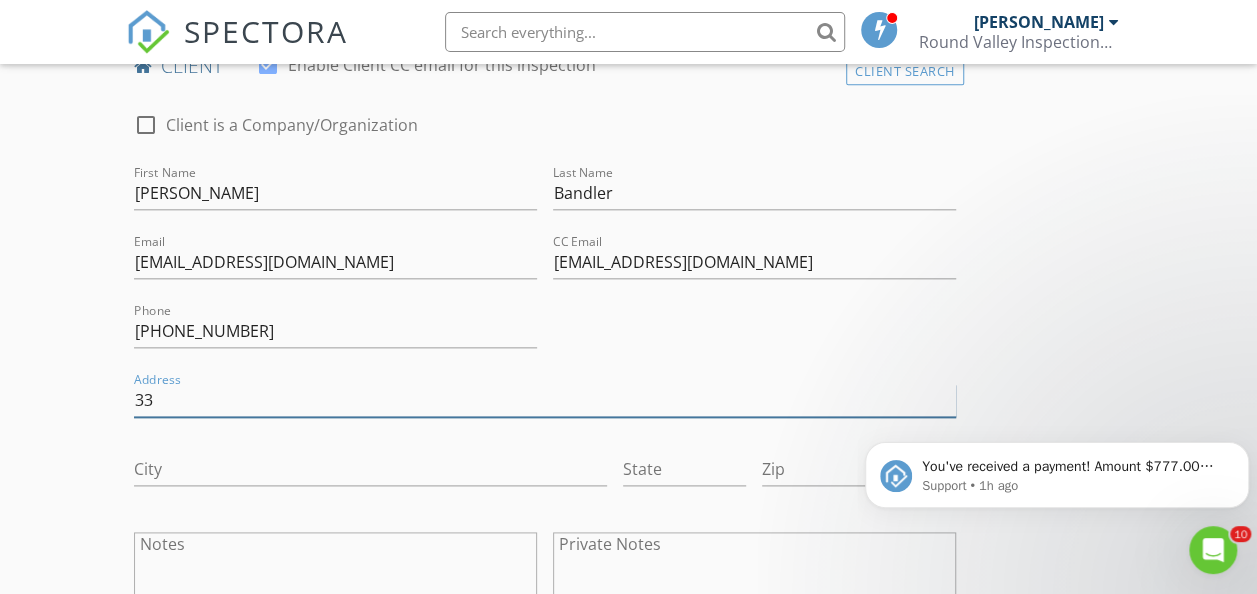 type on "33 [PERSON_NAME]" 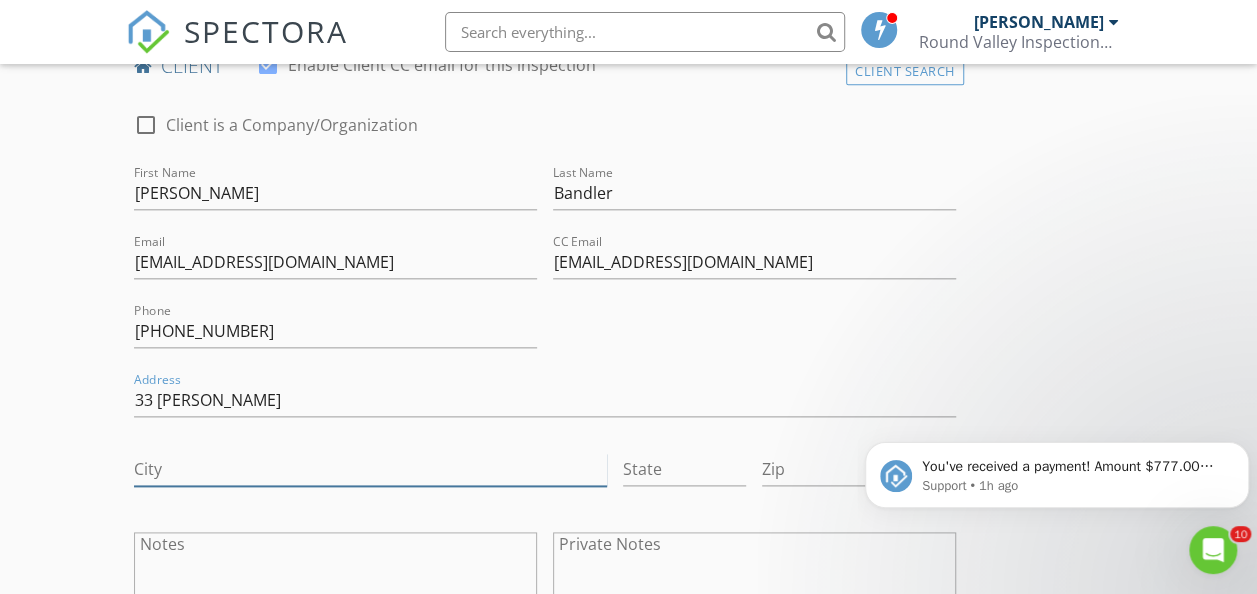 type on "[PERSON_NAME]" 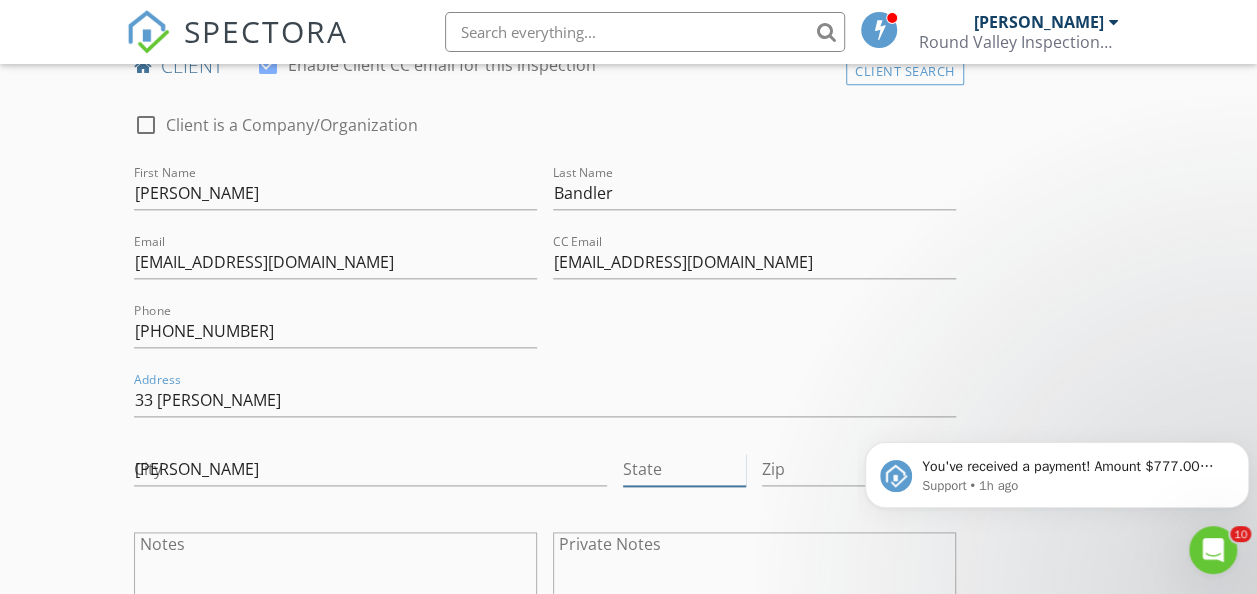 type on "NJ" 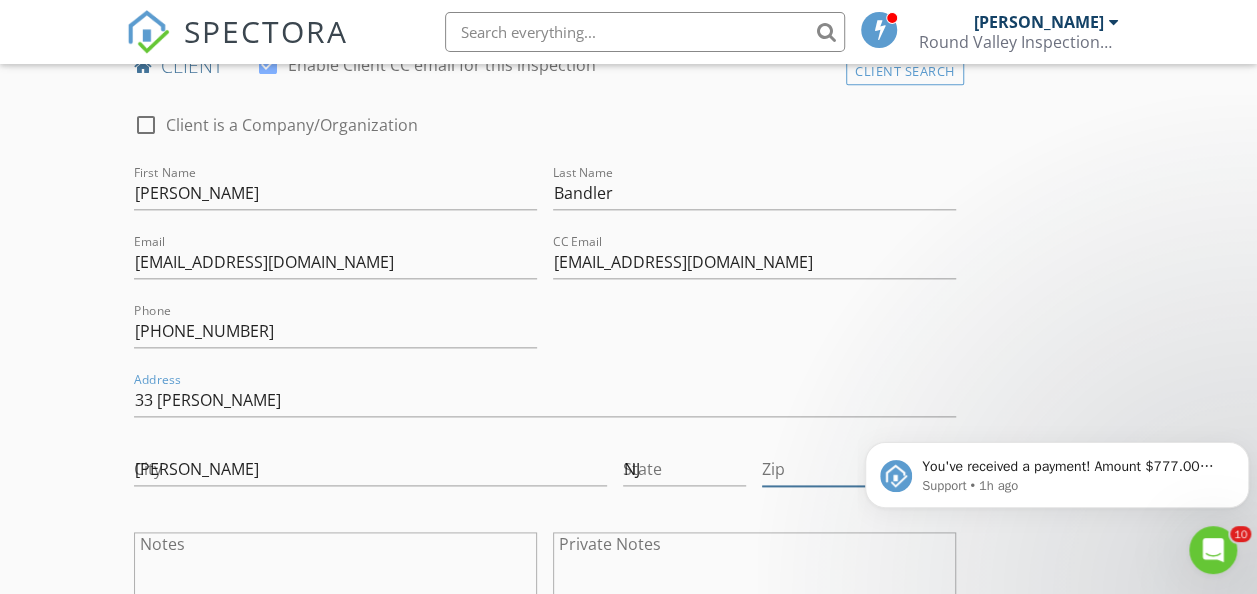 type on "07470" 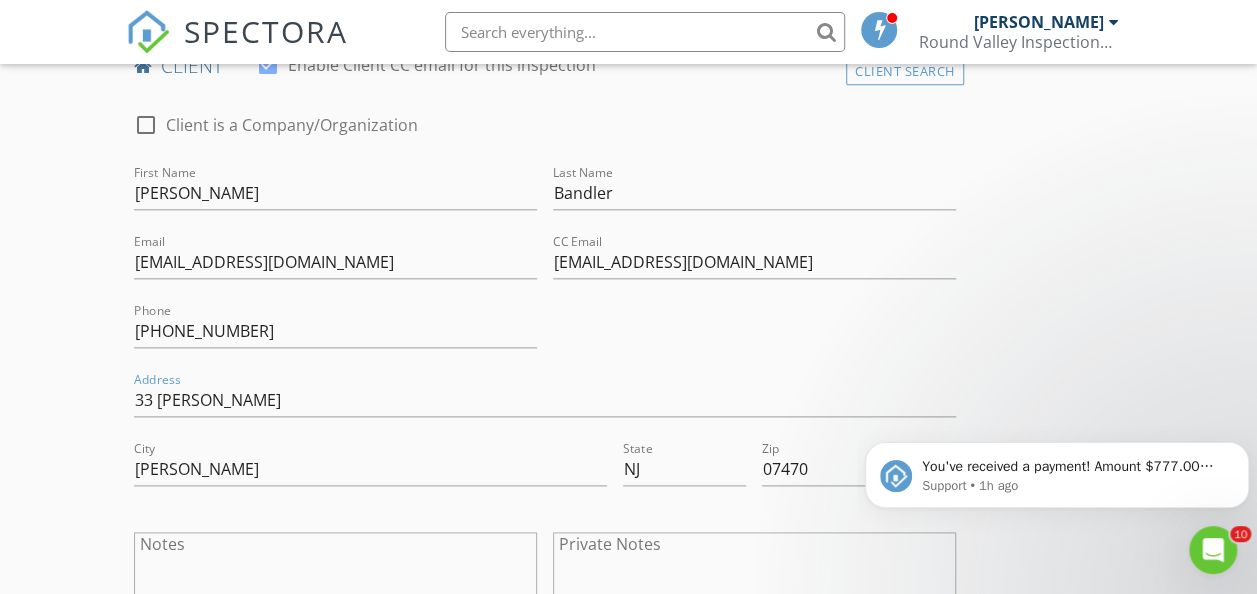 click on "New Inspection
Click here to use the New Order Form
INSPECTOR(S)
check_box   Lou Wieben   PRIMARY   Lou Wieben arrow_drop_down   check_box_outline_blank Lou Wieben specifically requested
Date/Time
07/15/2025 10:30 AM
Location
Address Search       Address 96 Yawpo Ave   Unit   City Oakland   State NJ   Zip 07436   County Bergen     Square Feet 872   Year Built 1951   Foundation arrow_drop_down     Lou Wieben     49.6 miles     (an hour)
client
check_box Enable Client CC email for this inspection   Client Search     check_box_outline_blank Client is a Company/Organization     First Name Stephen   Last Name Bandler   Email sbandler@optonline.net   CC Email sbandler@optonline.net   Phone 917-670-8305   Address 33 Evelyn Ter   City Wayne   State NJ   Zip 07470       Notes   Private Notes
SERVICES" at bounding box center [628, 2008] 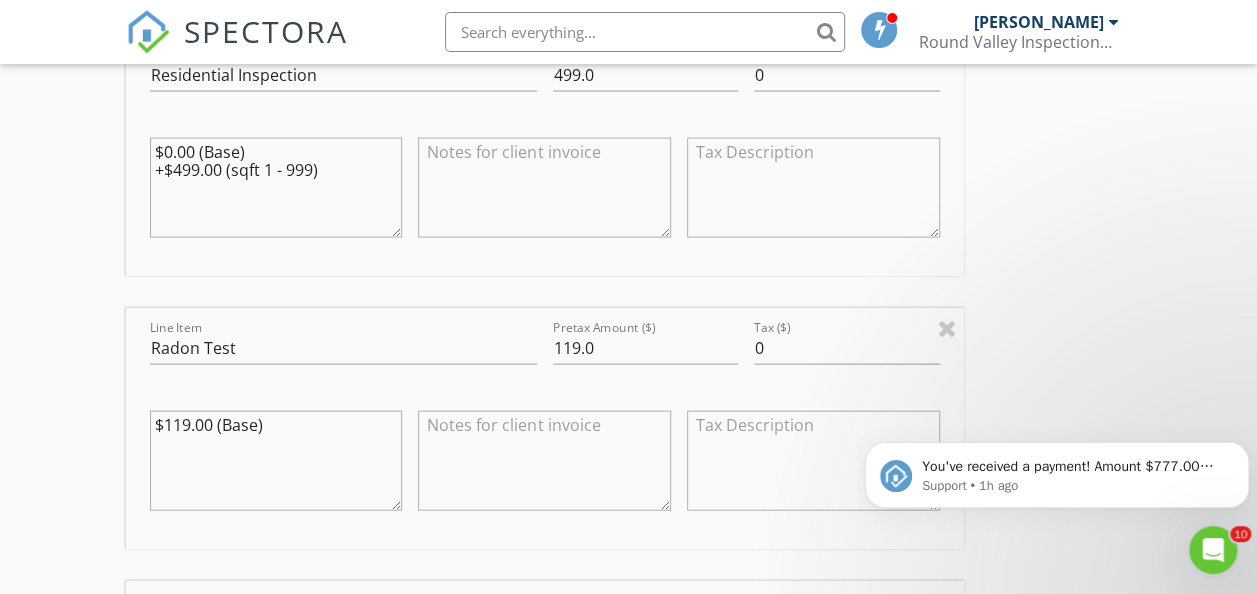scroll, scrollTop: 2080, scrollLeft: 0, axis: vertical 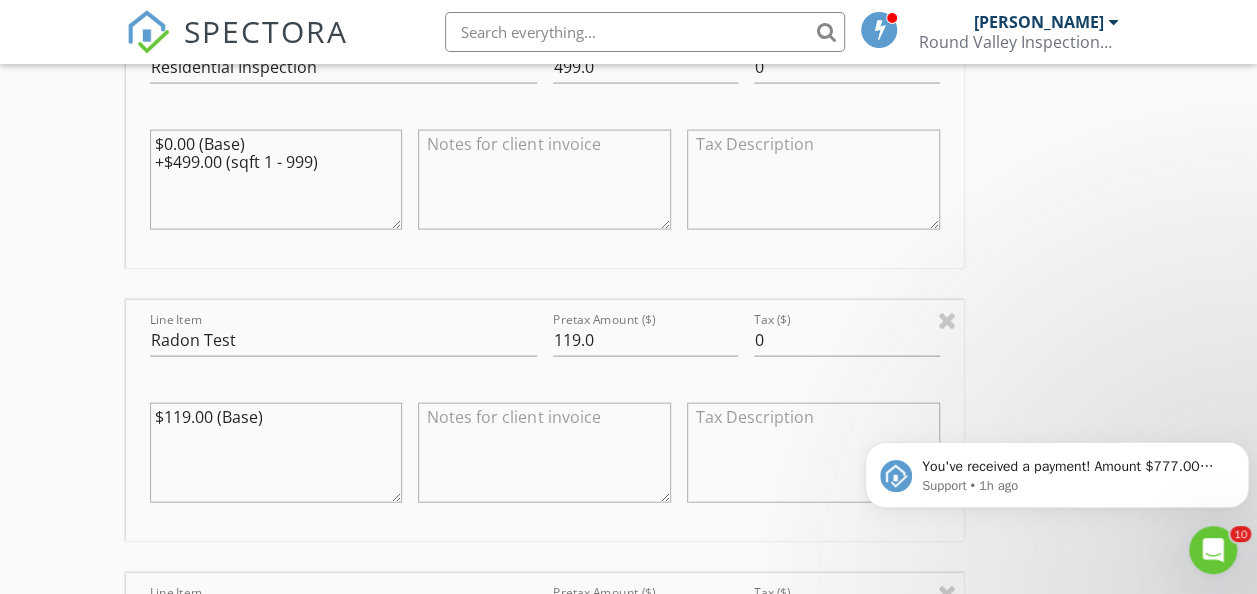 click on "INSPECTOR(S)
check_box   Lou Wieben   PRIMARY   Lou Wieben arrow_drop_down   check_box_outline_blank Lou Wieben specifically requested
Date/Time
07/15/2025 10:30 AM
Location
Address Search       Address 96 Yawpo Ave   Unit   City Oakland   State NJ   Zip 07436   County Bergen     Square Feet 872   Year Built 1951   Foundation arrow_drop_down     Lou Wieben     49.6 miles     (an hour)
client
check_box Enable Client CC email for this inspection   Client Search     check_box_outline_blank Client is a Company/Organization     First Name Stephen   Last Name Bandler   Email sbandler@optonline.net   CC Email sbandler@optonline.net   Phone 917-670-8305   Address 33 Evelyn Ter   City Wayne   State NJ   Zip 07470       Notes   Private Notes
ADD ADDITIONAL client
SERVICES
check_box" at bounding box center (629, 1003) 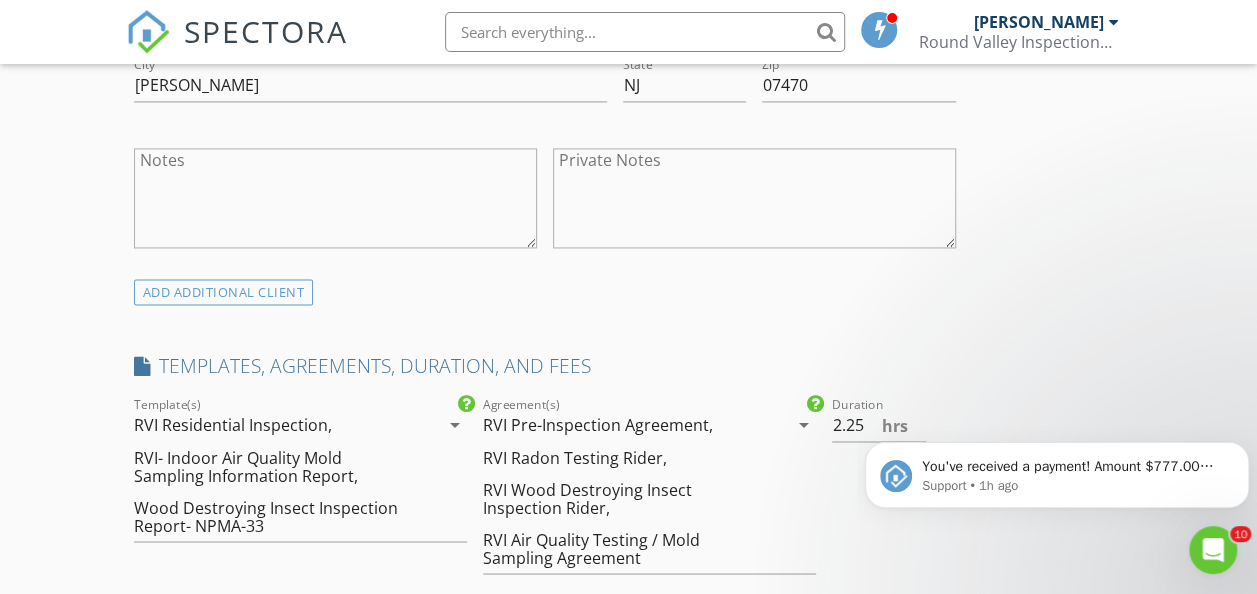 scroll, scrollTop: 1400, scrollLeft: 0, axis: vertical 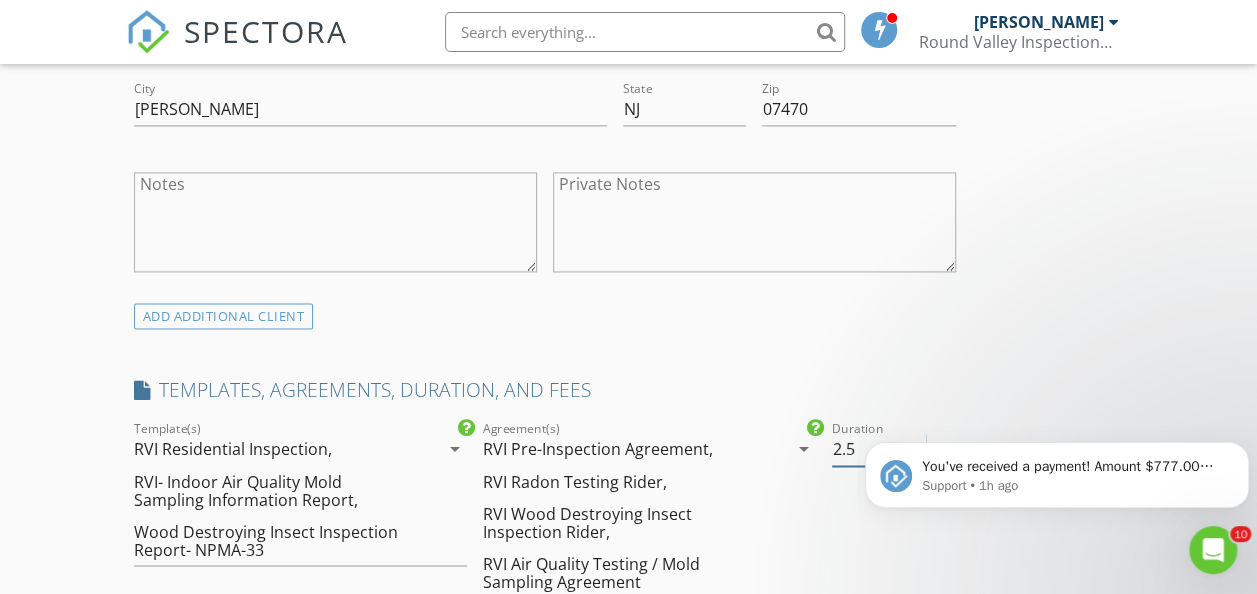 click on "2.5" at bounding box center (879, 449) 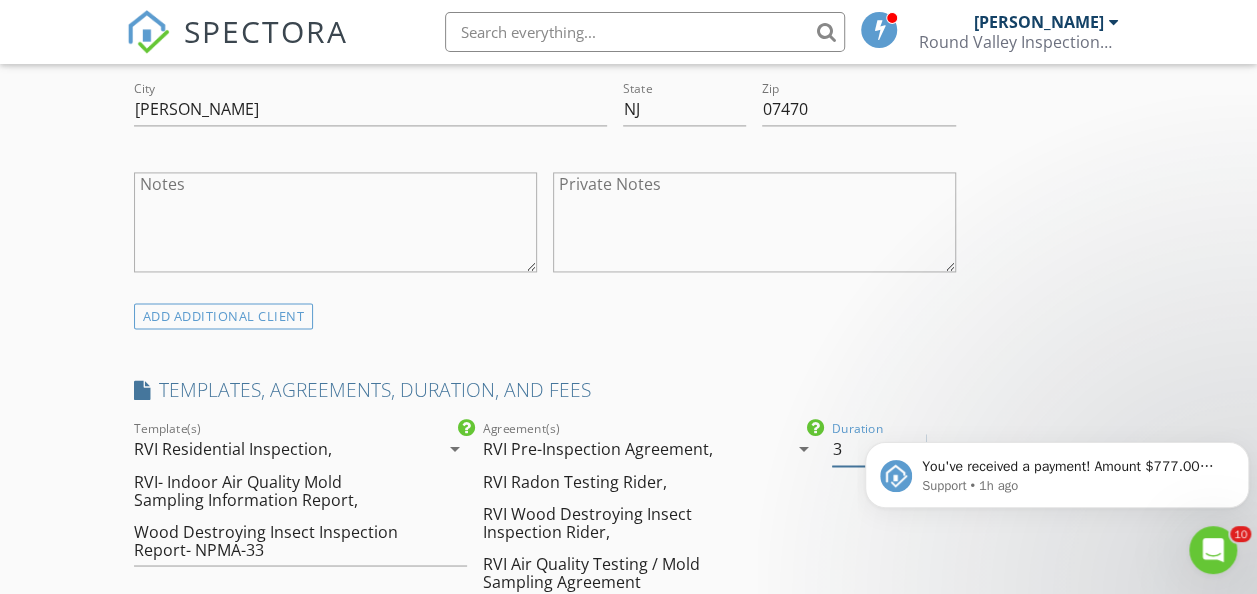 click on "3" at bounding box center [879, 449] 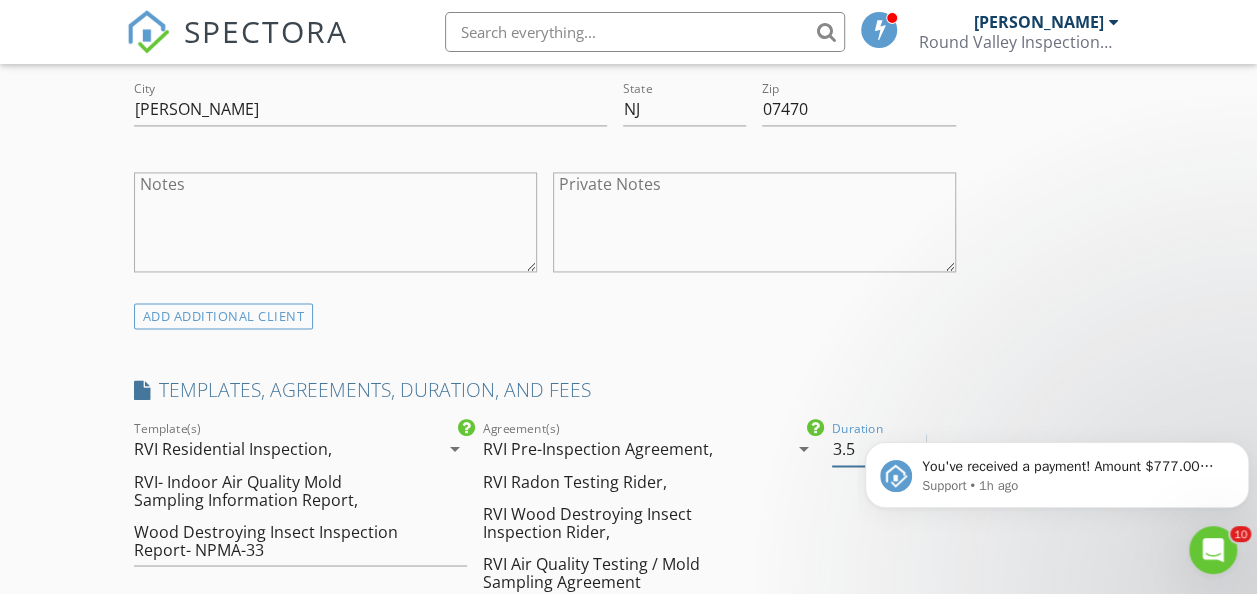 click on "3.5" at bounding box center (879, 449) 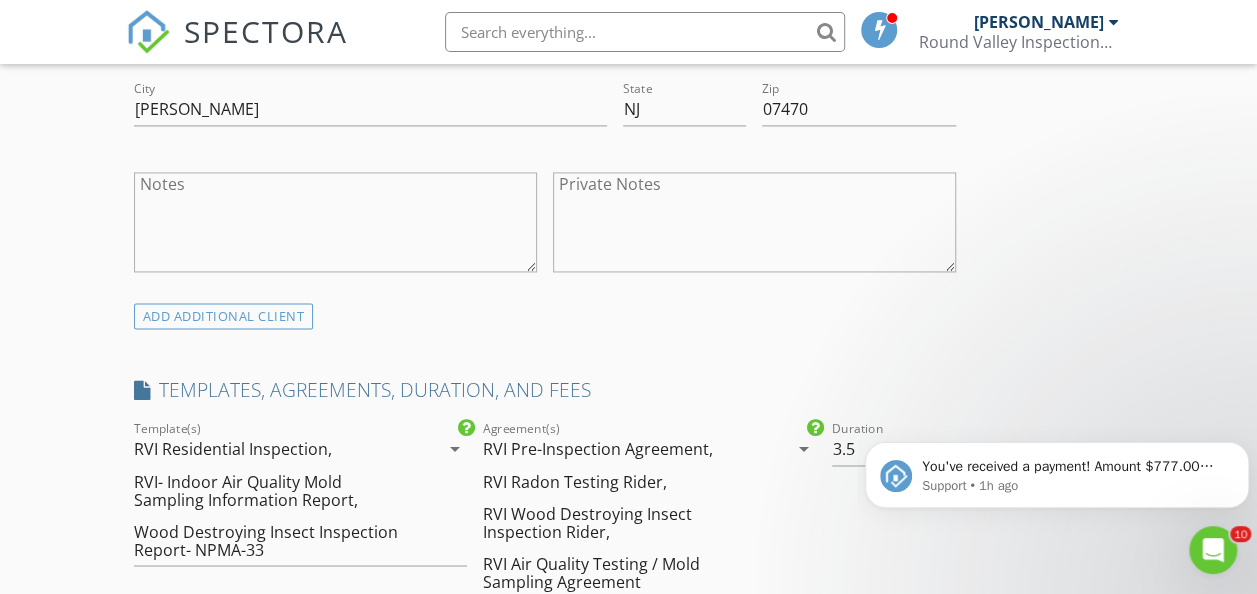 click on "INSPECTOR(S)
check_box   Lou Wieben   PRIMARY   Lou Wieben arrow_drop_down   check_box_outline_blank Lou Wieben specifically requested
Date/Time
07/15/2025 10:30 AM
Location
Address Search       Address 96 Yawpo Ave   Unit   City Oakland   State NJ   Zip 07436   County Bergen     Square Feet 872   Year Built 1951   Foundation arrow_drop_down     Lou Wieben     49.6 miles     (an hour)
client
check_box Enable Client CC email for this inspection   Client Search     check_box_outline_blank Client is a Company/Organization     First Name Stephen   Last Name Bandler   Email sbandler@optonline.net   CC Email sbandler@optonline.net   Phone 917-670-8305   Address 33 Evelyn Ter   City Wayne   State NJ   Zip 07470       Notes   Private Notes
ADD ADDITIONAL client
SERVICES
check_box" at bounding box center [629, 1683] 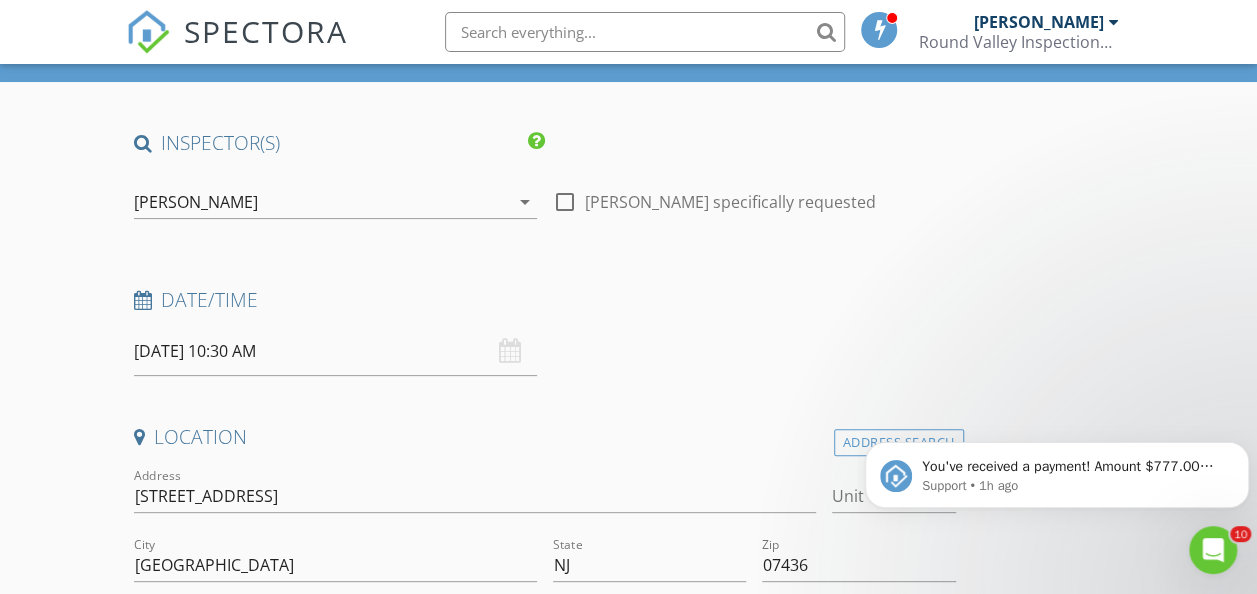 scroll, scrollTop: 120, scrollLeft: 0, axis: vertical 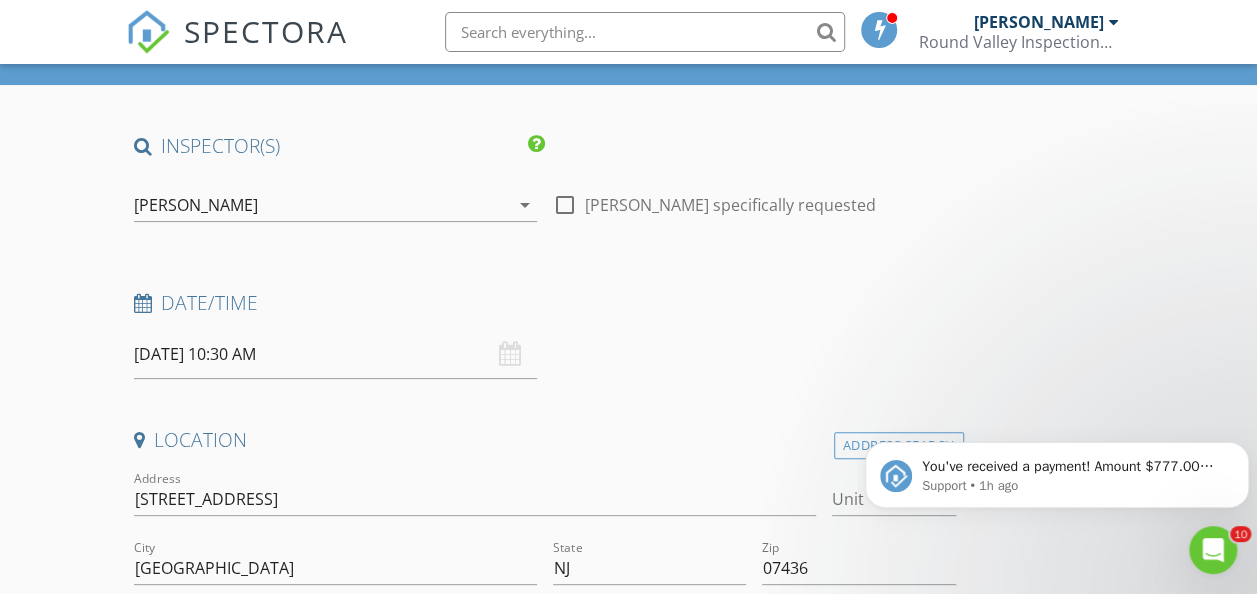 click on "New Inspection
Click here to use the New Order Form
INSPECTOR(S)
check_box   Lou Wieben   PRIMARY   Lou Wieben arrow_drop_down   check_box_outline_blank Lou Wieben specifically requested
Date/Time
07/15/2025 10:30 AM
Location
Address Search       Address 96 Yawpo Ave   Unit   City Oakland   State NJ   Zip 07436   County Bergen     Square Feet 872   Year Built 1951   Foundation arrow_drop_down     Lou Wieben     49.6 miles     (an hour)
client
check_box Enable Client CC email for this inspection   Client Search     check_box_outline_blank Client is a Company/Organization     First Name Stephen   Last Name Bandler   Email sbandler@optonline.net   CC Email sbandler@optonline.net   Phone 917-670-8305   Address 33 Evelyn Ter   City Wayne   State NJ   Zip 07470       Notes   Private Notes
SERVICES" at bounding box center [628, 2928] 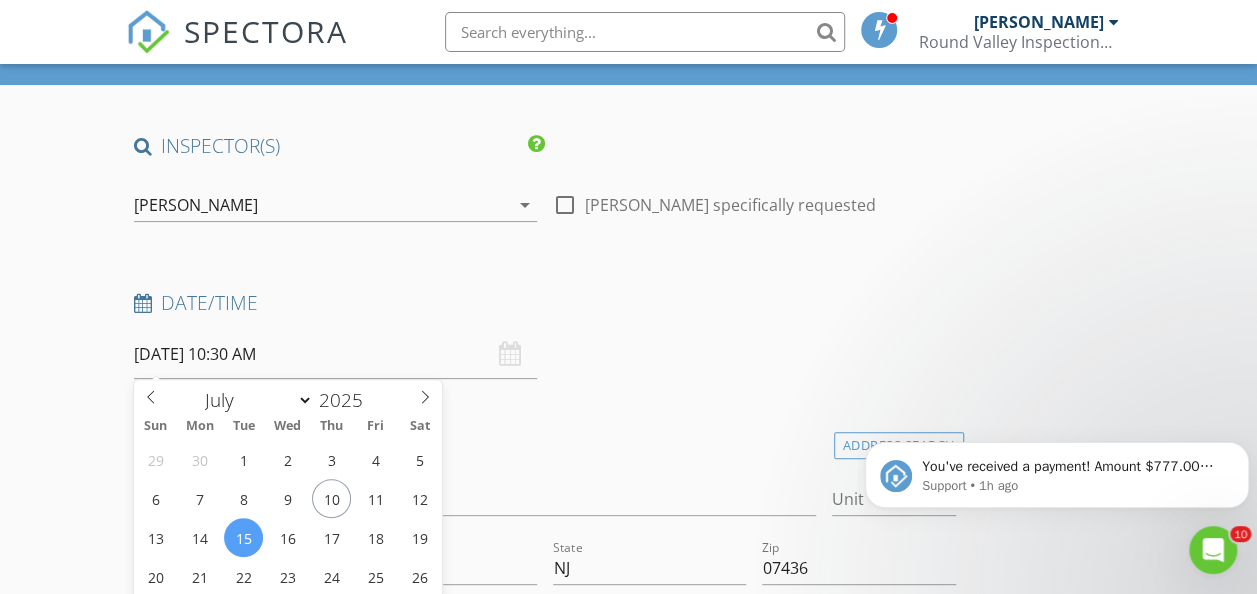 scroll, scrollTop: 517, scrollLeft: 0, axis: vertical 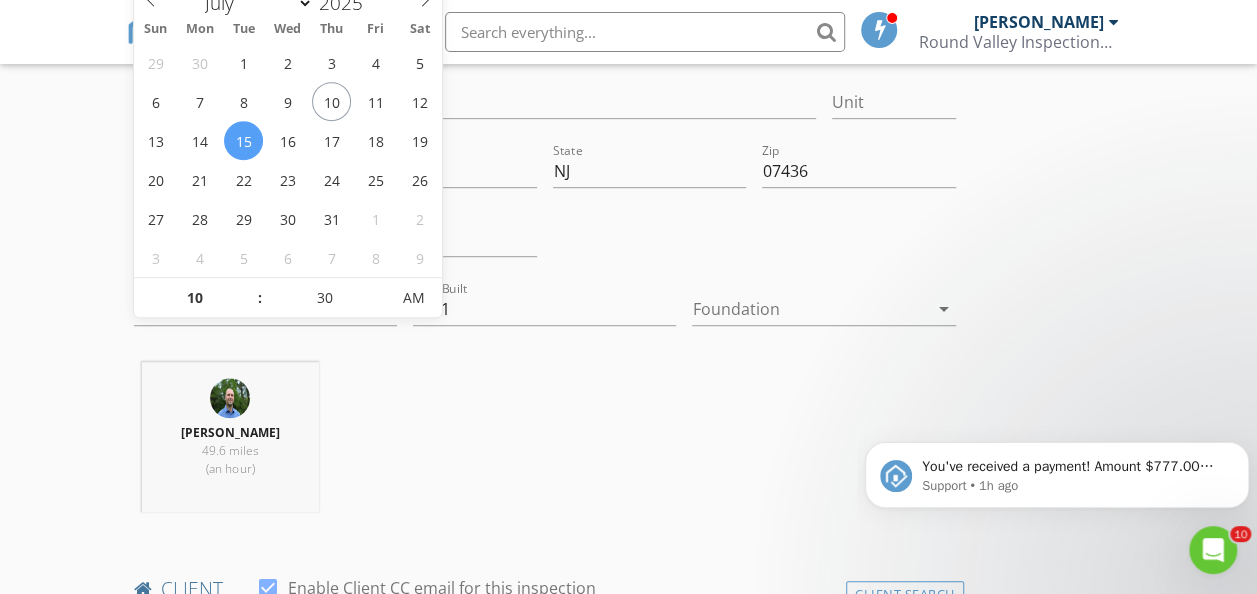 click on "New Inspection
Click here to use the New Order Form
INSPECTOR(S)
check_box   Lou Wieben   PRIMARY   Lou Wieben arrow_drop_down   check_box_outline_blank Lou Wieben specifically requested
Date/Time
07/15/2025 10:30 AM
Location
Address Search       Address 96 Yawpo Ave   Unit   City Oakland   State NJ   Zip 07436   County Bergen     Square Feet 872   Year Built 1951   Foundation arrow_drop_down     Lou Wieben     49.6 miles     (an hour)
client
check_box Enable Client CC email for this inspection   Client Search     check_box_outline_blank Client is a Company/Organization     First Name Stephen   Last Name Bandler   Email sbandler@optonline.net   CC Email sbandler@optonline.net   Phone 917-670-8305   Address 33 Evelyn Ter   City Wayne   State NJ   Zip 07470       Notes   Private Notes
SERVICES" at bounding box center [628, 2531] 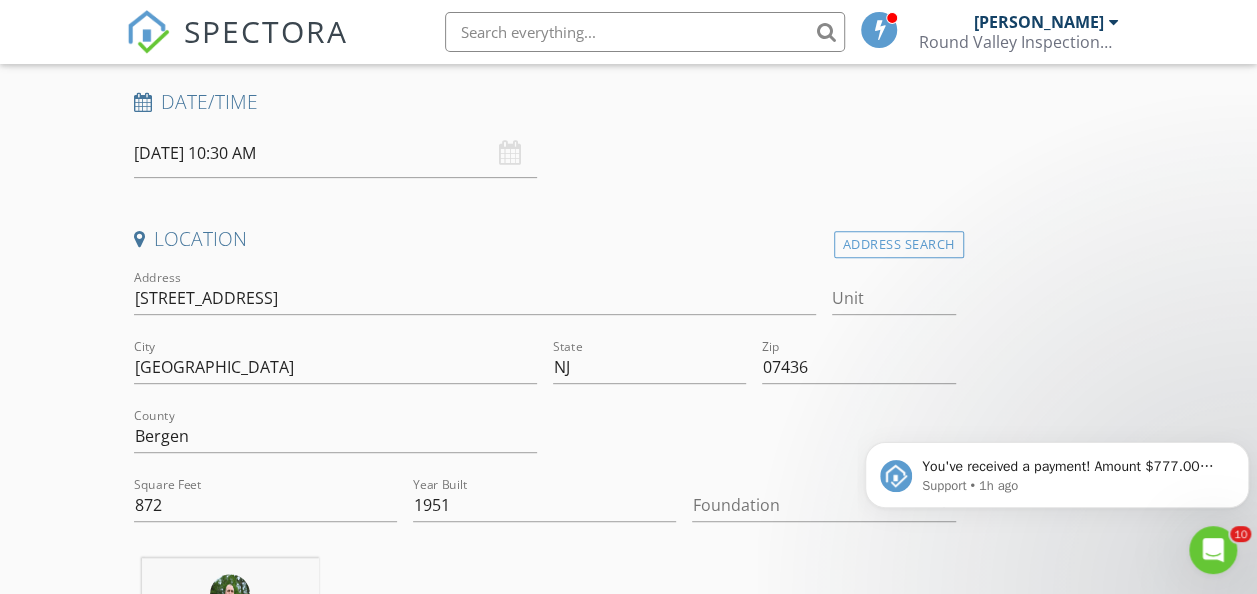 scroll, scrollTop: 317, scrollLeft: 0, axis: vertical 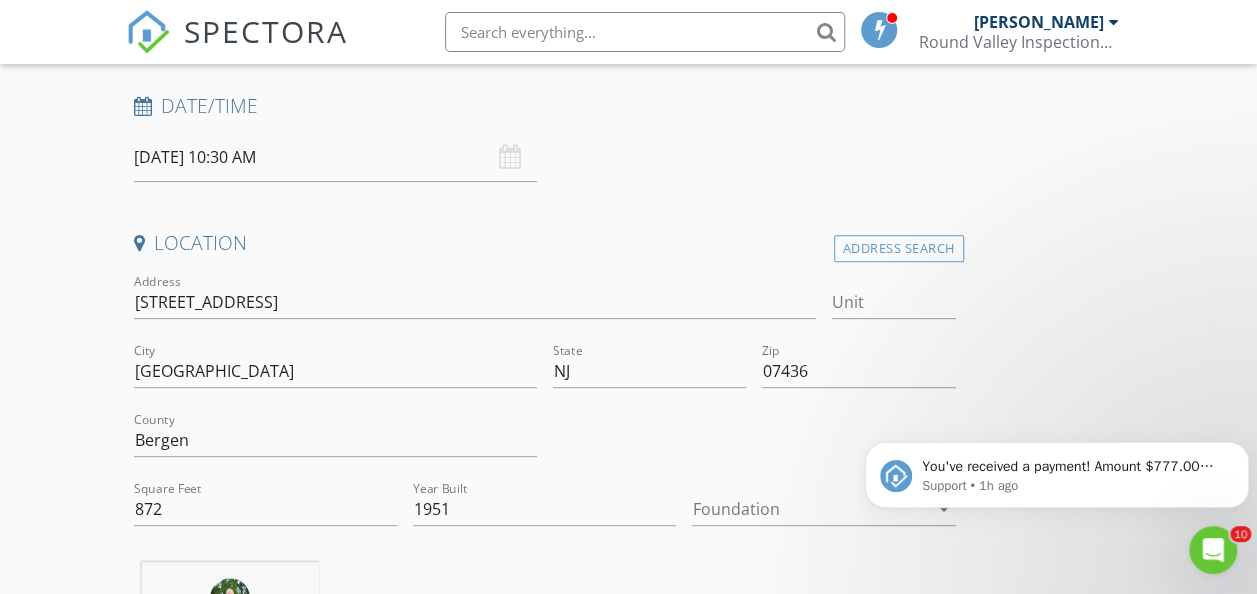 click on "New Inspection
Click here to use the New Order Form
INSPECTOR(S)
check_box   Lou Wieben   PRIMARY   Lou Wieben arrow_drop_down   check_box_outline_blank Lou Wieben specifically requested
Date/Time
07/15/2025 10:30 AM
Location
Address Search       Address 96 Yawpo Ave   Unit   City Oakland   State NJ   Zip 07436   County Bergen     Square Feet 872   Year Built 1951   Foundation arrow_drop_down     Lou Wieben     49.6 miles     (an hour)
client
check_box Enable Client CC email for this inspection   Client Search     check_box_outline_blank Client is a Company/Organization     First Name Stephen   Last Name Bandler   Email sbandler@optonline.net   CC Email sbandler@optonline.net   Phone 917-670-8305   Address 33 Evelyn Ter   City Wayne   State NJ   Zip 07470       Notes   Private Notes
SERVICES" at bounding box center (628, 2731) 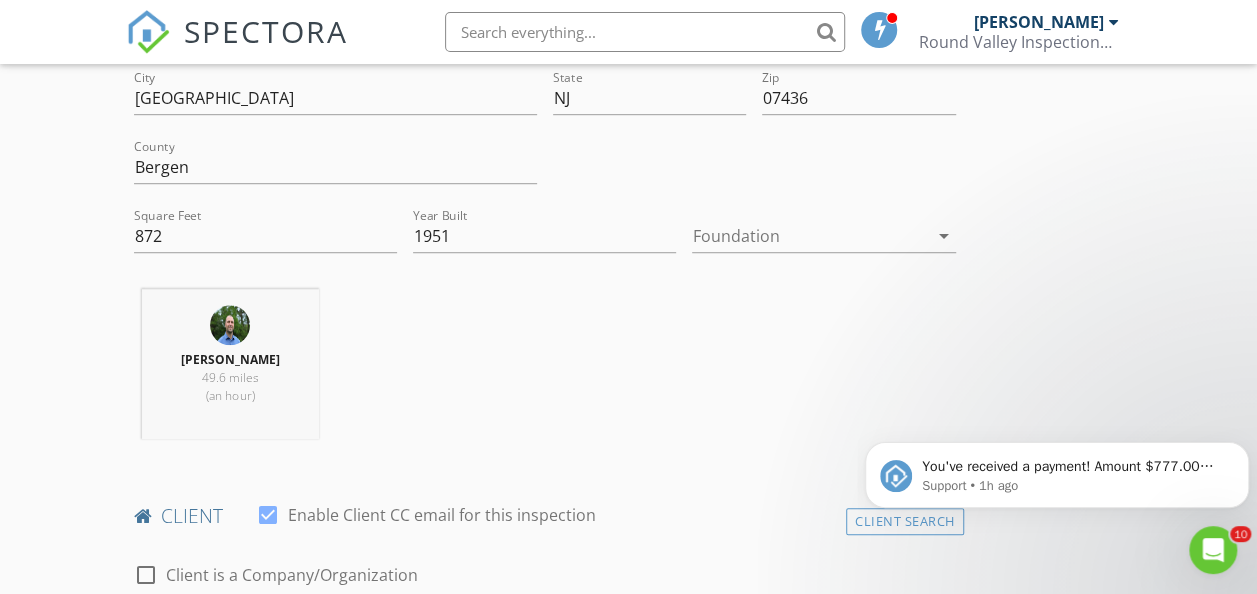 scroll, scrollTop: 557, scrollLeft: 0, axis: vertical 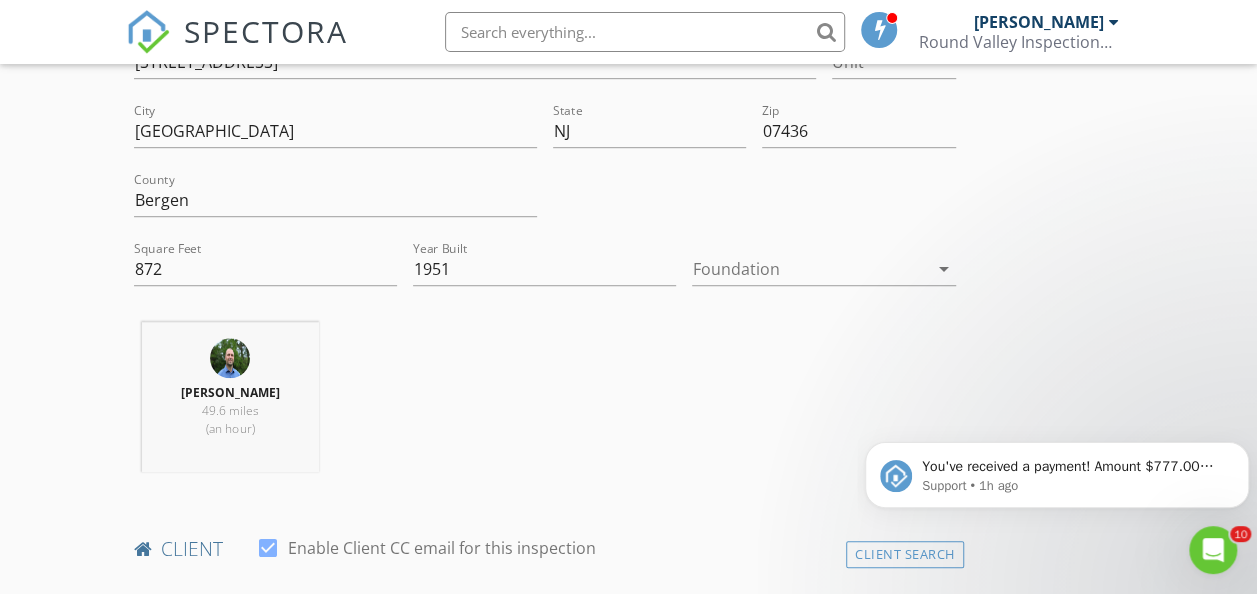 click at bounding box center (809, 269) 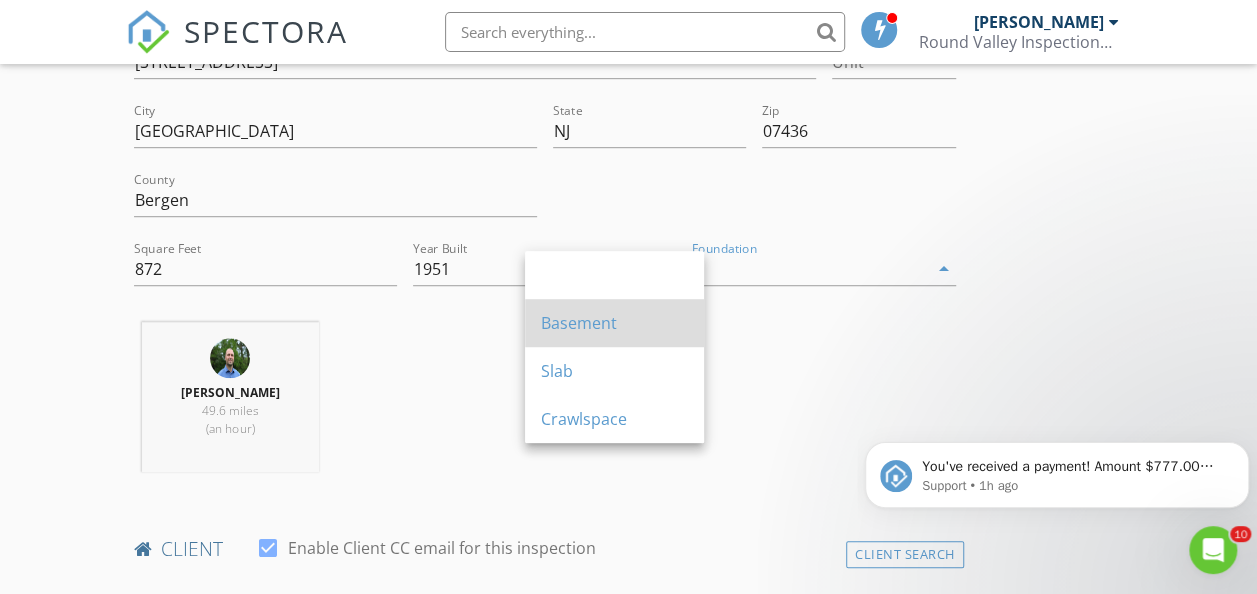 click on "Basement" at bounding box center [614, 323] 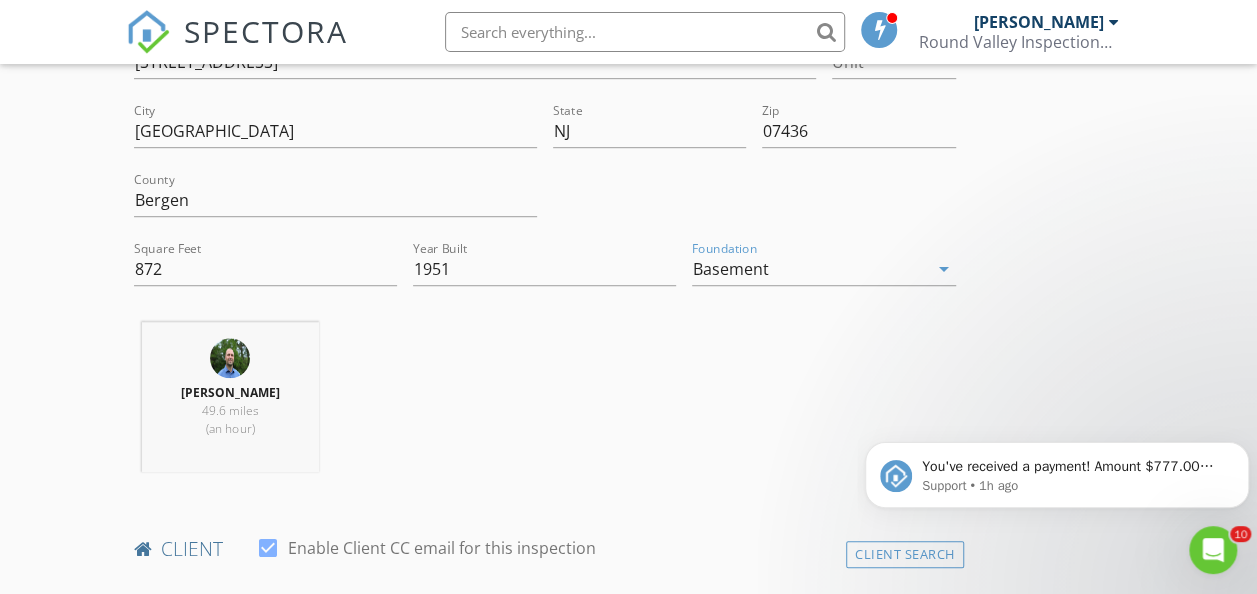 type on "2.25" 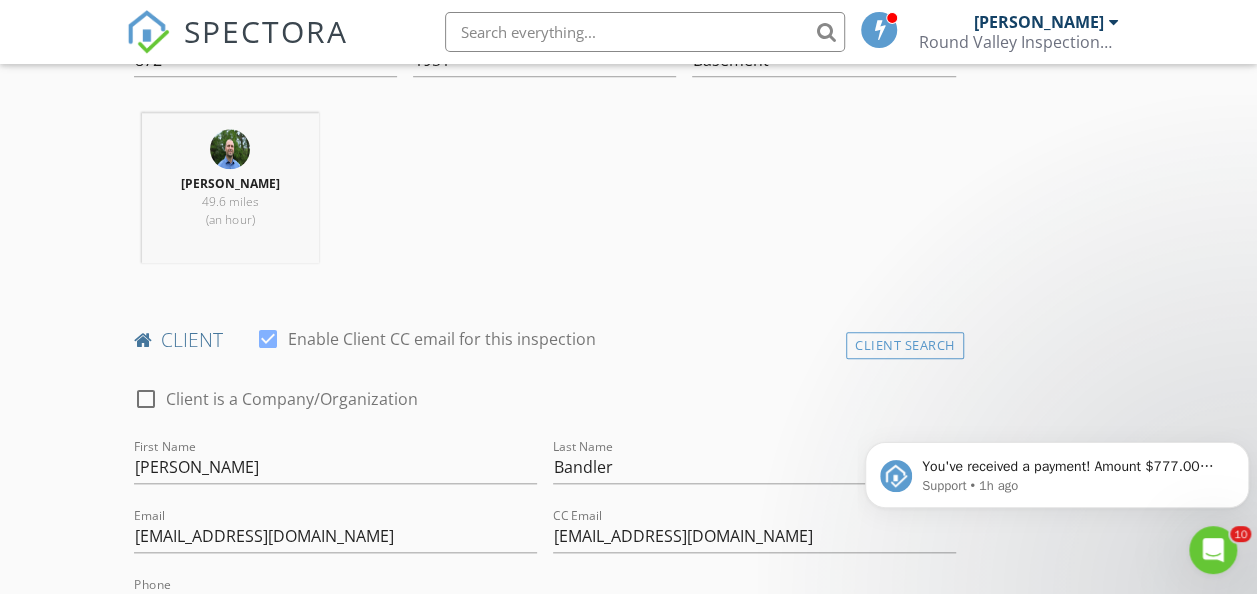 scroll, scrollTop: 957, scrollLeft: 0, axis: vertical 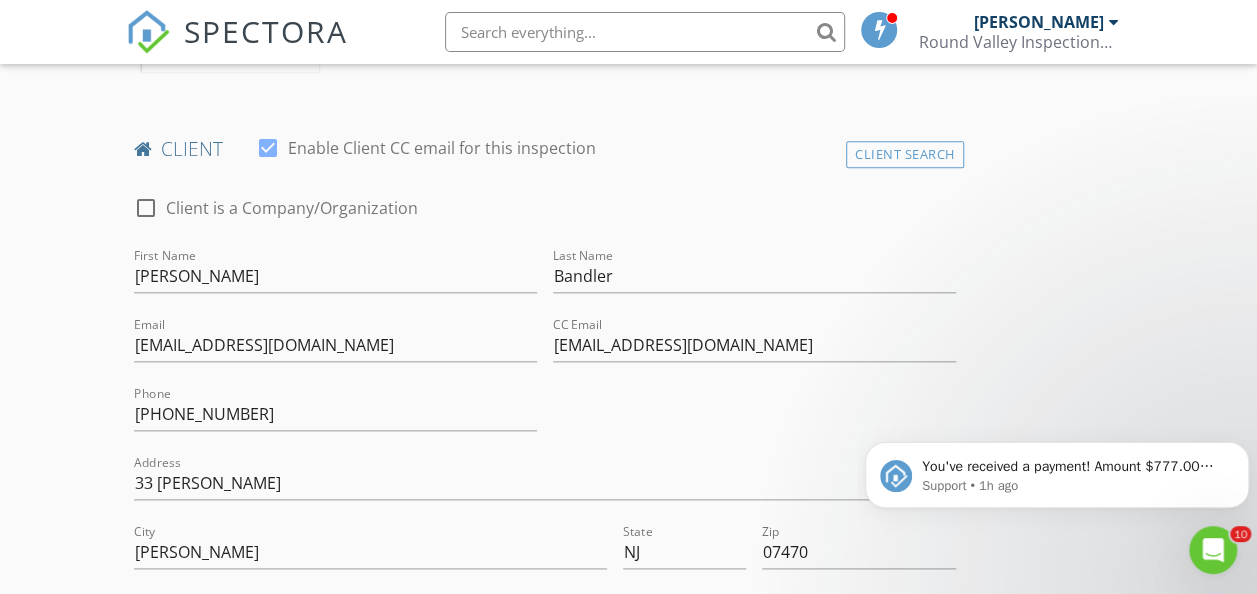 click on "New Inspection
Click here to use the New Order Form
INSPECTOR(S)
check_box   Lou Wieben   PRIMARY   Lou Wieben arrow_drop_down   check_box_outline_blank Lou Wieben specifically requested
Date/Time
07/15/2025 10:30 AM
Location
Address Search       Address 96 Yawpo Ave   Unit   City Oakland   State NJ   Zip 07436   County Bergen     Square Feet 872   Year Built 1951   Foundation Basement arrow_drop_down     Lou Wieben     49.6 miles     (an hour)
client
check_box Enable Client CC email for this inspection   Client Search     check_box_outline_blank Client is a Company/Organization     First Name Stephen   Last Name Bandler   Email sbandler@optonline.net   CC Email sbandler@optonline.net   Phone 917-670-8305   Address 33 Evelyn Ter   City Wayne   State NJ   Zip 07470       Notes   Private Notes
SERVICES" at bounding box center [628, 2091] 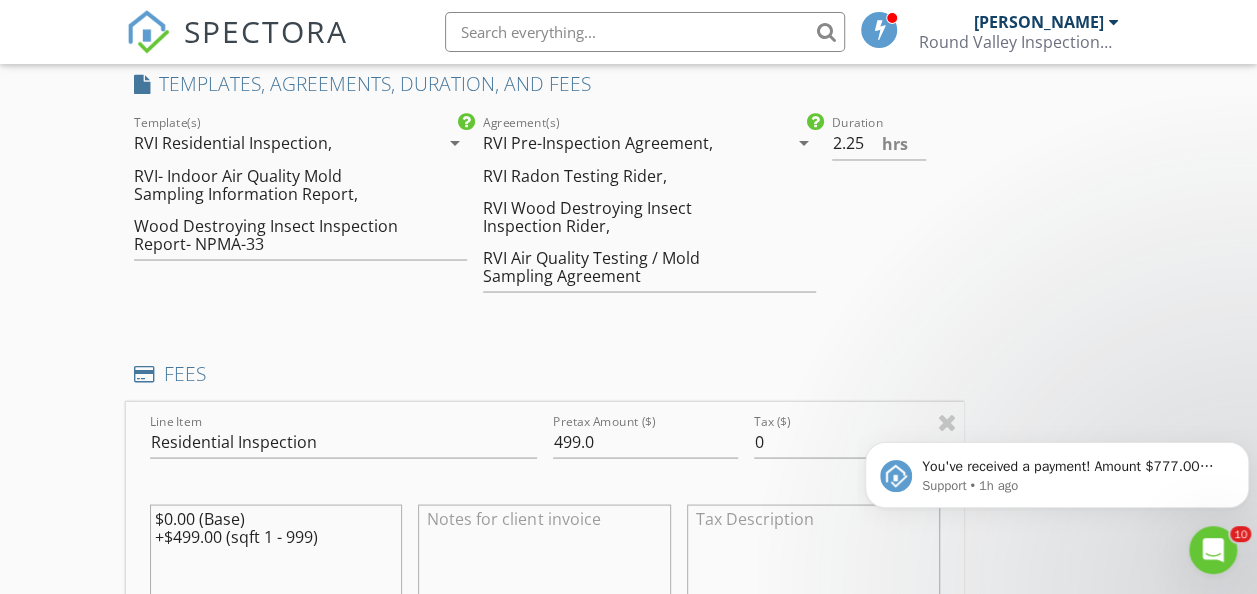 scroll, scrollTop: 1557, scrollLeft: 0, axis: vertical 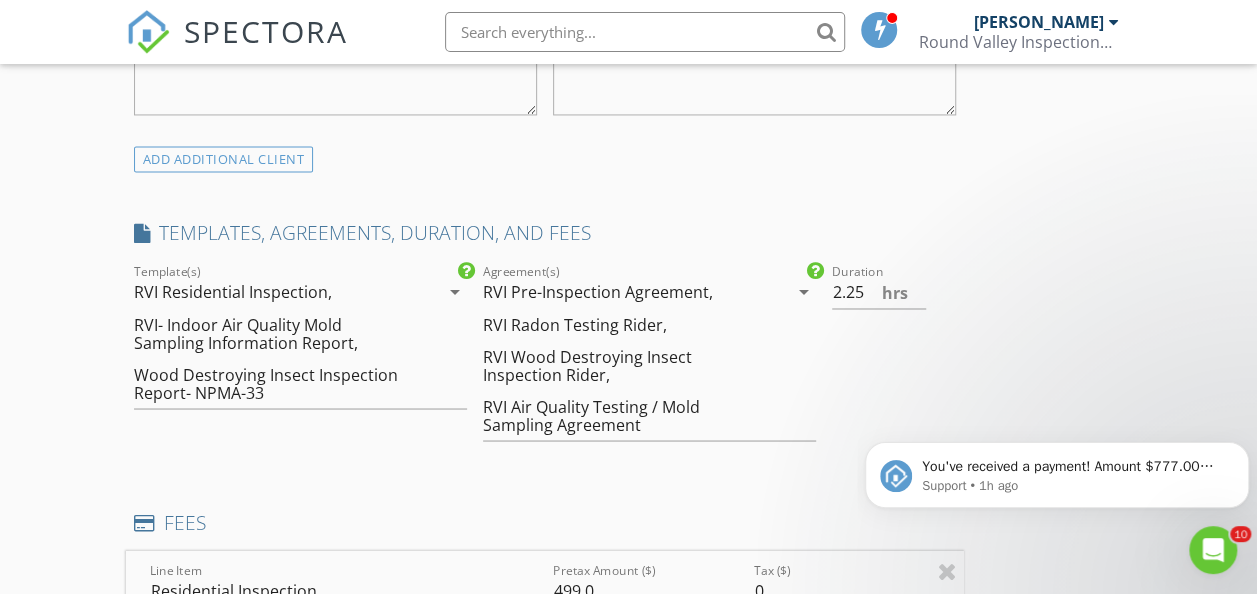 click on "arrow_drop_down" at bounding box center (455, 292) 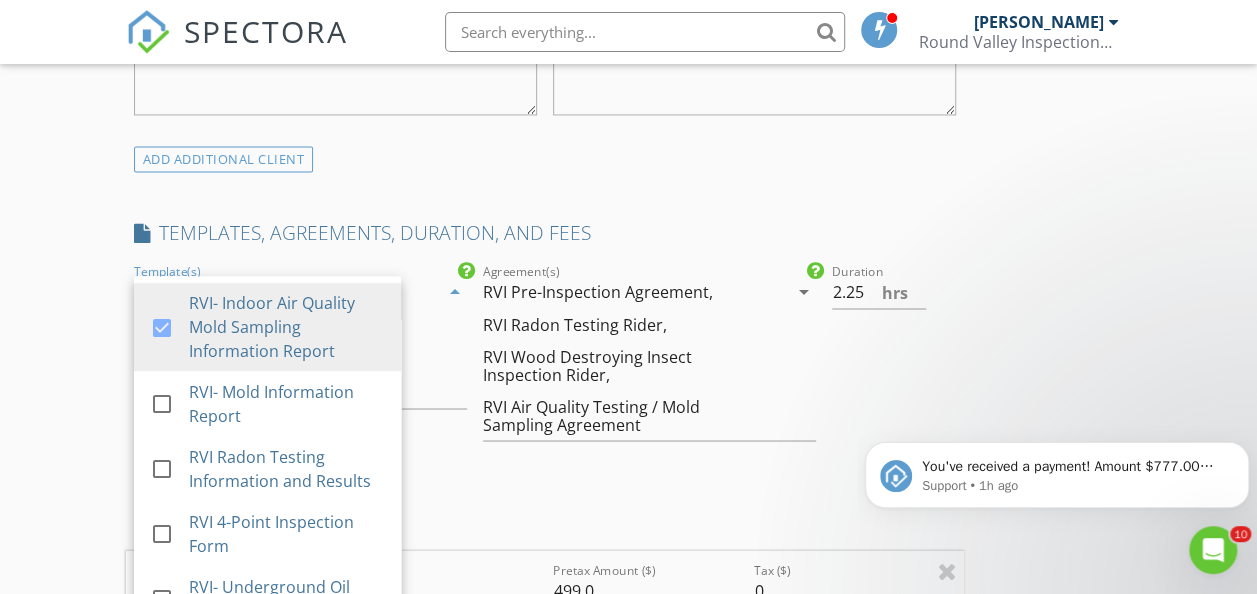scroll, scrollTop: 734, scrollLeft: 0, axis: vertical 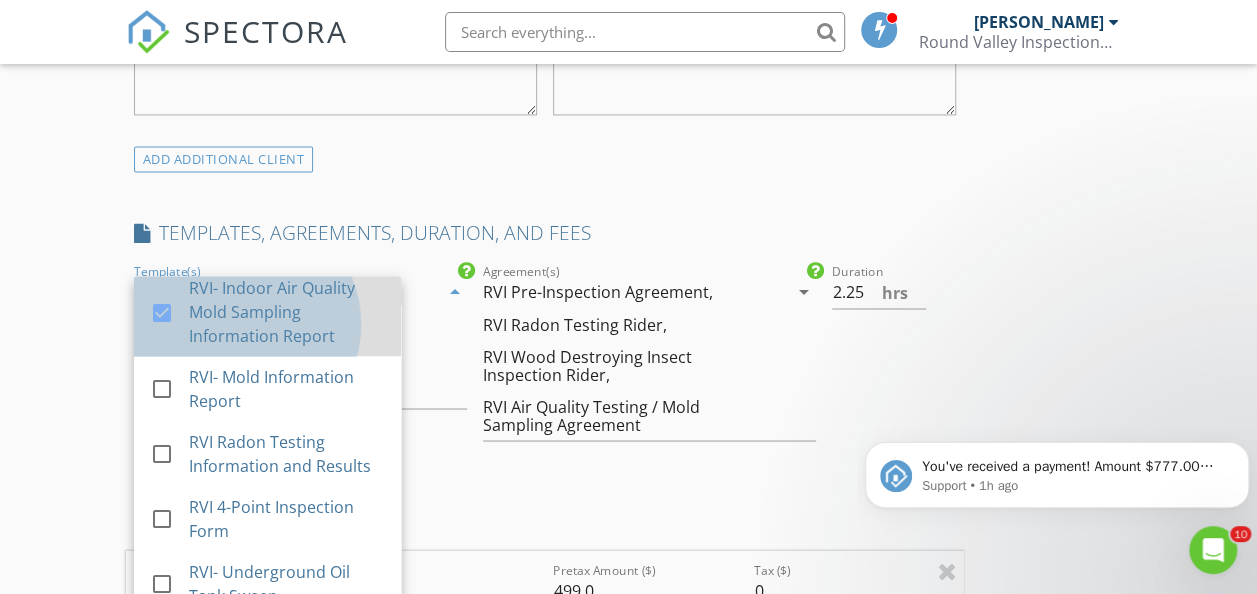 click on "RVI- Indoor Air Quality Mold Sampling Information Report" at bounding box center [286, 312] 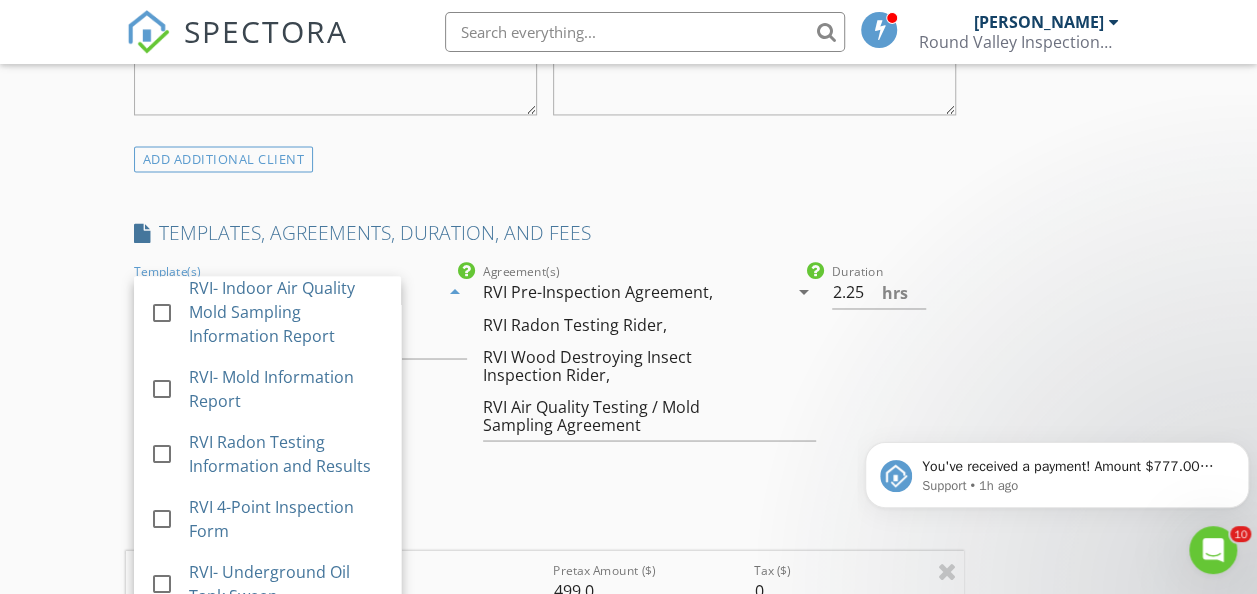 click on "New Inspection
Click here to use the New Order Form
INSPECTOR(S)
check_box   Lou Wieben   PRIMARY   Lou Wieben arrow_drop_down   check_box_outline_blank Lou Wieben specifically requested
Date/Time
07/15/2025 10:30 AM
Location
Address Search       Address 96 Yawpo Ave   Unit   City Oakland   State NJ   Zip 07436   County Bergen     Square Feet 872   Year Built 1951   Foundation Basement arrow_drop_down     Lou Wieben     49.6 miles     (an hour)
client
check_box Enable Client CC email for this inspection   Client Search     check_box_outline_blank Client is a Company/Organization     First Name Stephen   Last Name Bandler   Email sbandler@optonline.net   CC Email sbandler@optonline.net   Phone 917-670-8305   Address 33 Evelyn Ter   City Wayne   State NJ   Zip 07470       Notes   Private Notes
SERVICES" at bounding box center [628, 1491] 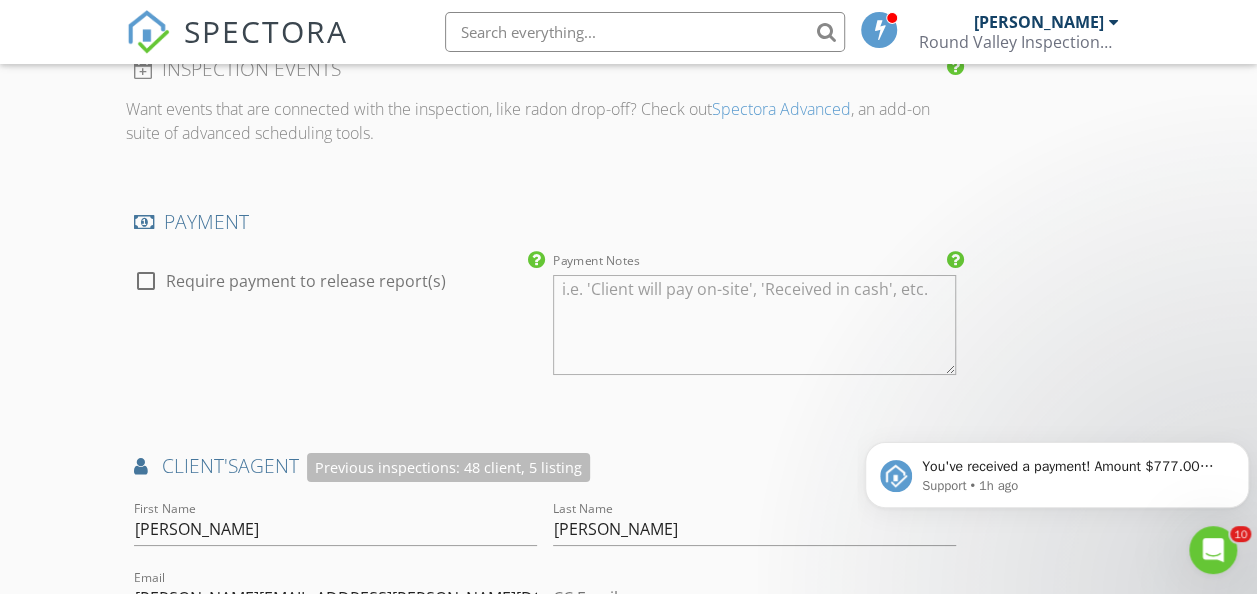 scroll, scrollTop: 3597, scrollLeft: 0, axis: vertical 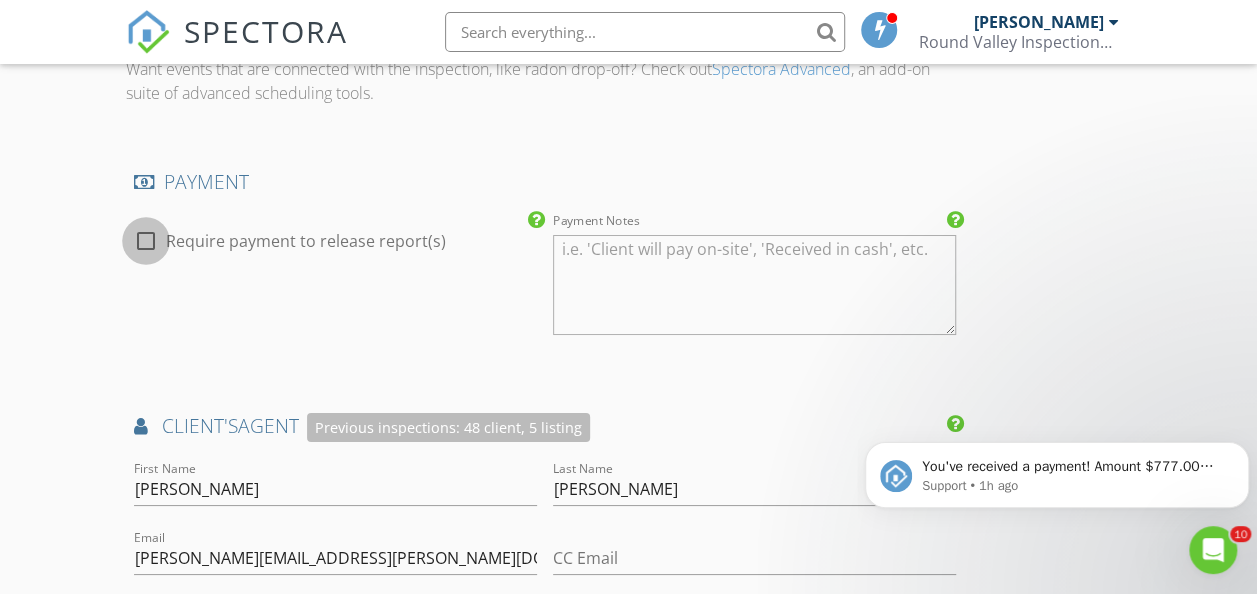 click at bounding box center [146, 241] 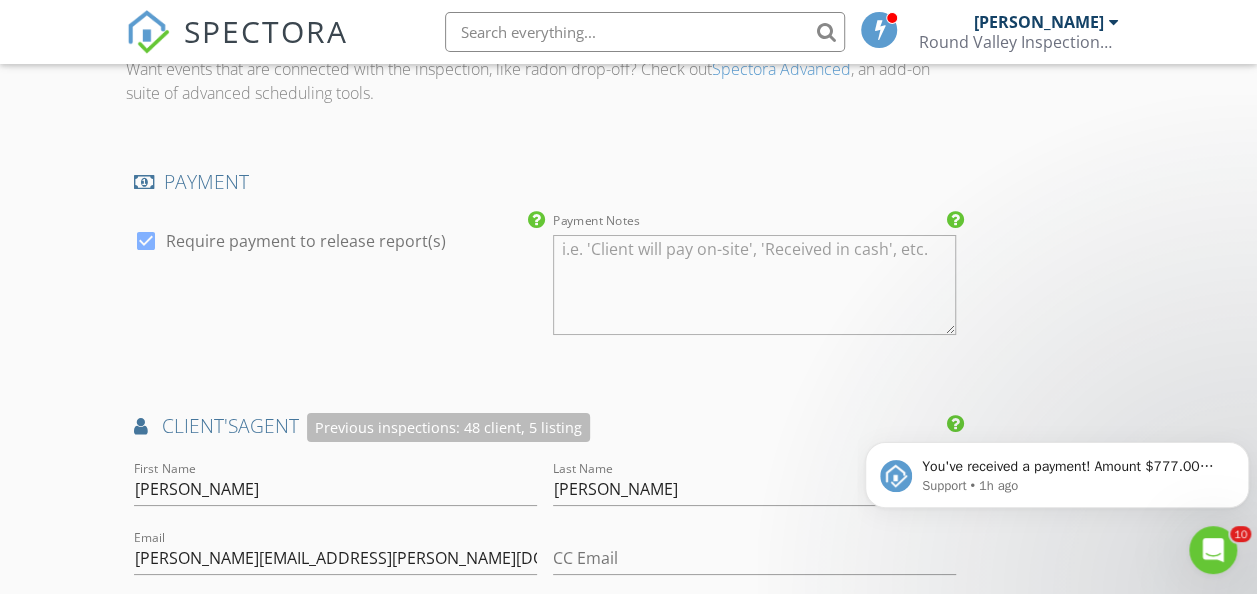 click on "New Inspection
Click here to use the New Order Form
INSPECTOR(S)
check_box   Lou Wieben   PRIMARY   Lou Wieben arrow_drop_down   check_box_outline_blank Lou Wieben specifically requested
Date/Time
07/15/2025 10:30 AM
Location
Address Search       Address 96 Yawpo Ave   Unit   City Oakland   State NJ   Zip 07436   County Bergen     Square Feet 872   Year Built 1951   Foundation Basement arrow_drop_down     Lou Wieben     49.6 miles     (an hour)
client
check_box Enable Client CC email for this inspection   Client Search     check_box_outline_blank Client is a Company/Organization     First Name Stephen   Last Name Bandler   Email sbandler@optonline.net   CC Email sbandler@optonline.net   Phone 917-670-8305   Address 33 Evelyn Ter   City Wayne   State NJ   Zip 07470       Notes   Private Notes
SERVICES" at bounding box center (628, -549) 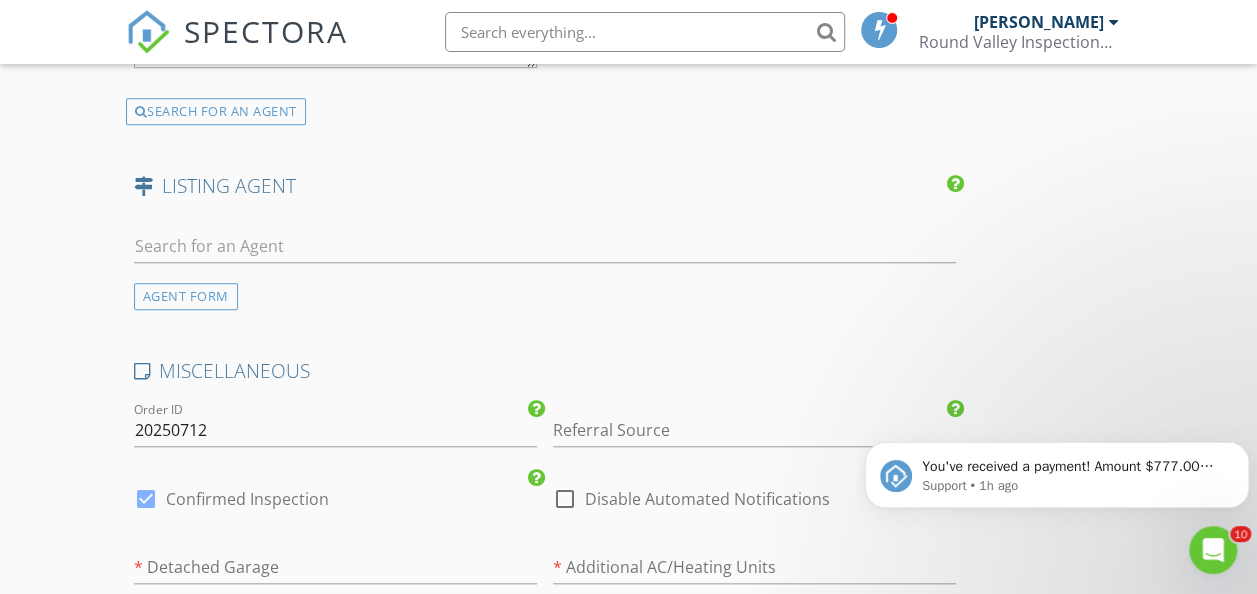 scroll, scrollTop: 4477, scrollLeft: 0, axis: vertical 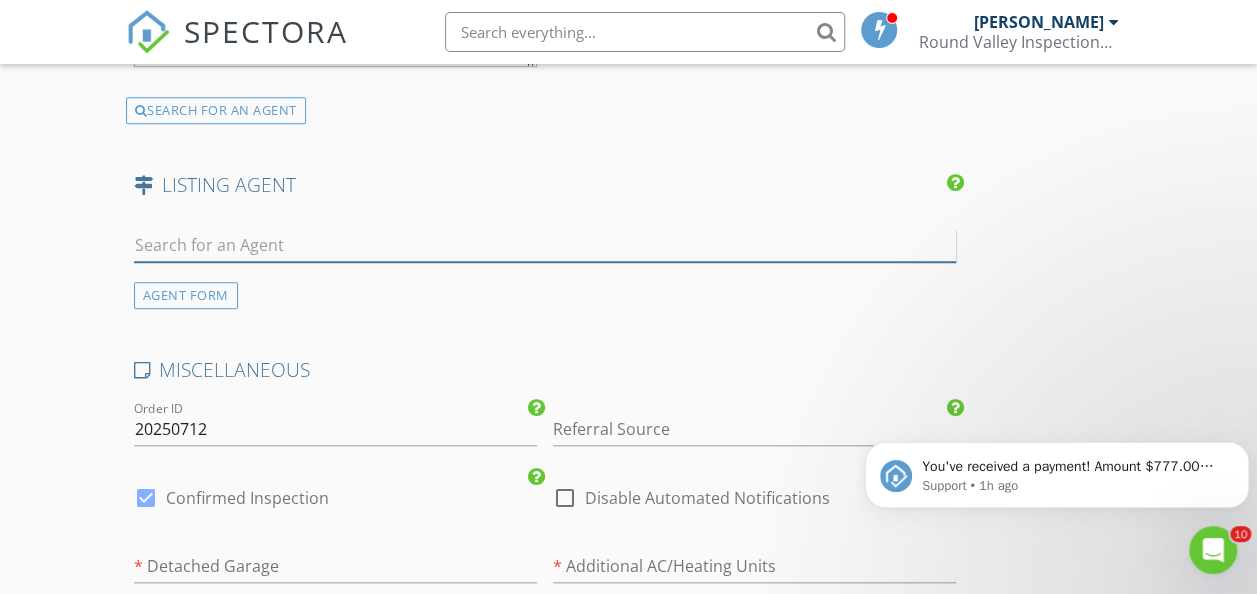 click at bounding box center [545, 245] 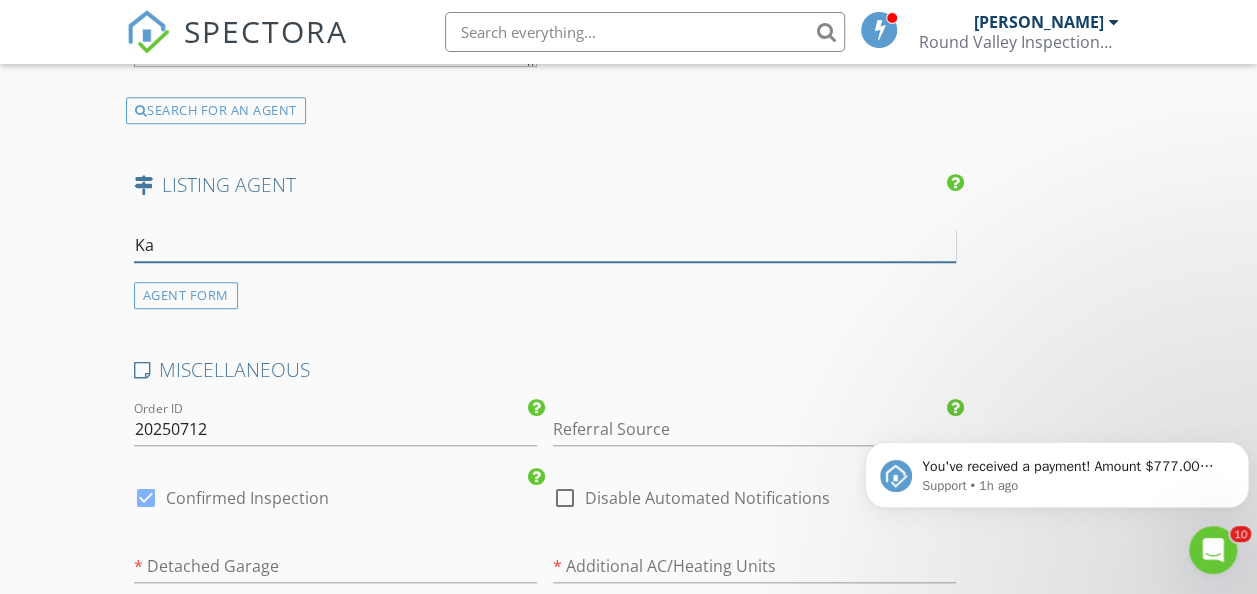type on "K" 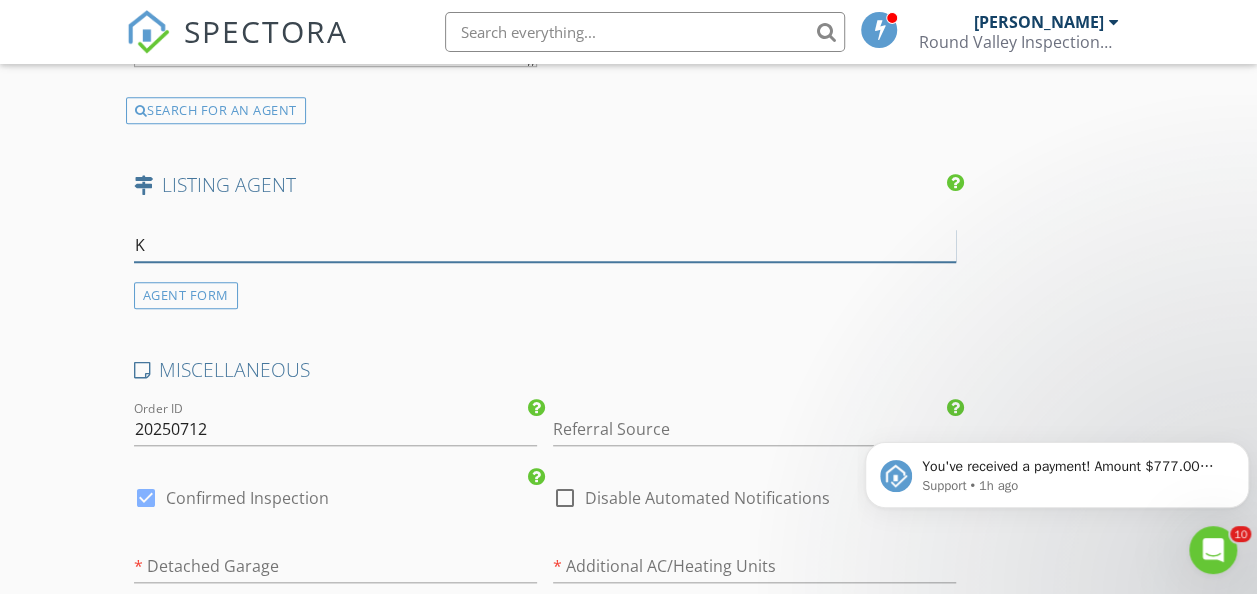type 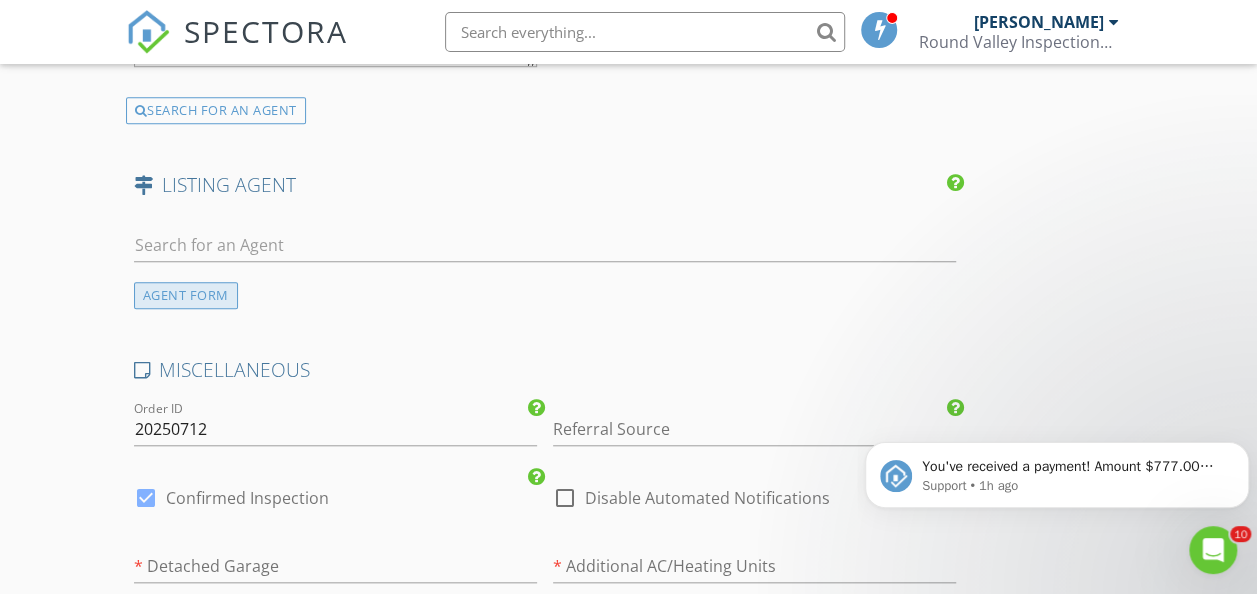 click on "AGENT FORM" at bounding box center (186, 295) 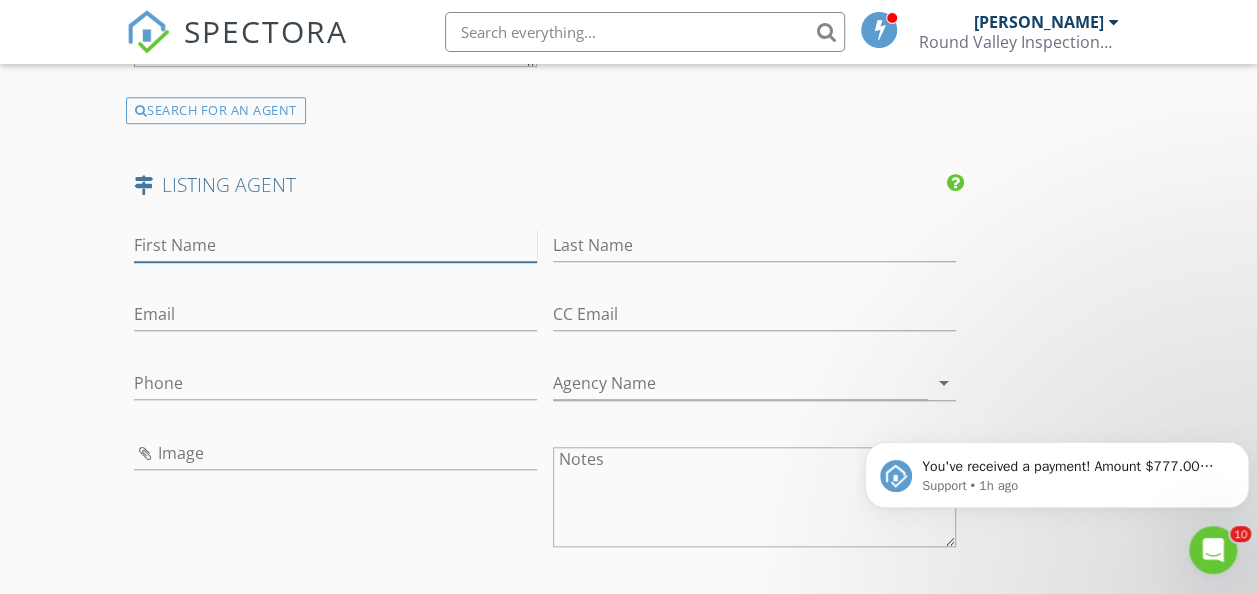click on "First Name" at bounding box center [335, 245] 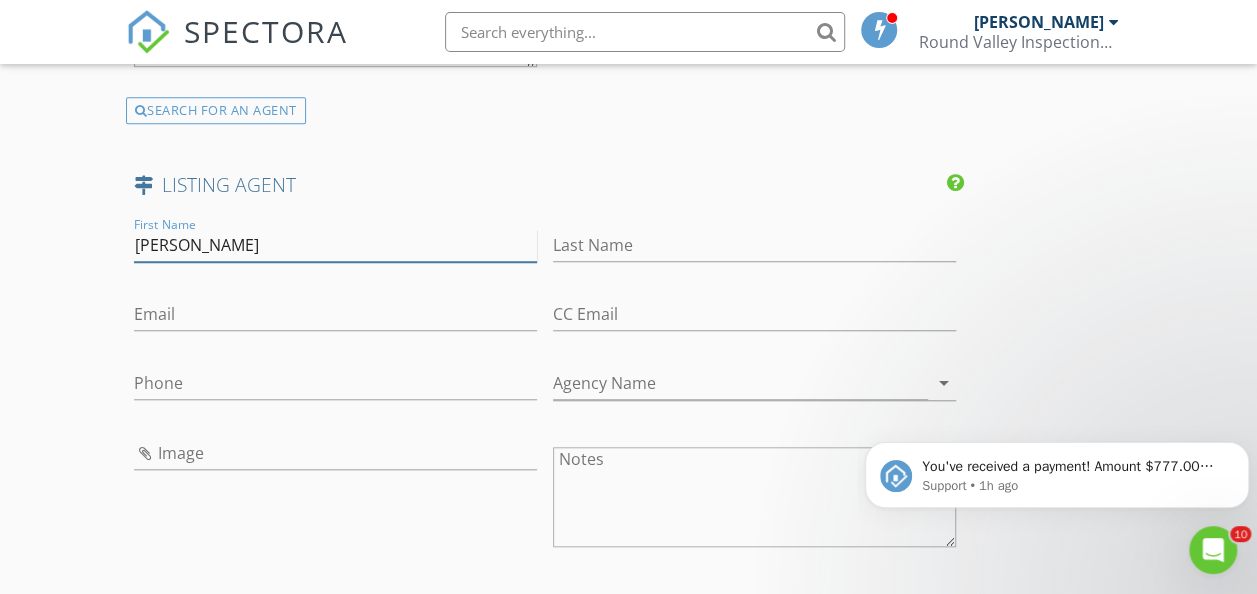 type on "Kathryn" 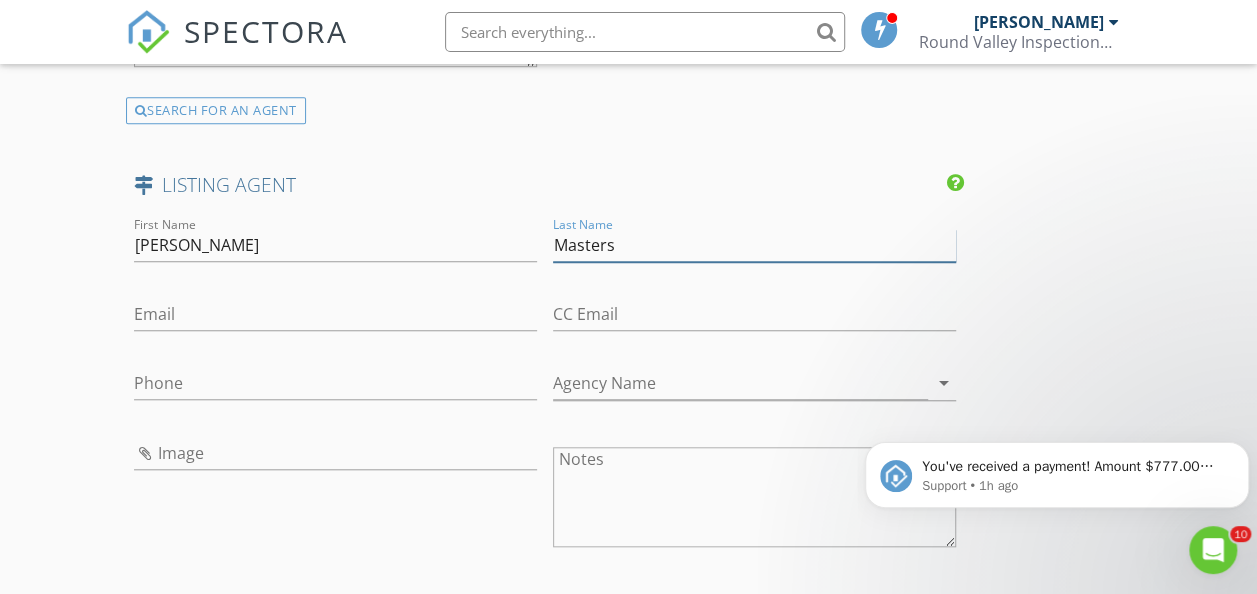 type on "Masters" 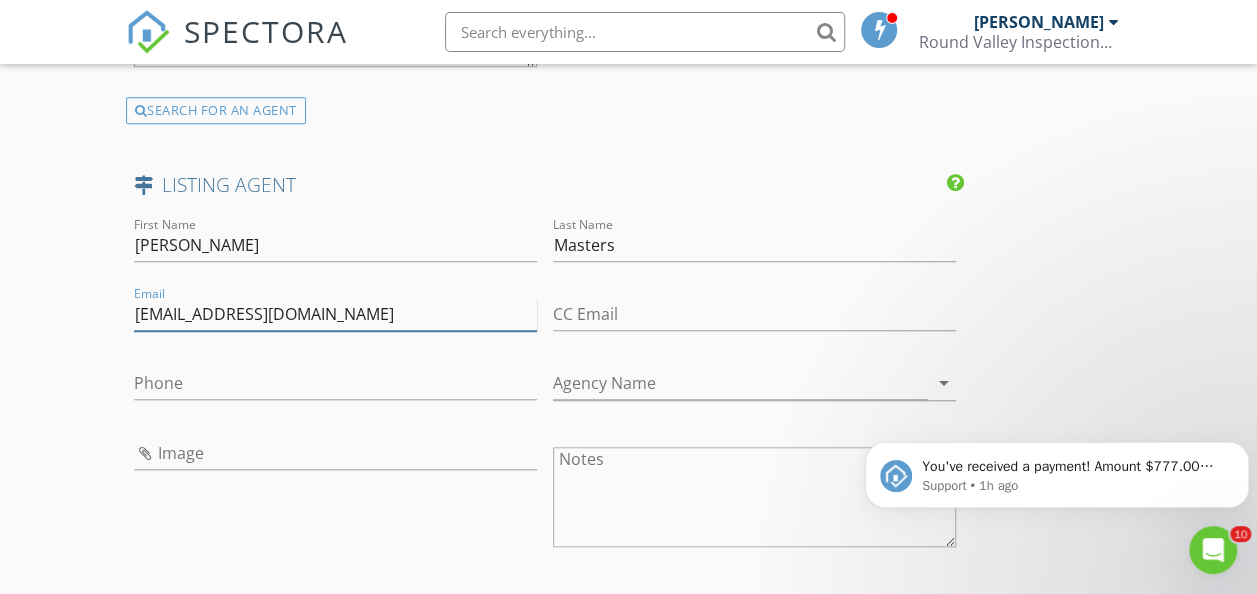 type on "kathimasters@gmail.com" 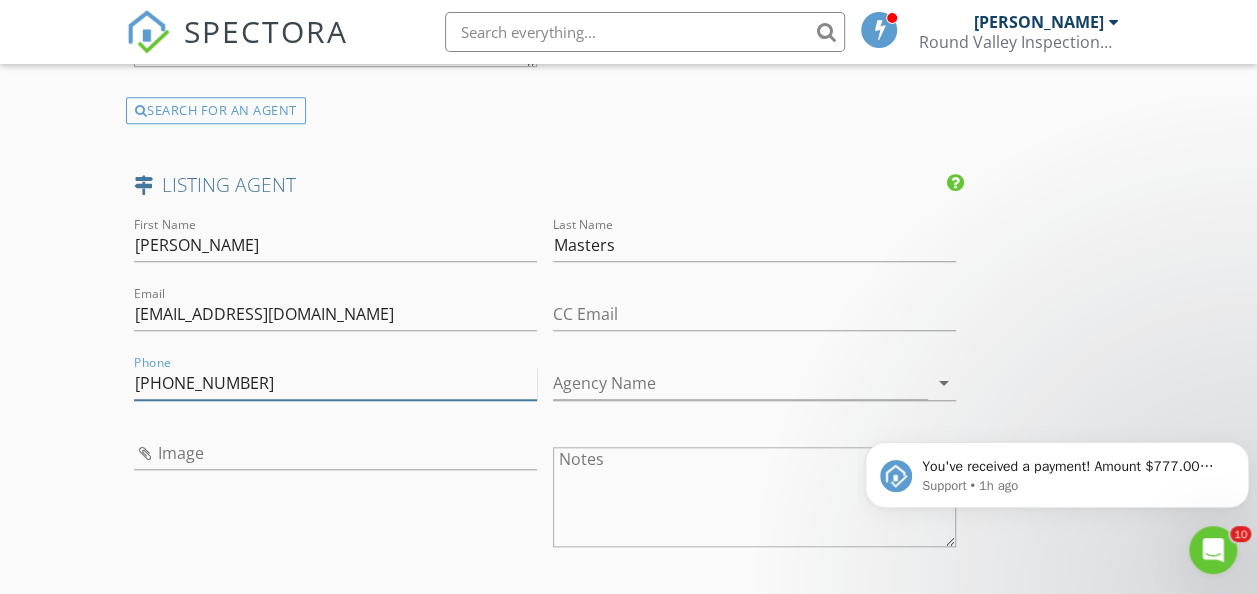 type on "973-229-4500" 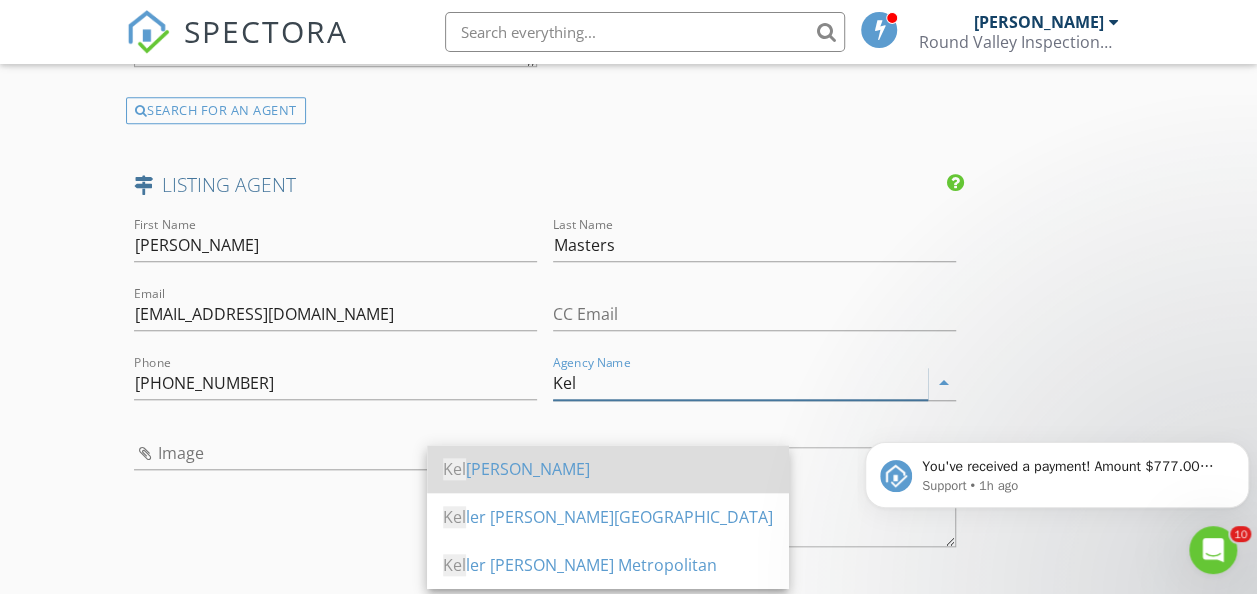 click on "Kel ler Williams" at bounding box center (608, 469) 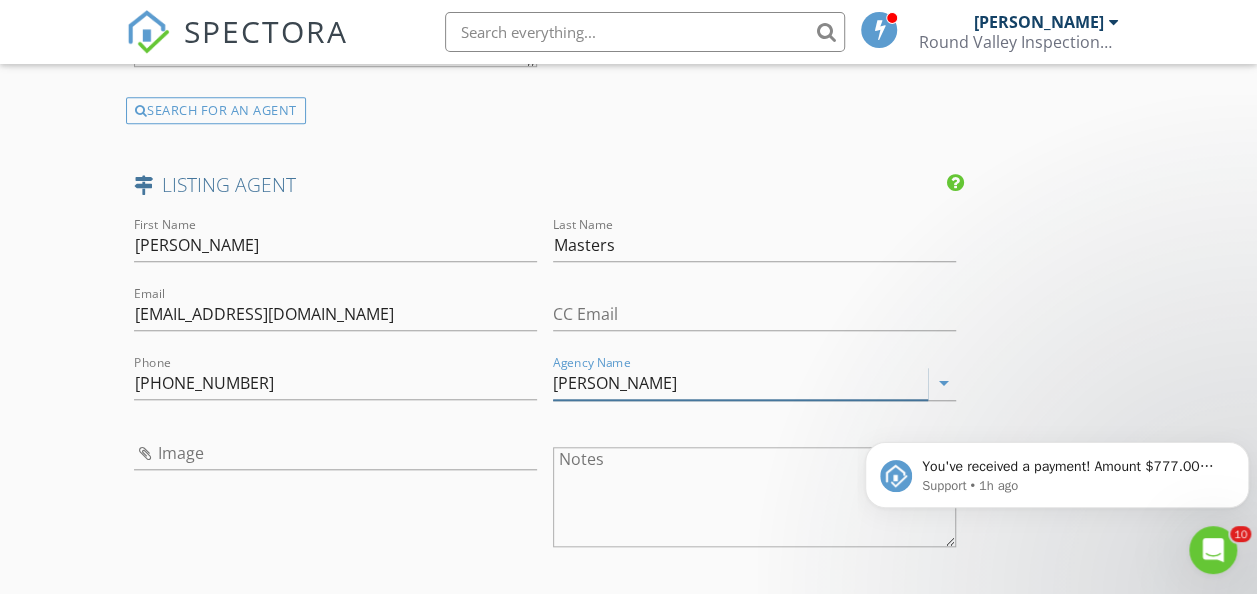 type on "Keller Williams" 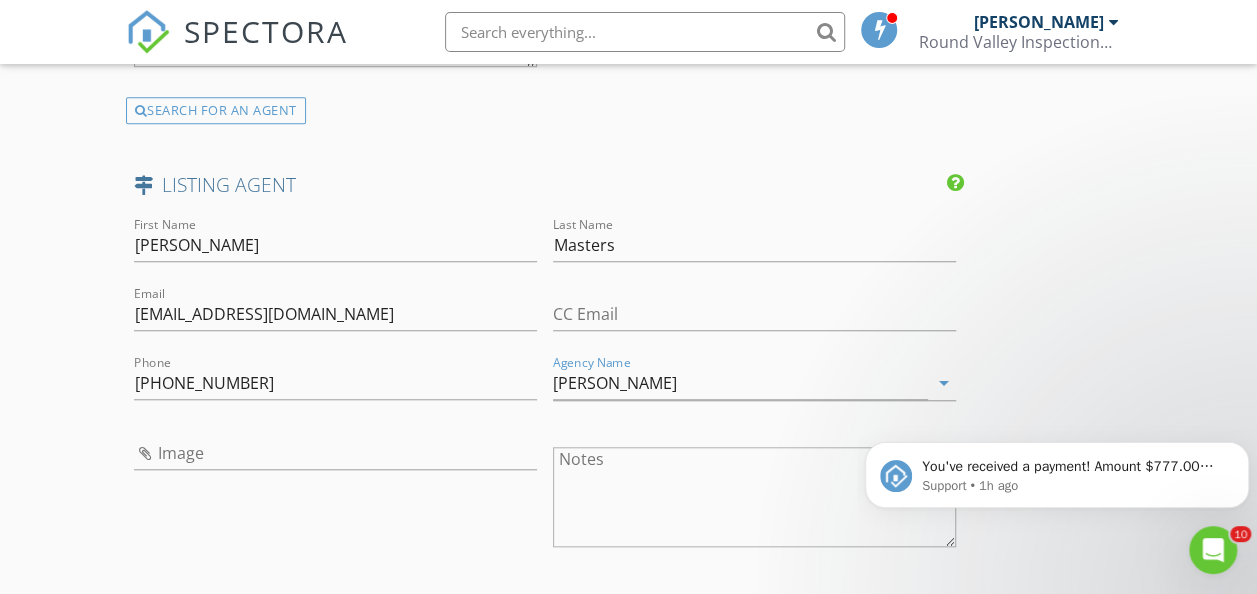 click on "New Inspection
Click here to use the New Order Form
INSPECTOR(S)
check_box   Lou Wieben   PRIMARY   Lou Wieben arrow_drop_down   check_box_outline_blank Lou Wieben specifically requested
Date/Time
07/15/2025 10:30 AM
Location
Address Search       Address 96 Yawpo Ave   Unit   City Oakland   State NJ   Zip 07436   County Bergen     Square Feet 872   Year Built 1951   Foundation Basement arrow_drop_down     Lou Wieben     49.6 miles     (an hour)
client
check_box Enable Client CC email for this inspection   Client Search     check_box_outline_blank Client is a Company/Organization     First Name Stephen   Last Name Bandler   Email sbandler@optonline.net   CC Email sbandler@optonline.net   Phone 917-670-8305   Address 33 Evelyn Ter   City Wayne   State NJ   Zip 07470       Notes   Private Notes
SERVICES" at bounding box center [628, -1203] 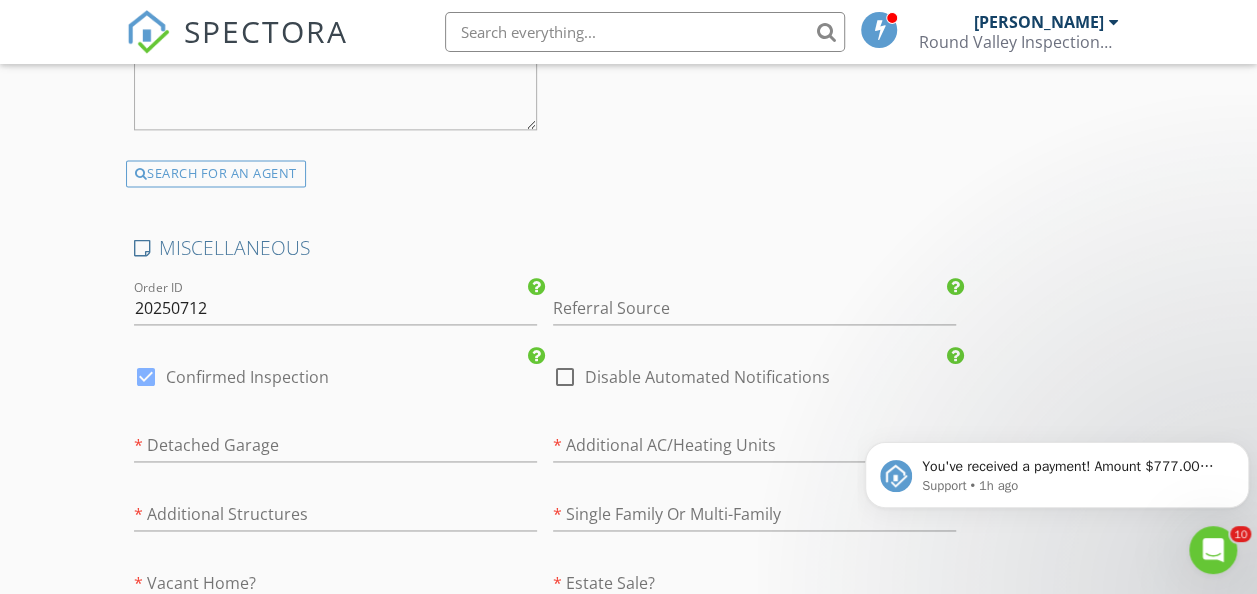 scroll, scrollTop: 5117, scrollLeft: 0, axis: vertical 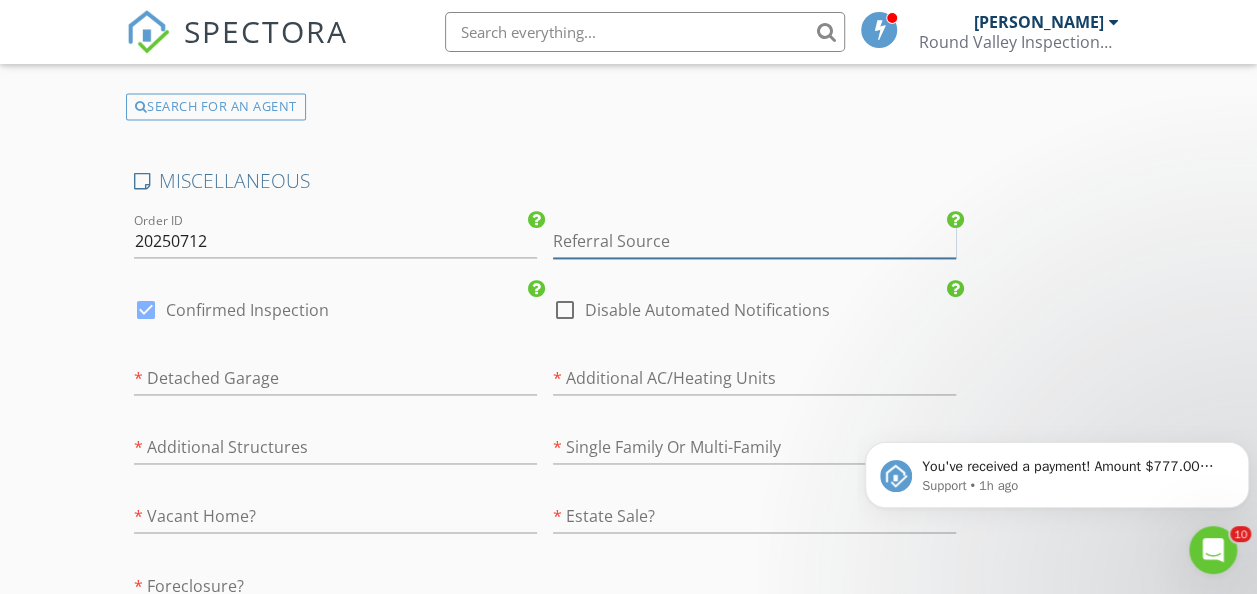 click at bounding box center (754, 241) 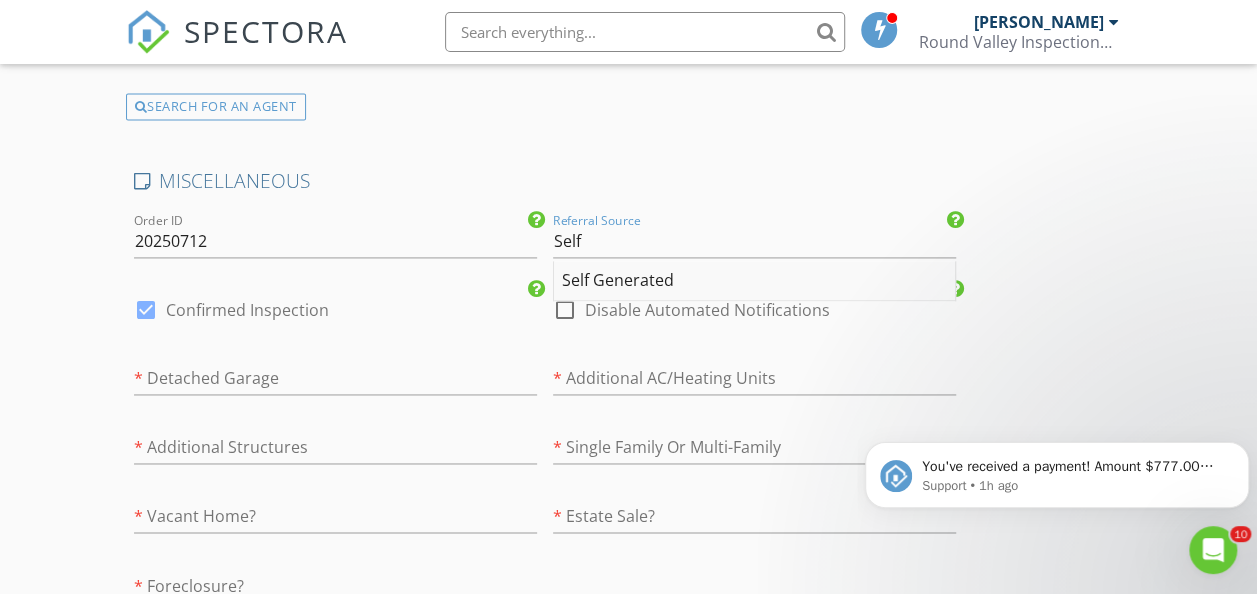 click on "Self Generated" at bounding box center [754, 281] 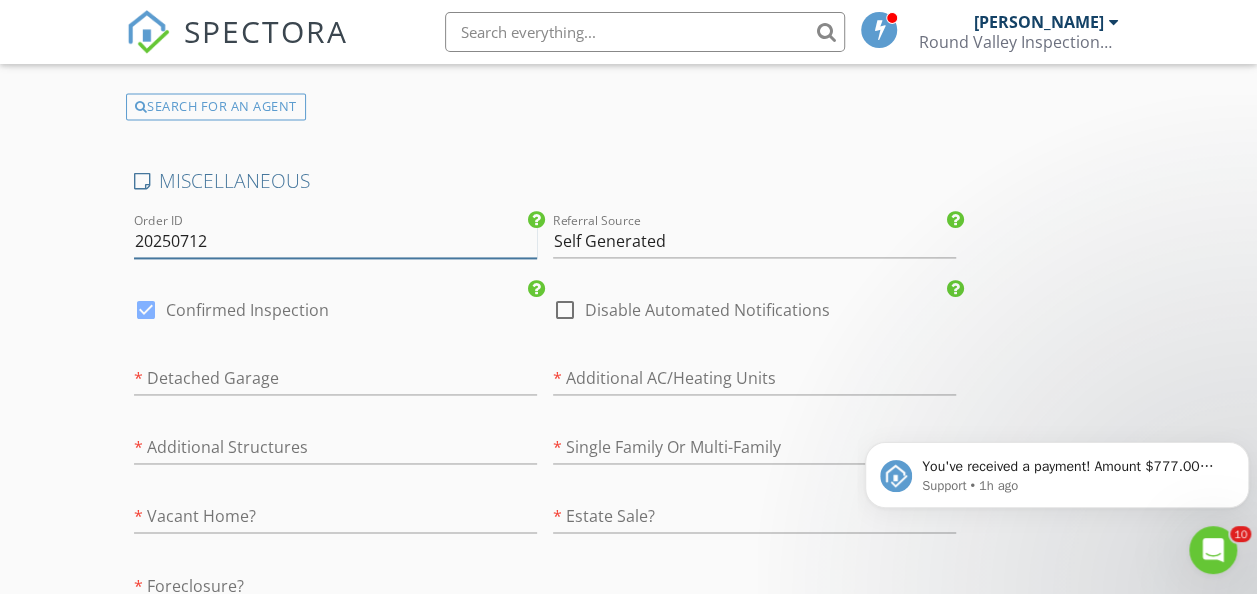click on "20250712" at bounding box center (335, 241) 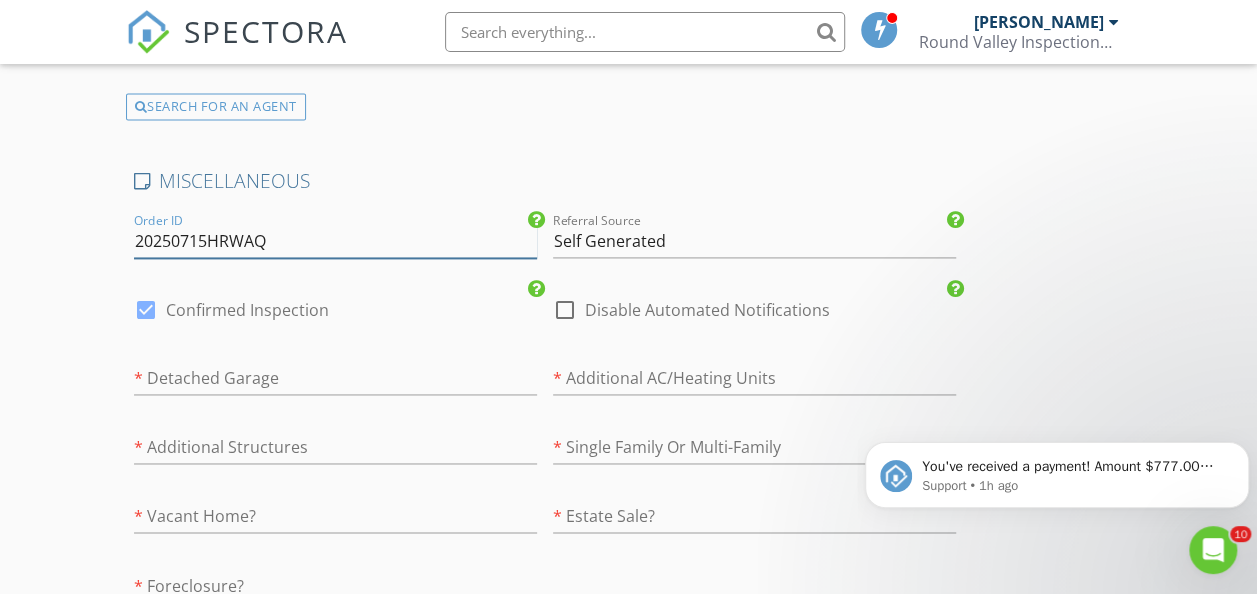 type on "20250715HRWAQ" 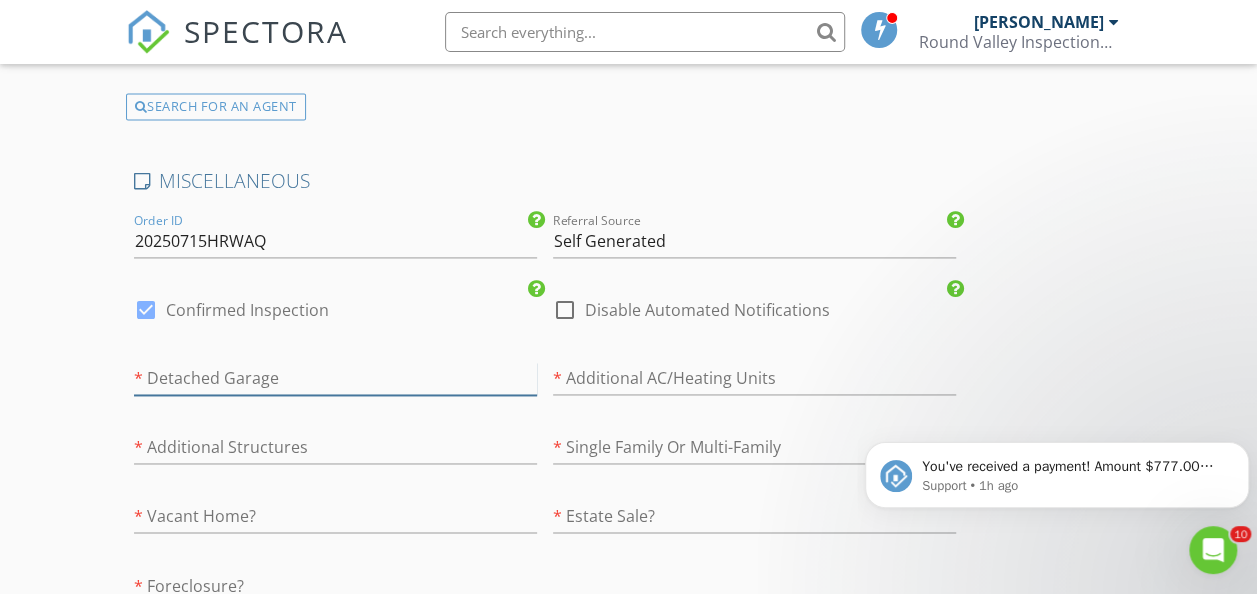 click at bounding box center (335, 378) 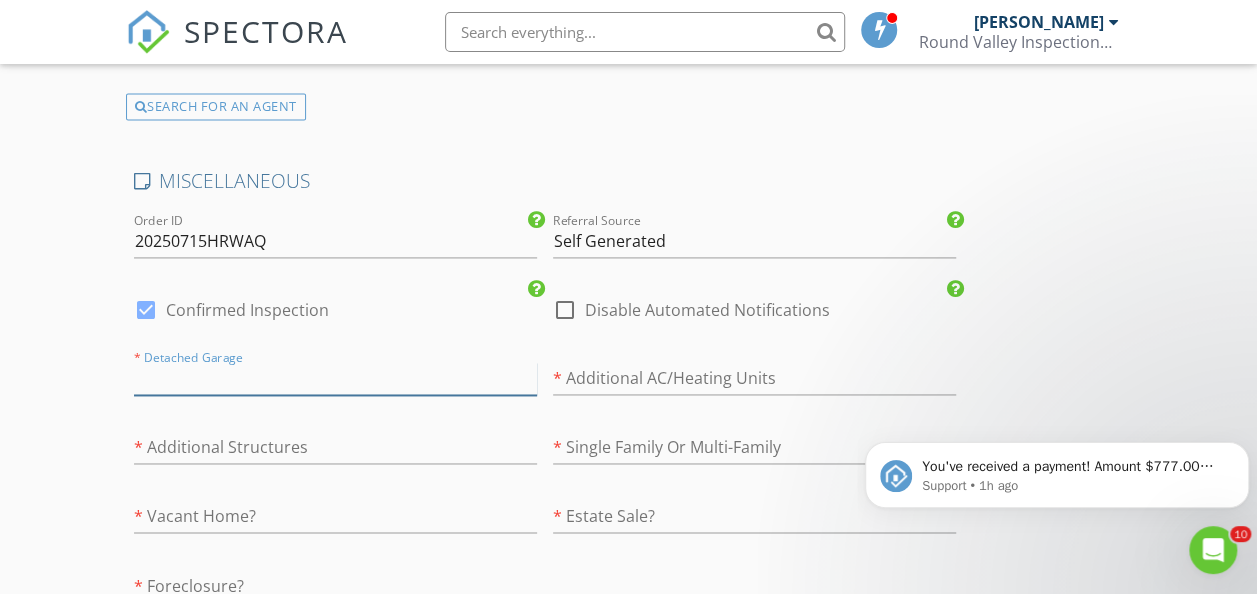 click at bounding box center (335, 378) 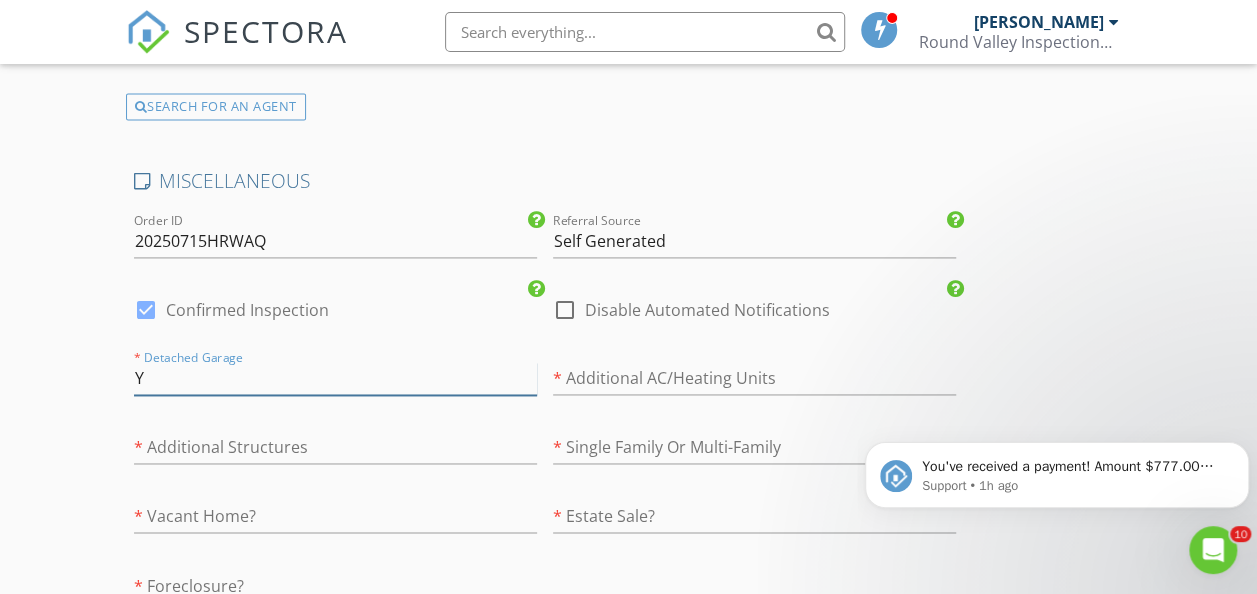 type on "Ye" 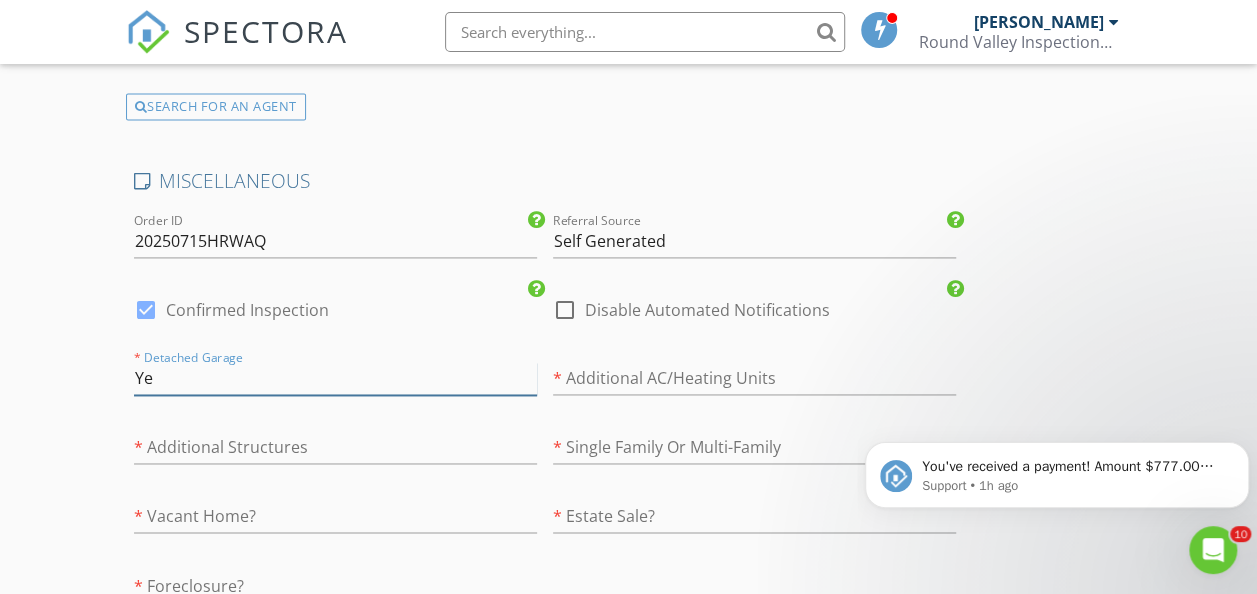 type on "2.25" 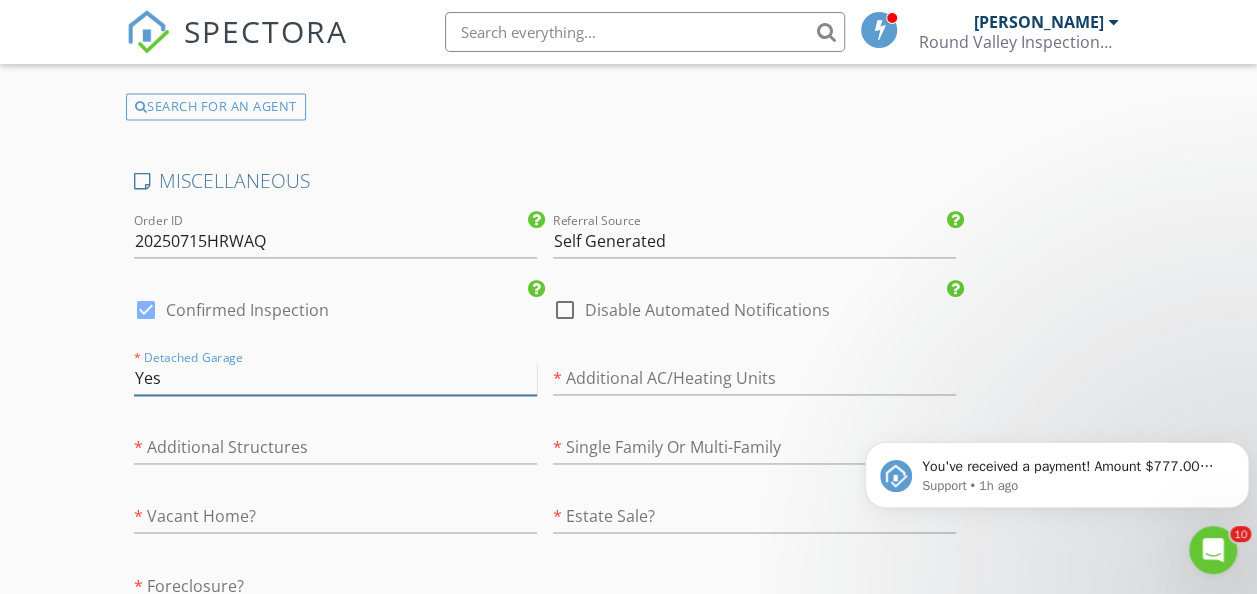 type on "2.25" 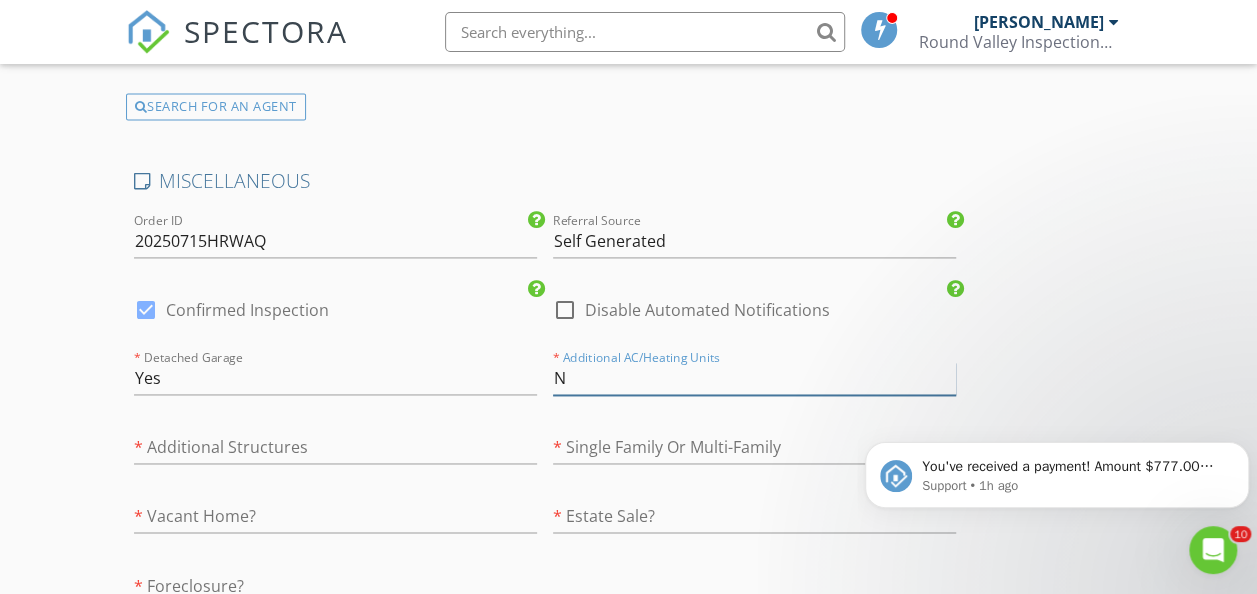 type on "No" 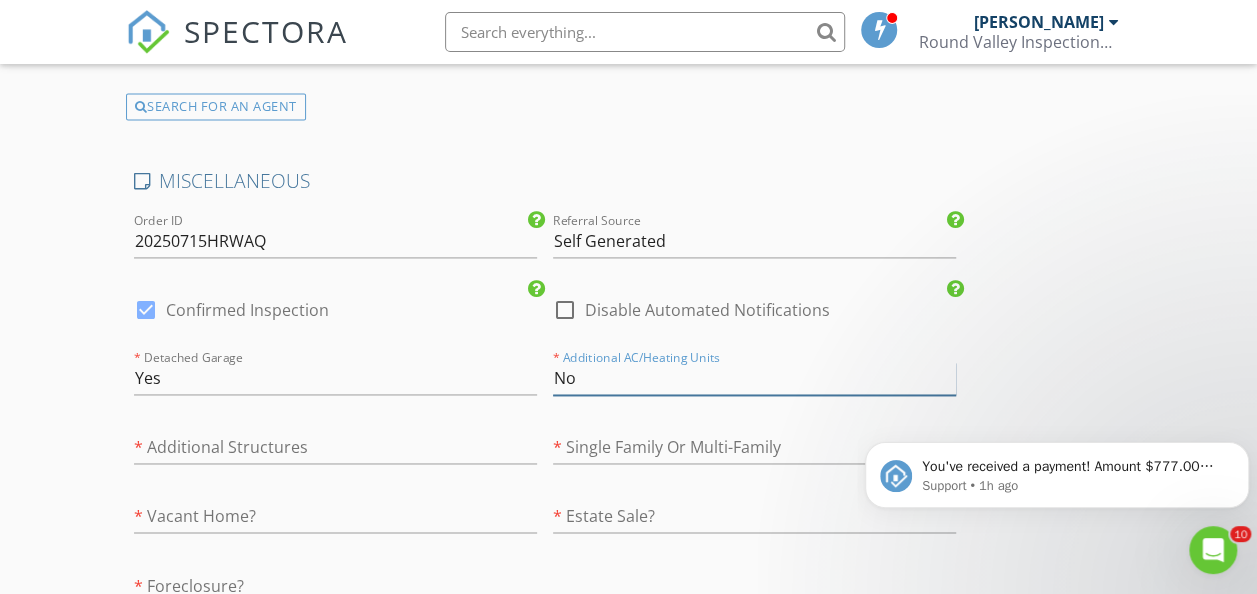 type on "2.25" 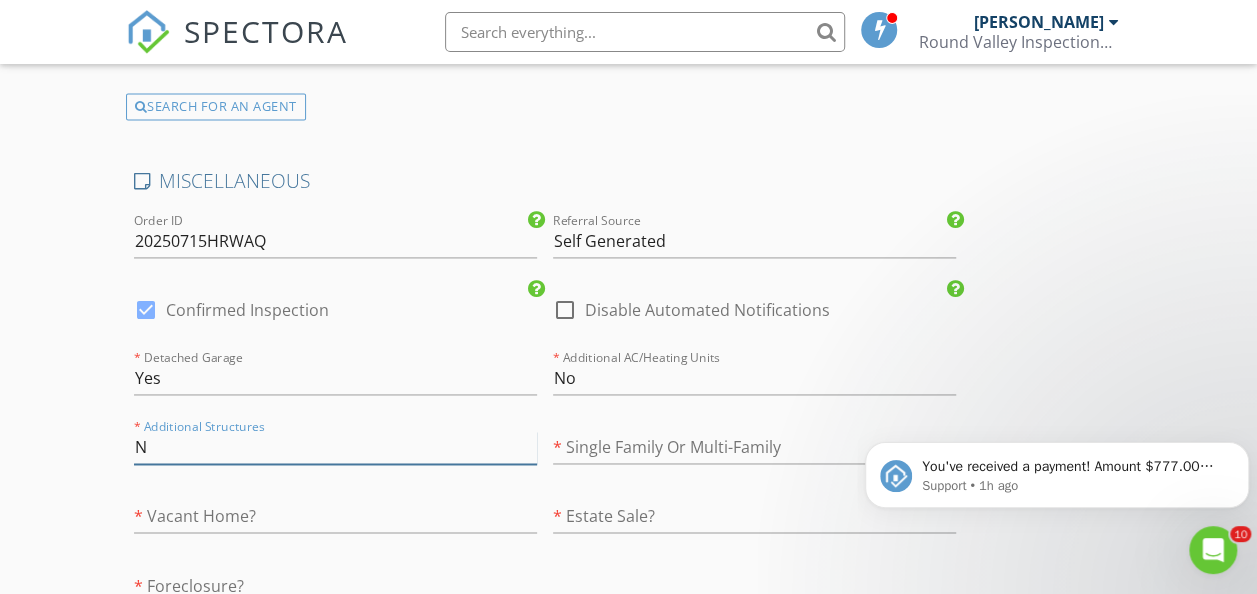 type on "No" 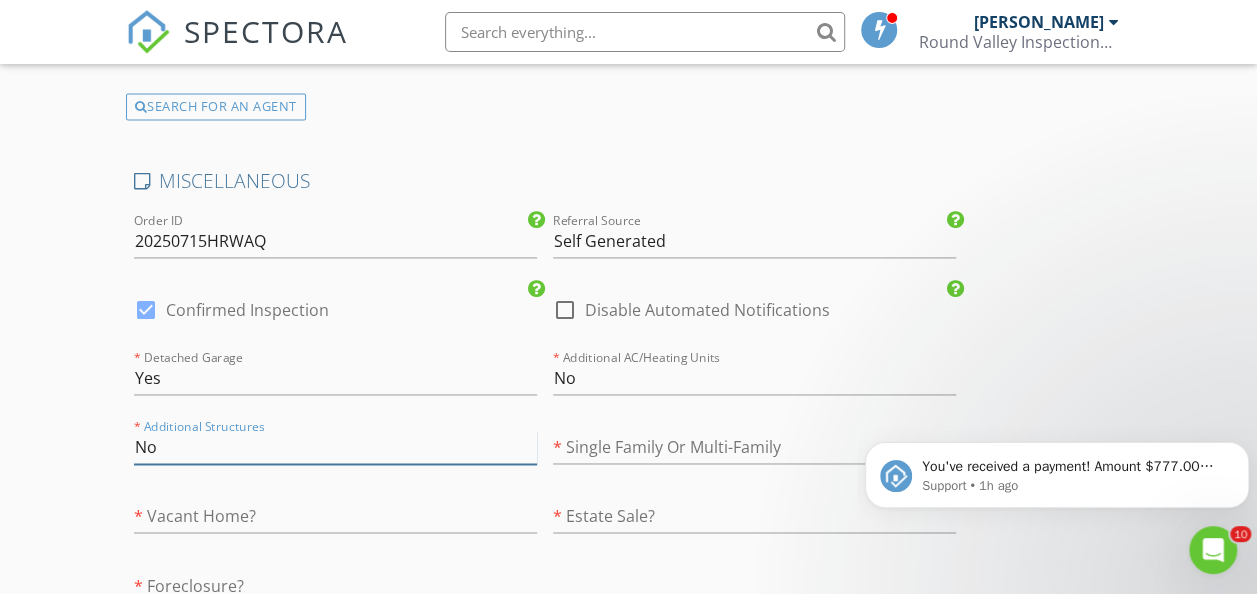 type on "2.25" 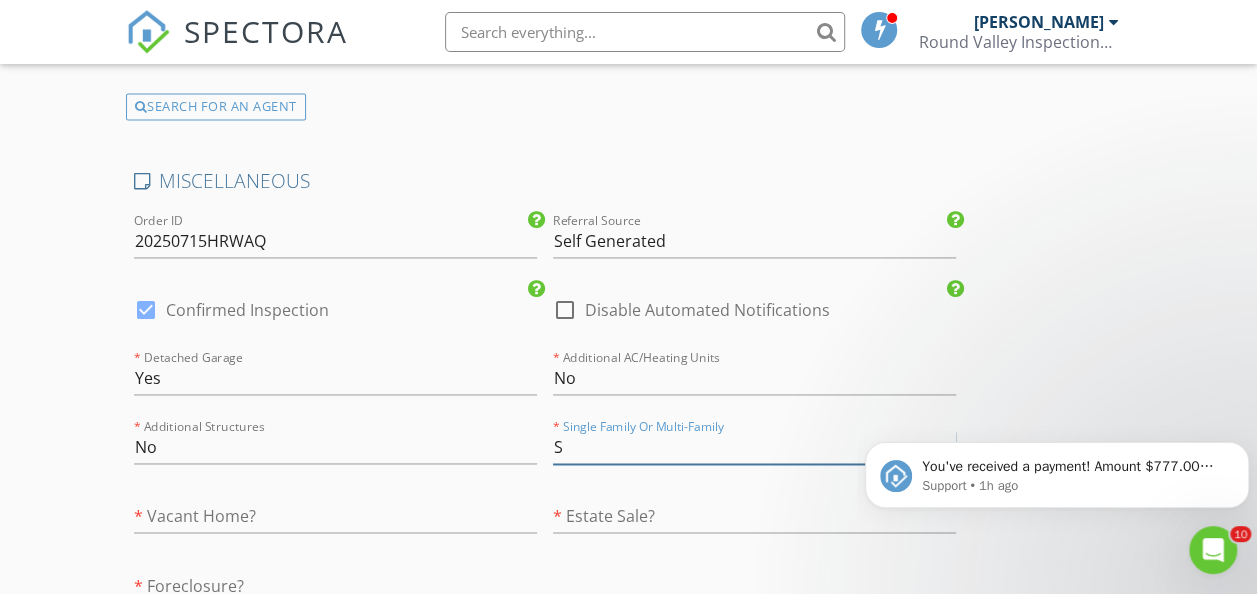 type on "Si" 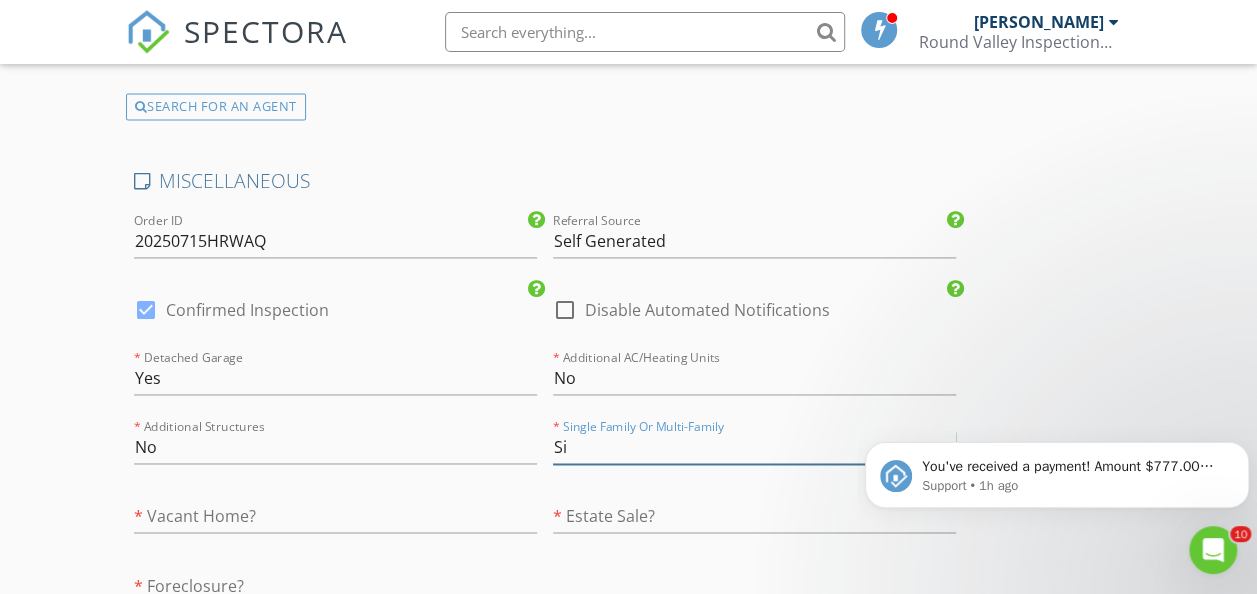 type on "2.25" 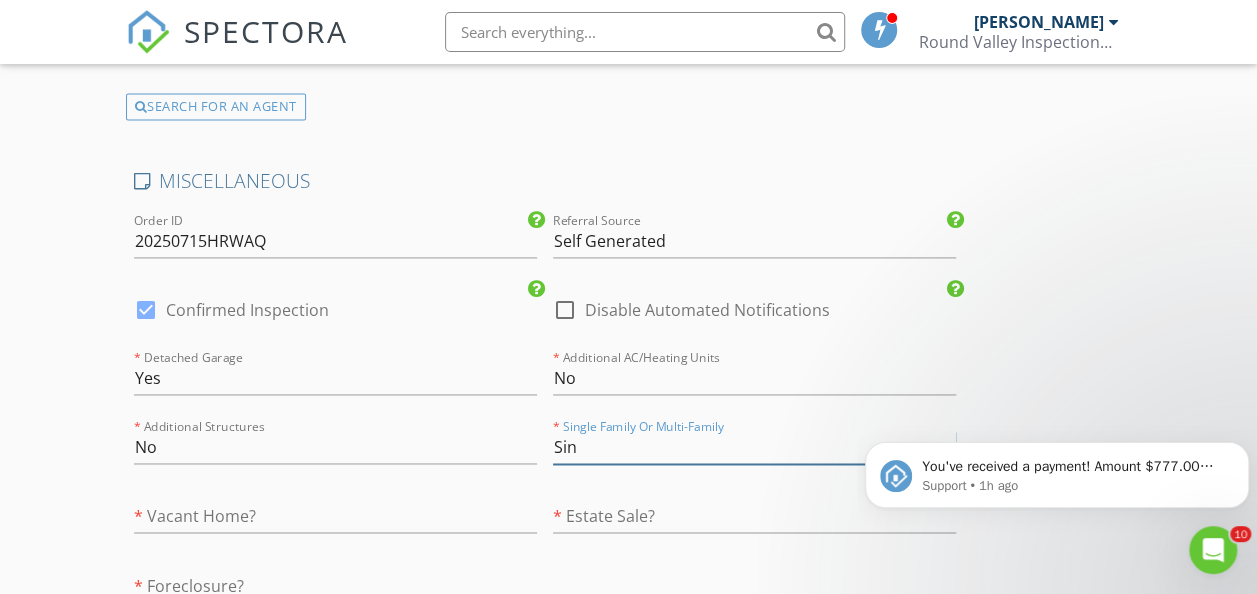 type on "Sing" 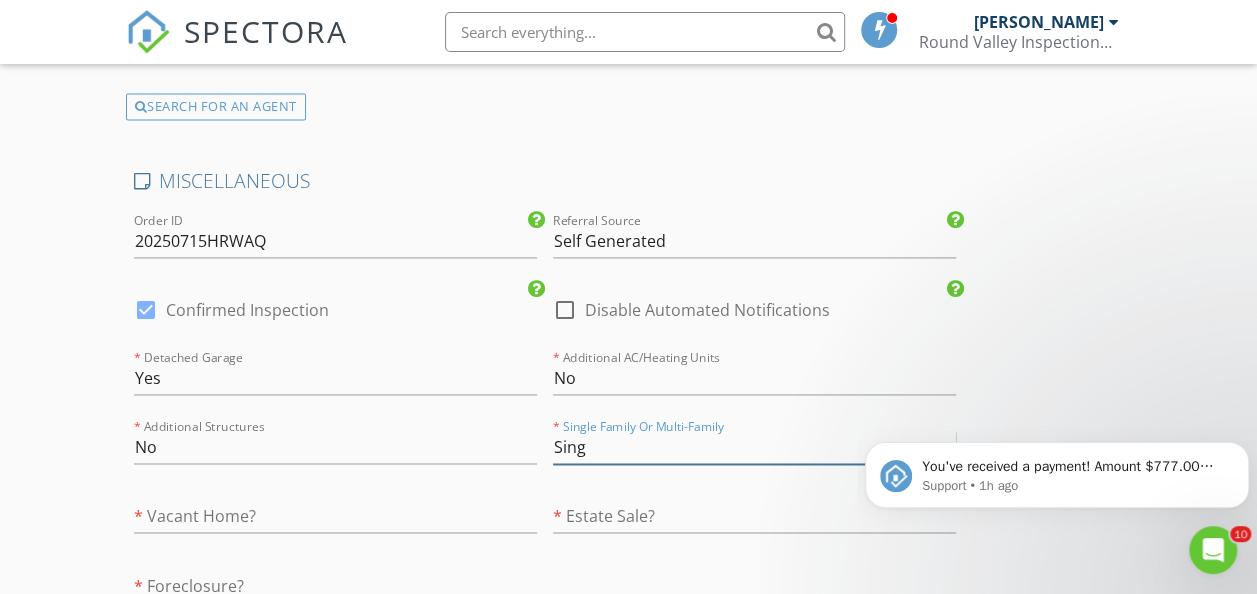type on "1" 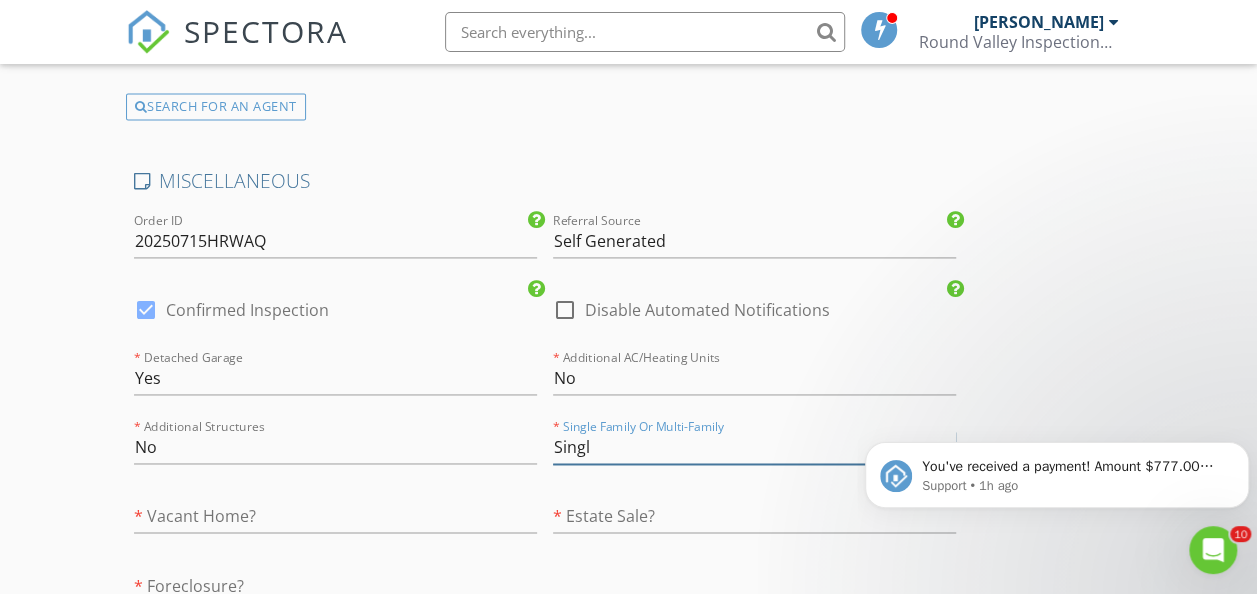 type on "2.25" 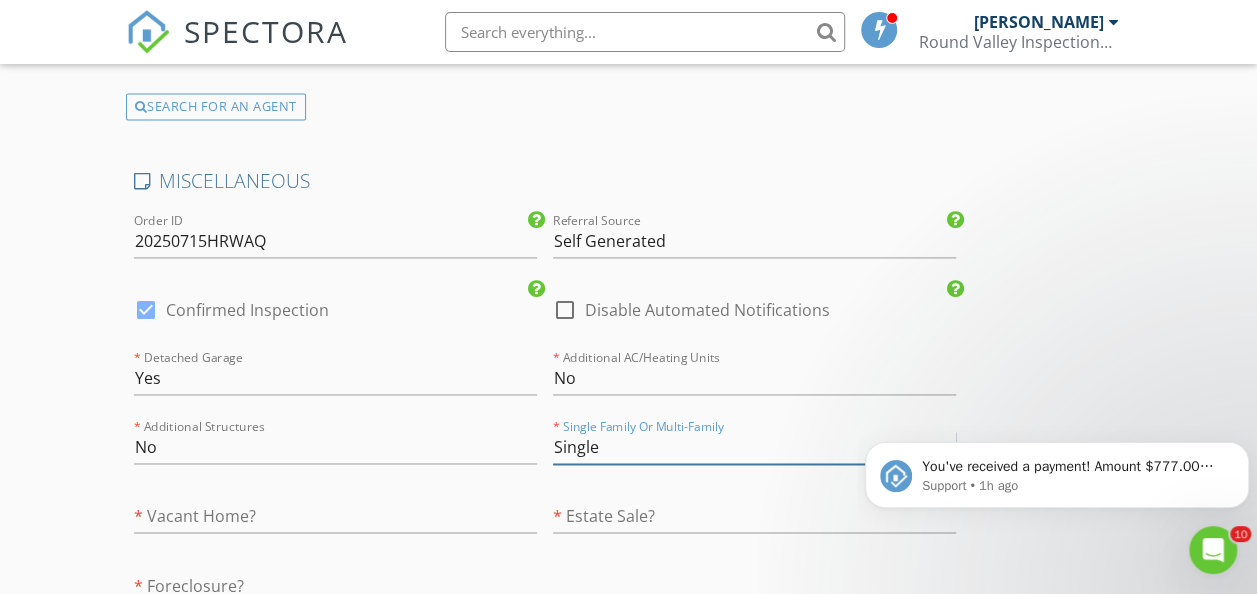 type on "2.25" 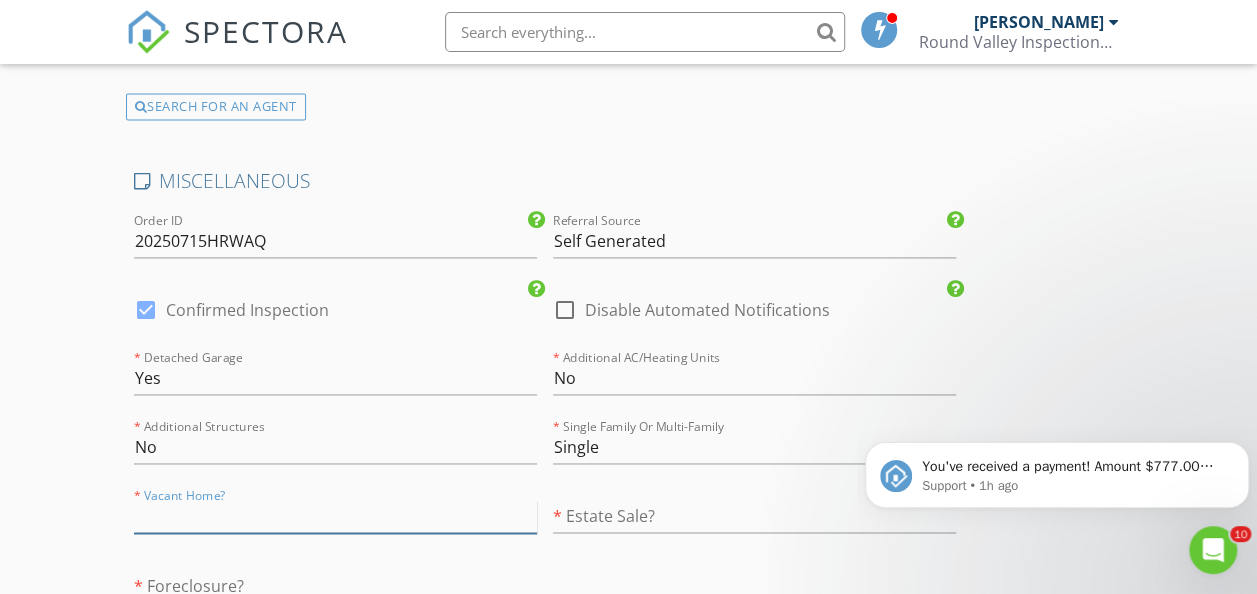 type on "Y" 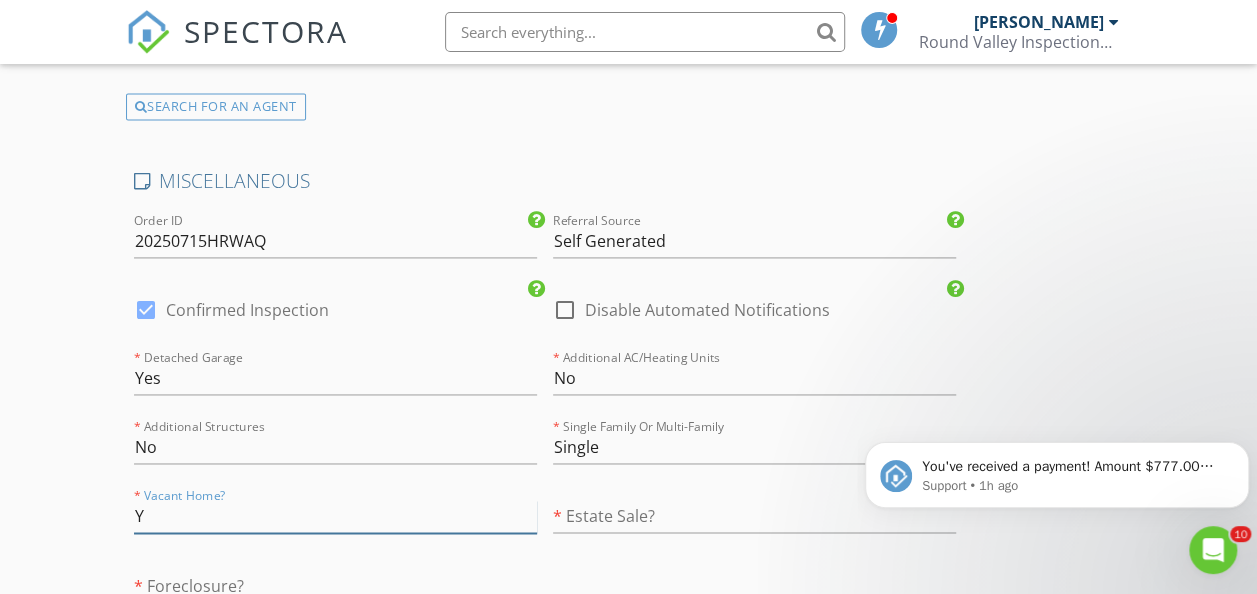 type on "2.25" 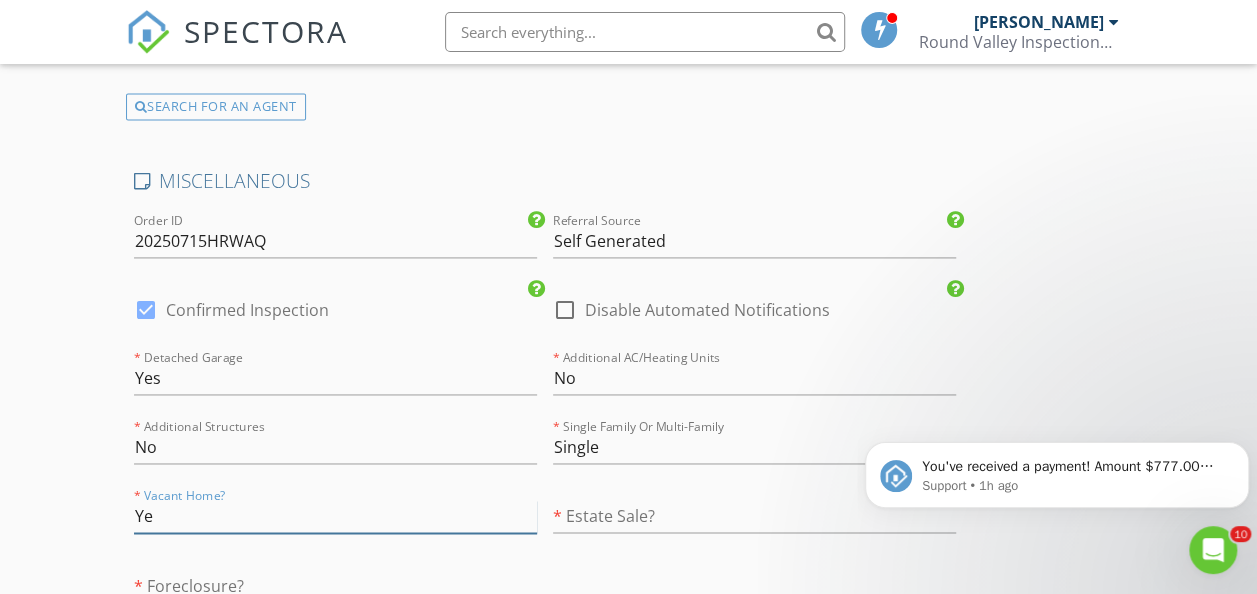 type on "Yes" 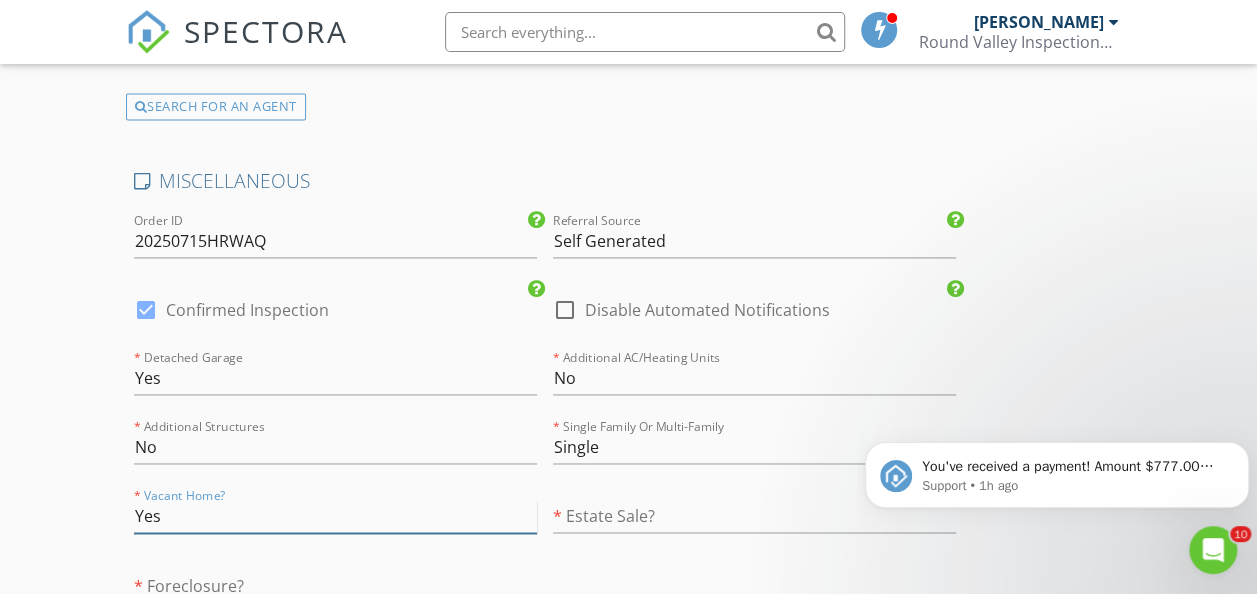 type on "2.25" 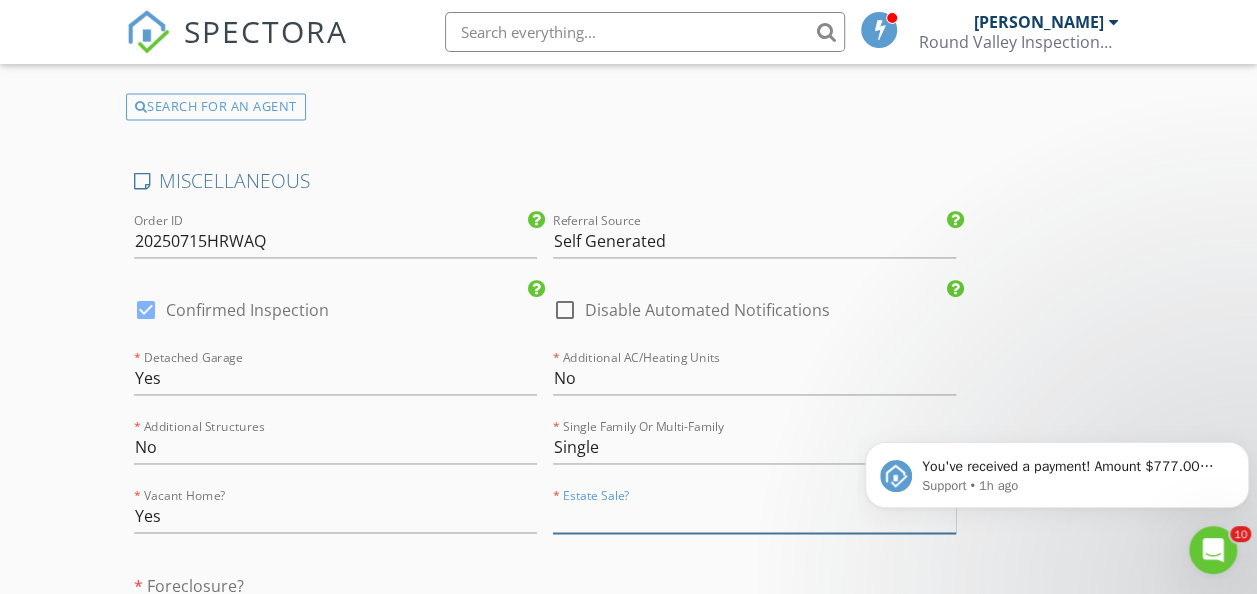 type on "N" 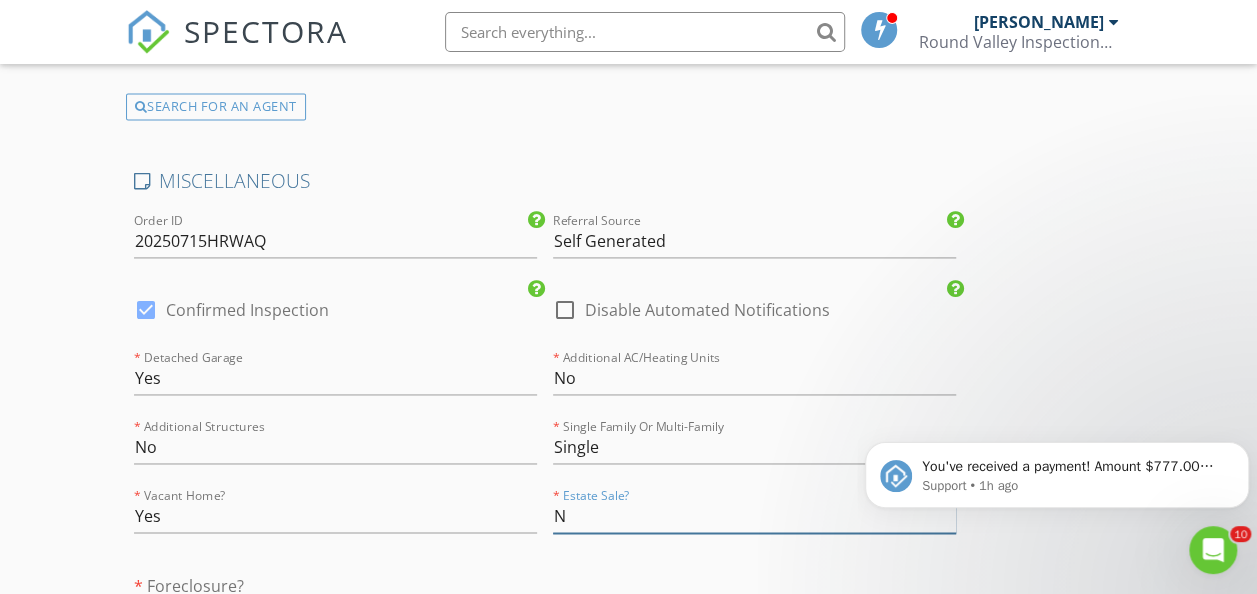 type on "2.25" 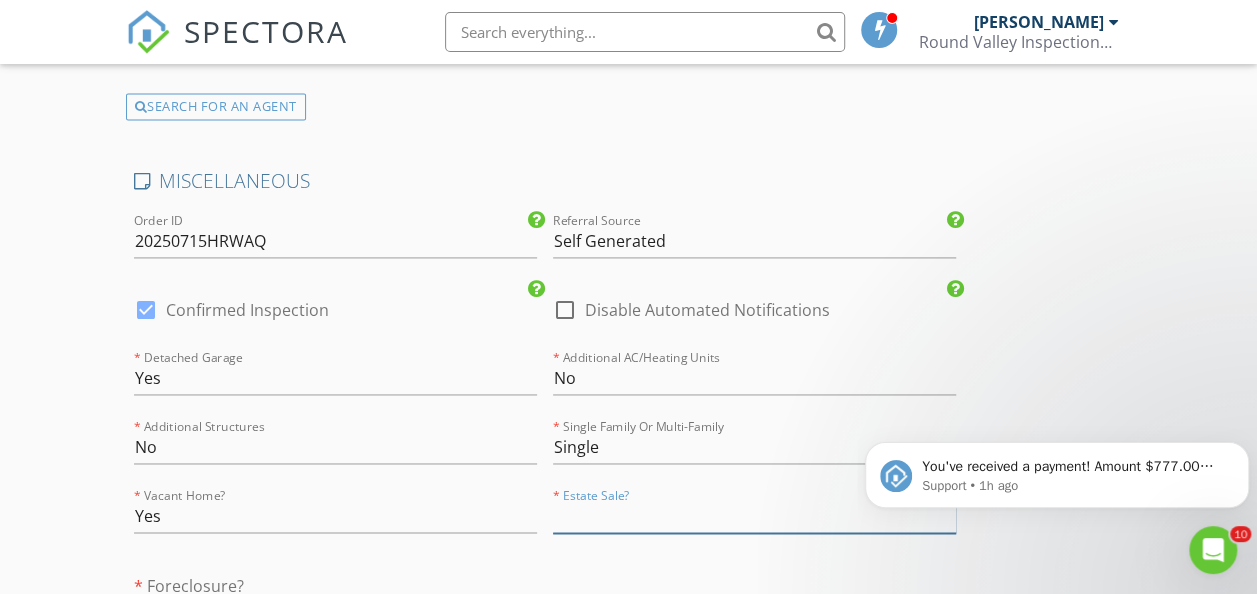 type on "2.25" 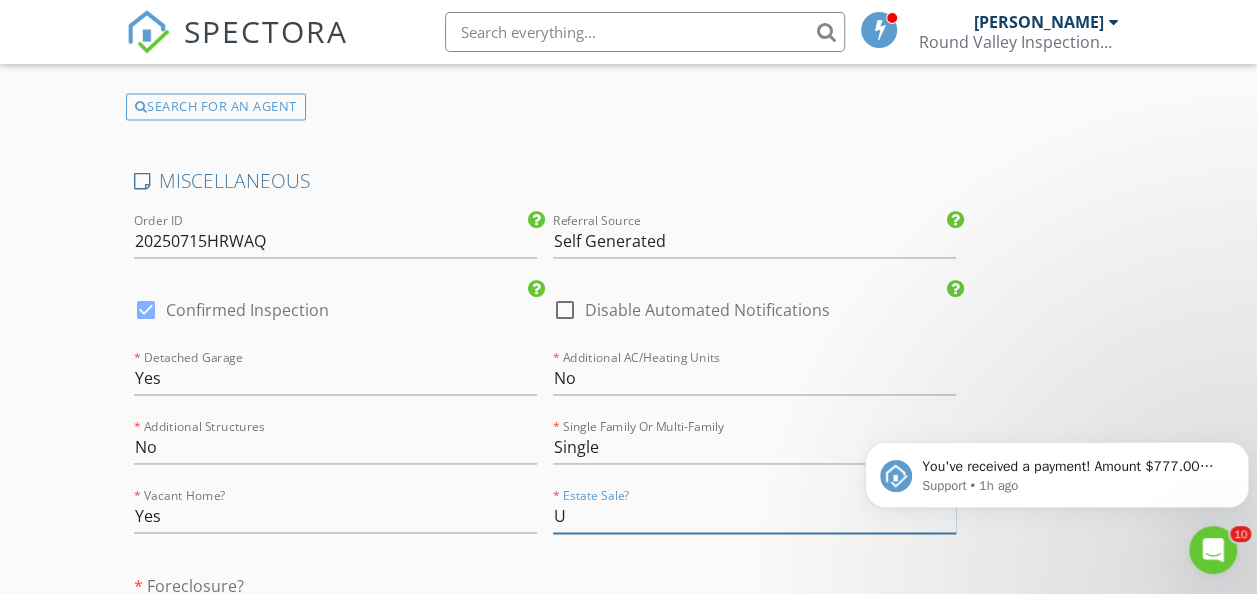 type on "Un" 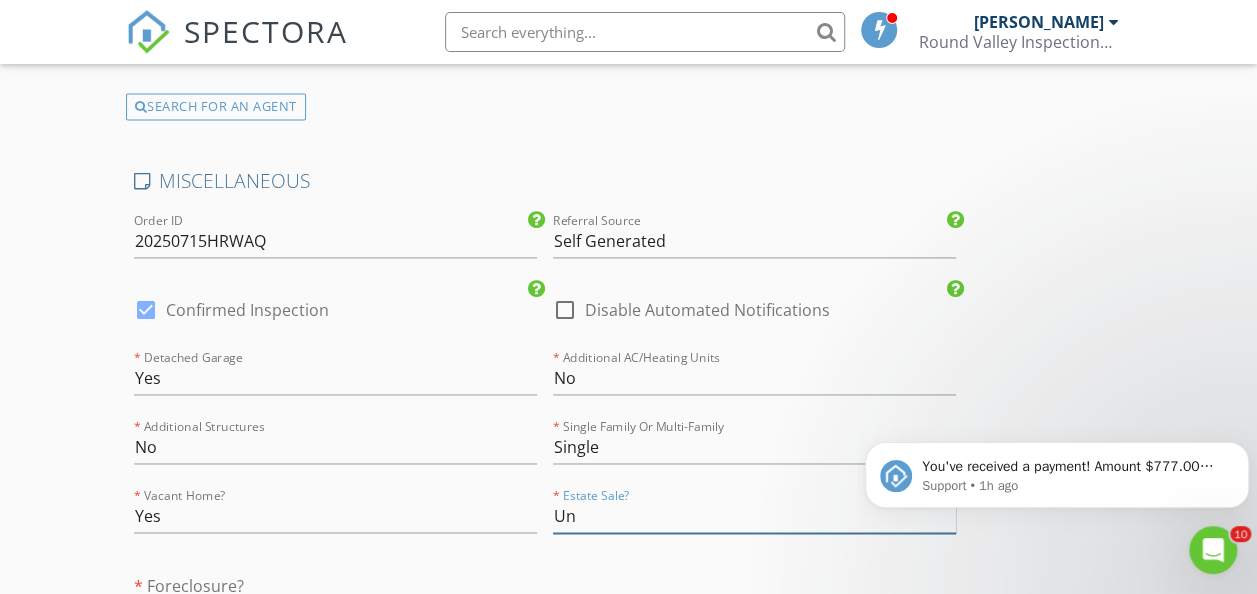 type on "2.25" 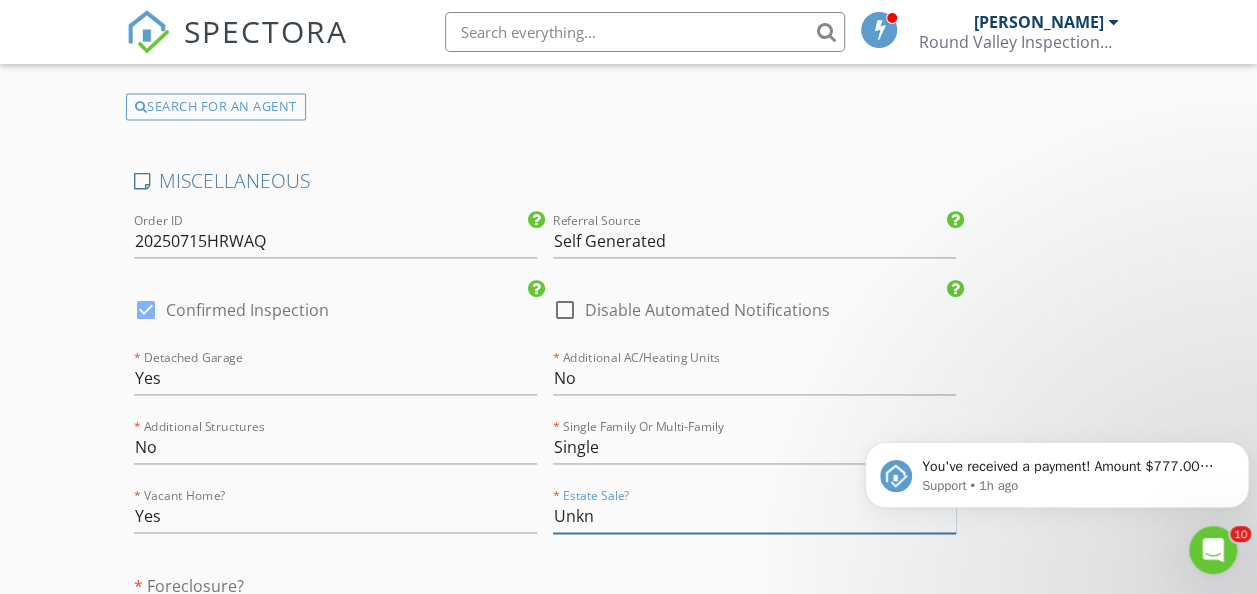 type on "Unkno" 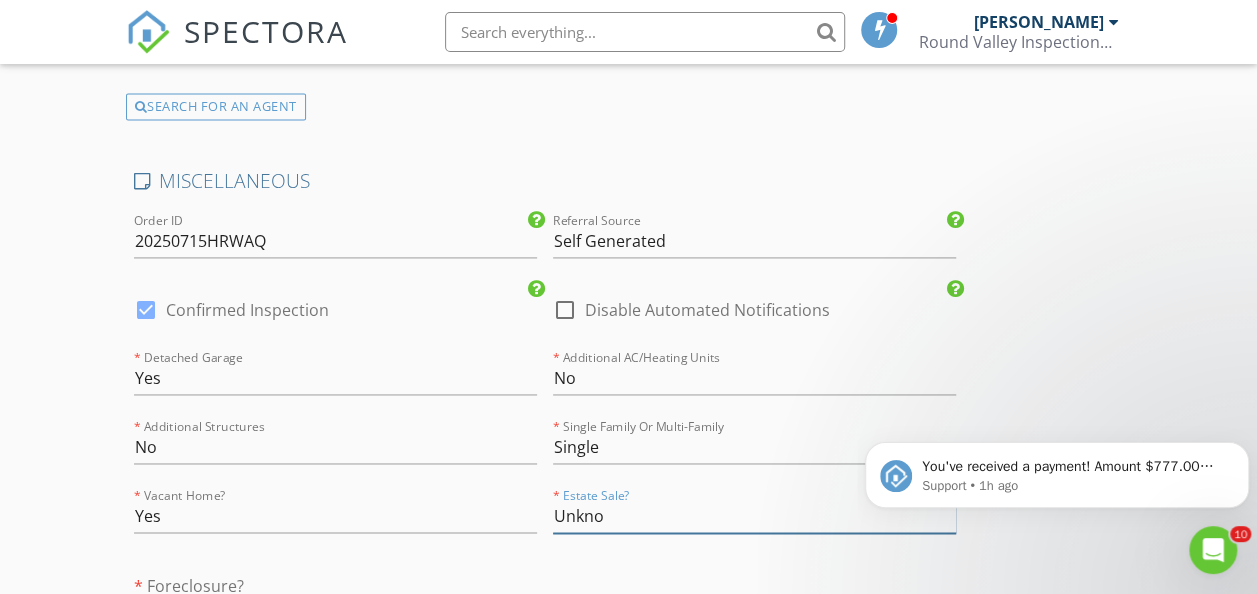 type on "2.25" 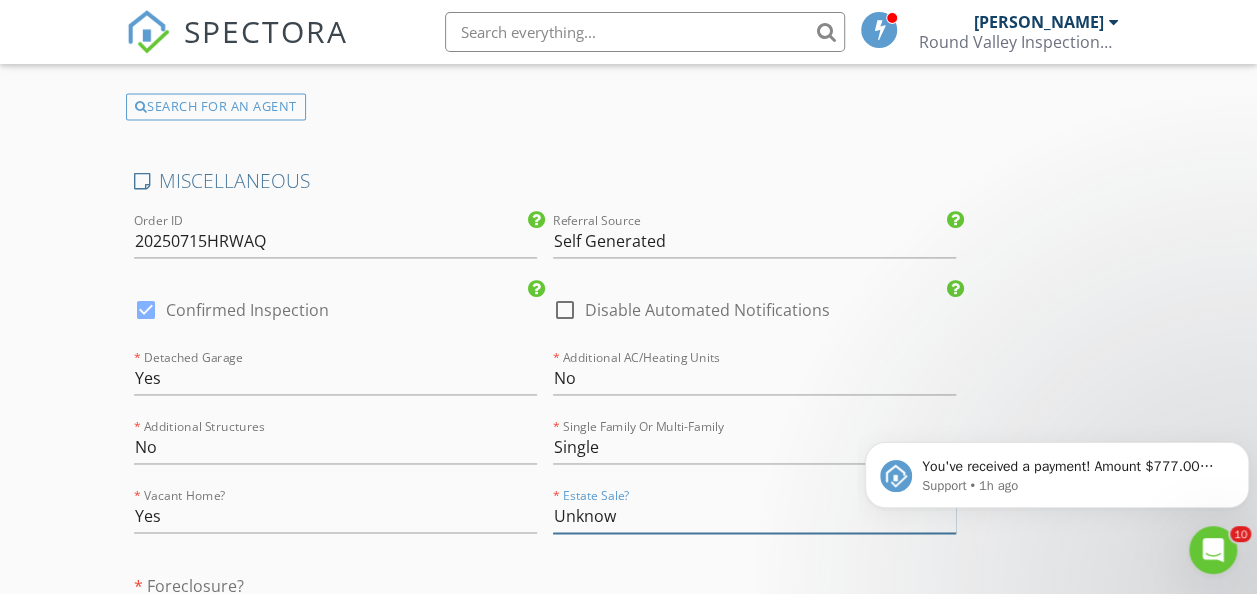 type on "Unknown" 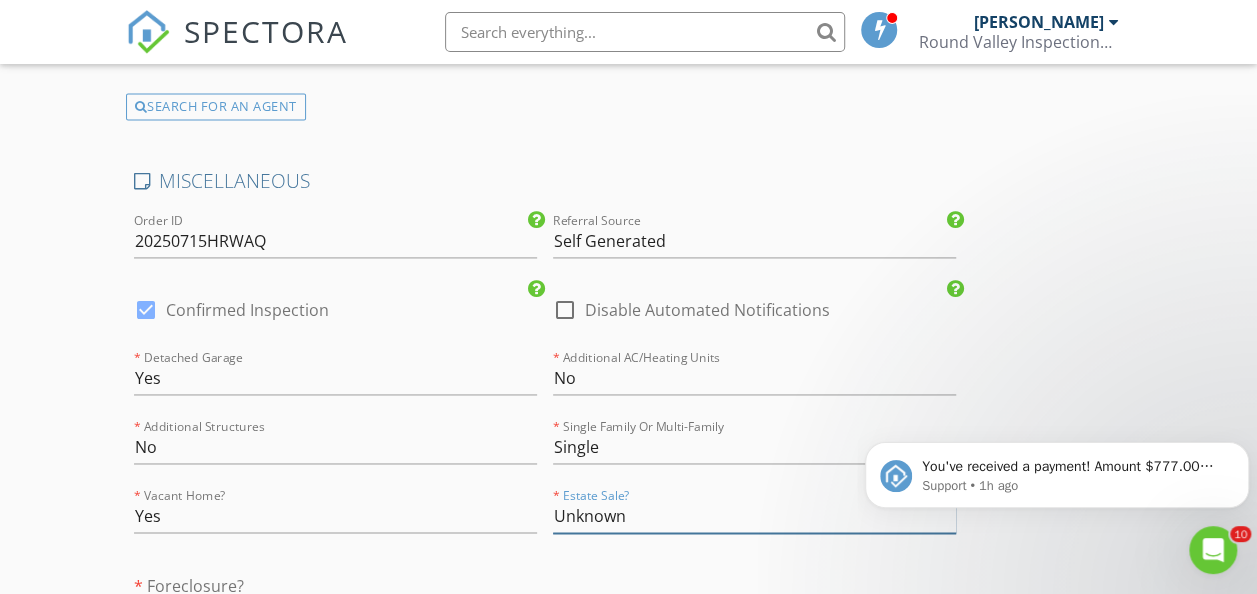 type on "2.25" 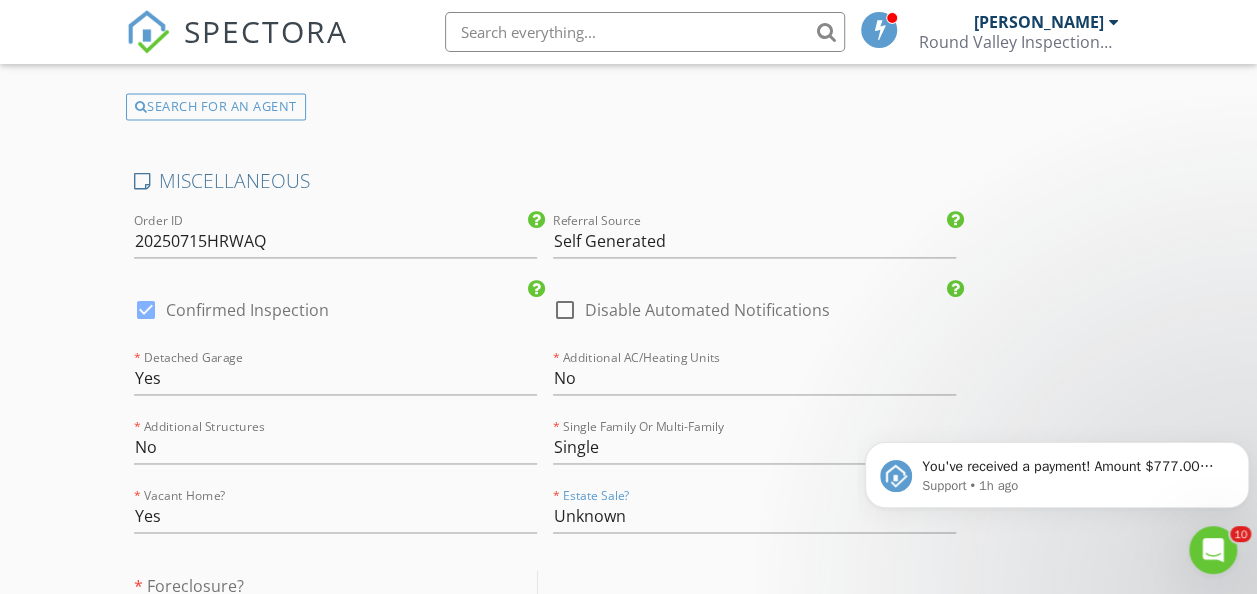 scroll, scrollTop: 5446, scrollLeft: 0, axis: vertical 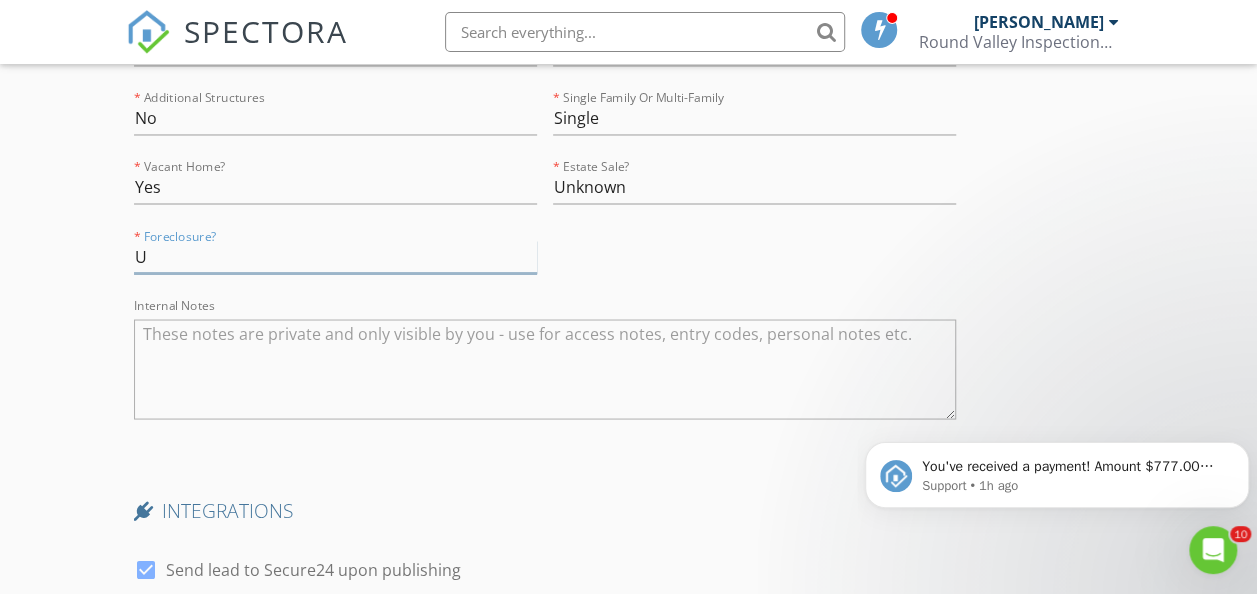 type on "Un" 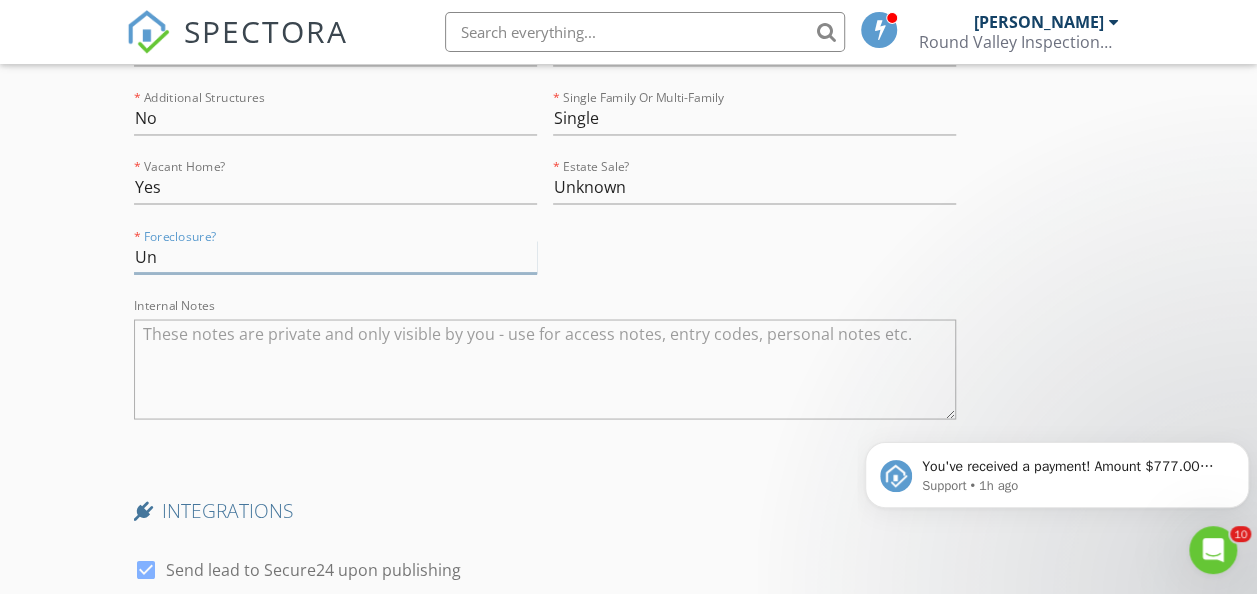 type on "1" 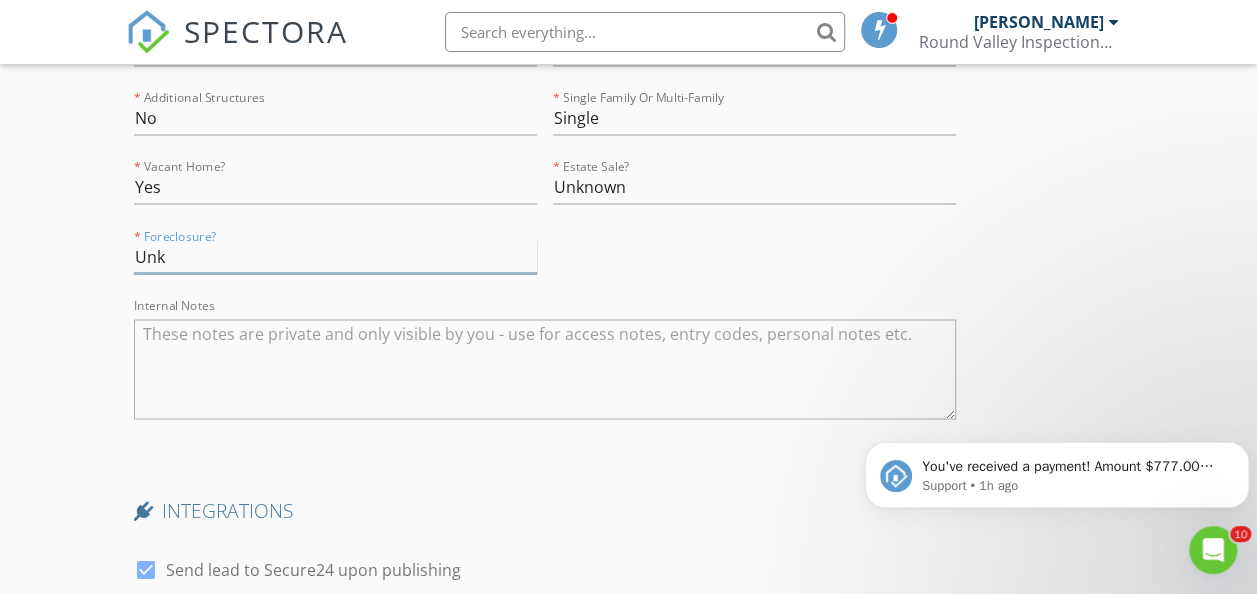 type on "Unkn" 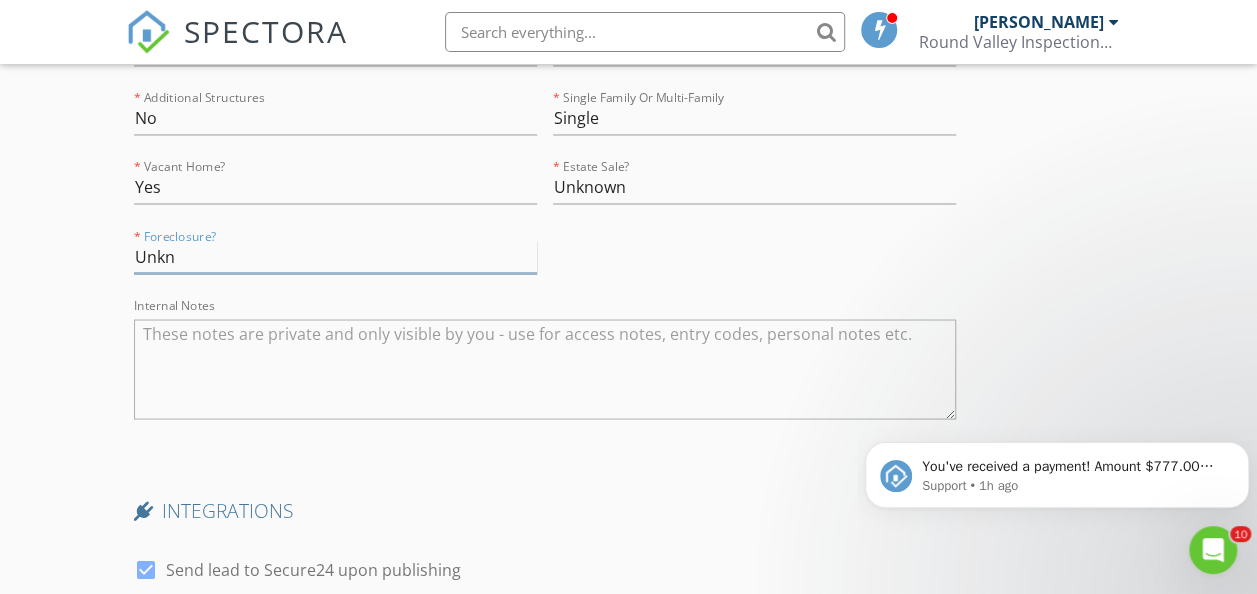 type on "2.25" 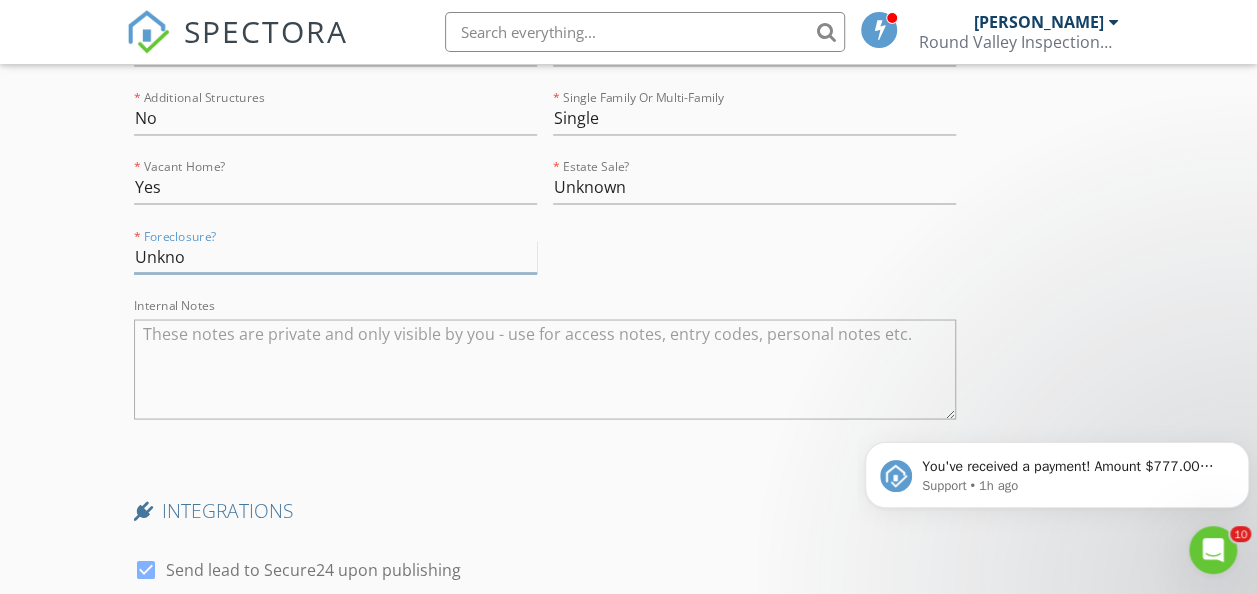 type on "Unknow" 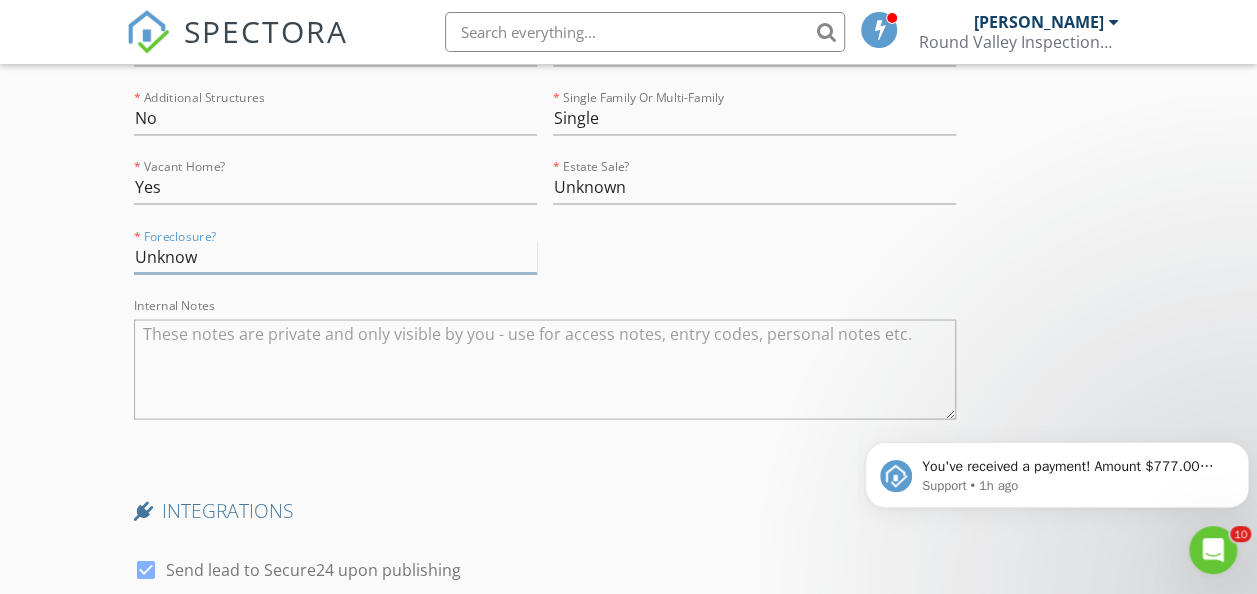 type on "2.25" 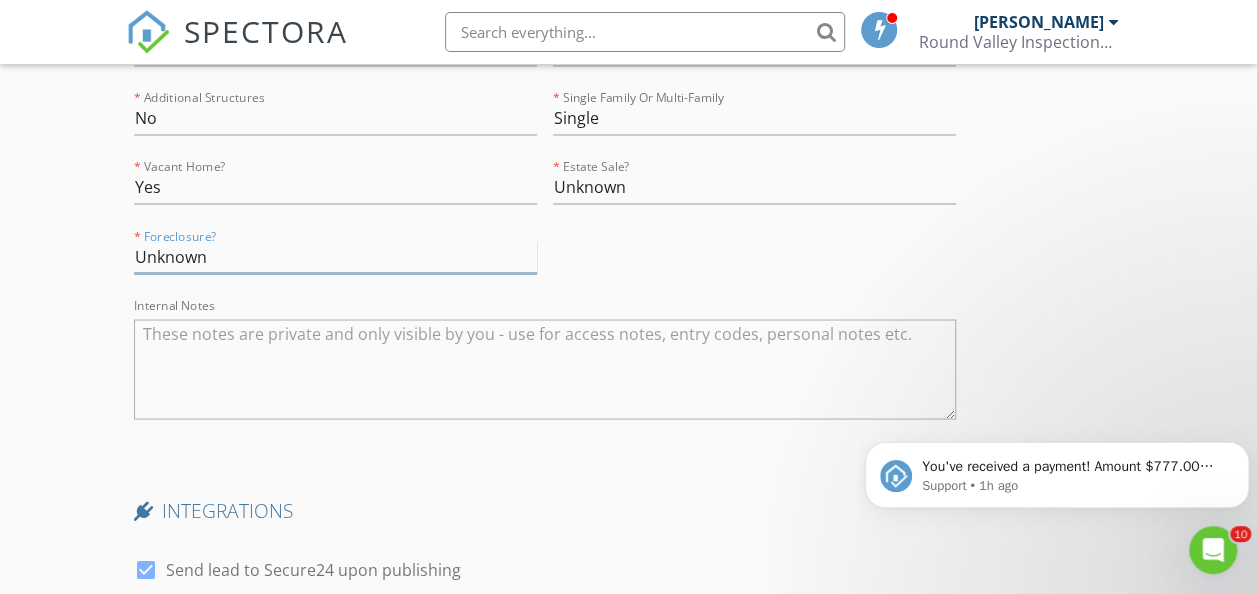 type on "2.25" 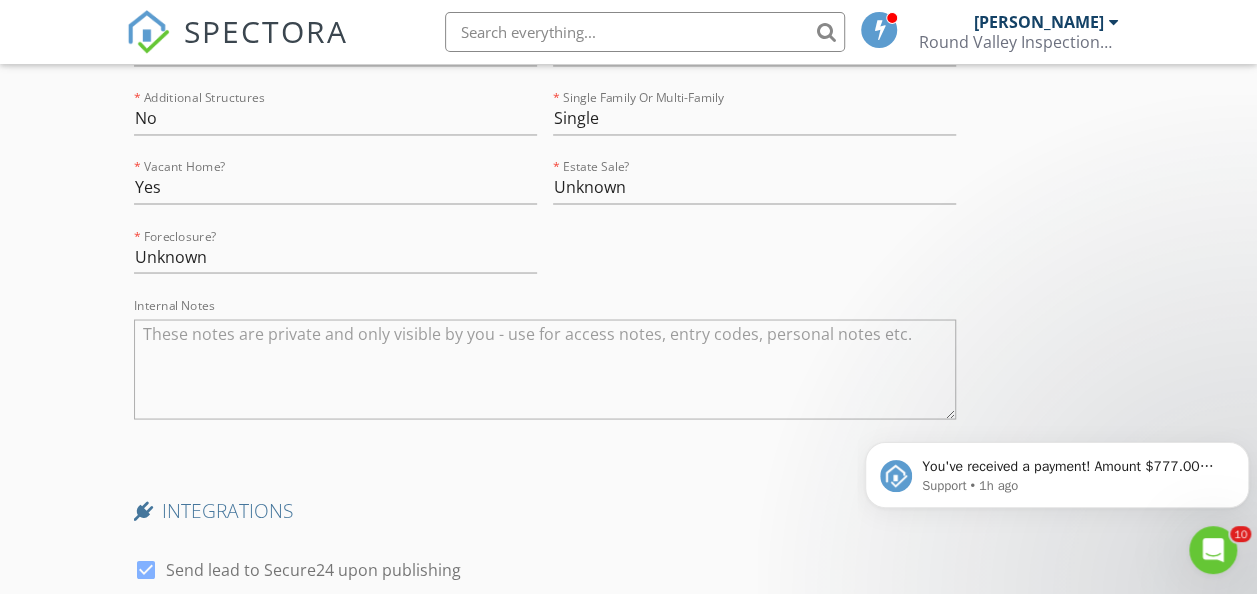 click on "New Inspection
Click here to use the New Order Form
INSPECTOR(S)
check_box   Lou Wieben   PRIMARY   Lou Wieben arrow_drop_down   check_box_outline_blank Lou Wieben specifically requested
Date/Time
07/15/2025 10:30 AM
Location
Address Search       Address 96 Yawpo Ave   Unit   City Oakland   State NJ   Zip 07436   County Bergen     Square Feet 872   Year Built 1951   Foundation Basement arrow_drop_down     Lou Wieben     49.6 miles     (an hour)
client
check_box Enable Client CC email for this inspection   Client Search     check_box_outline_blank Client is a Company/Organization     First Name Stephen   Last Name Bandler   Email sbandler@optonline.net   CC Email sbandler@optonline.net   Phone 917-670-8305   Address 33 Evelyn Ter   City Wayne   State NJ   Zip 07470       Notes   Private Notes
SERVICES" at bounding box center [628, -2172] 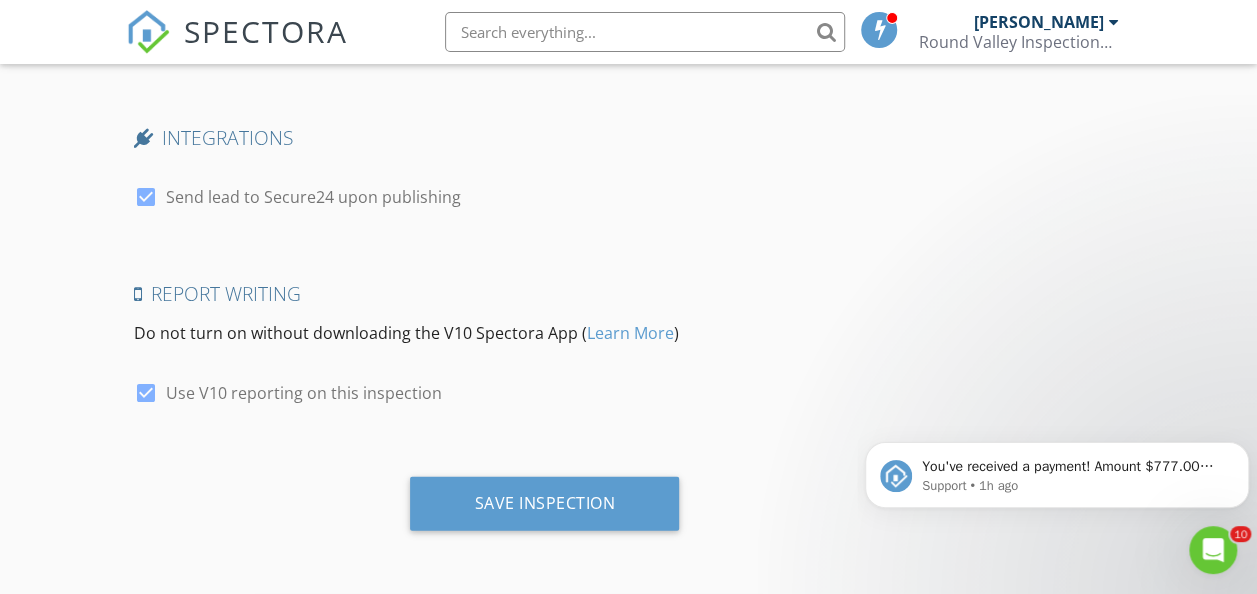 scroll, scrollTop: 5859, scrollLeft: 0, axis: vertical 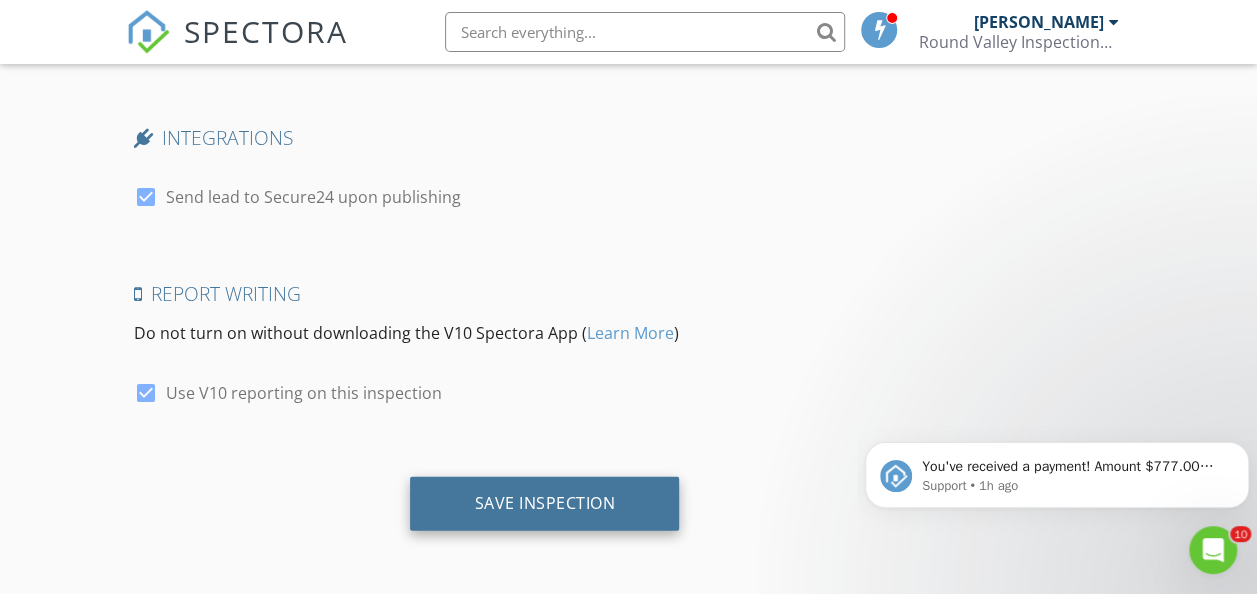 click on "Save Inspection" at bounding box center [544, 503] 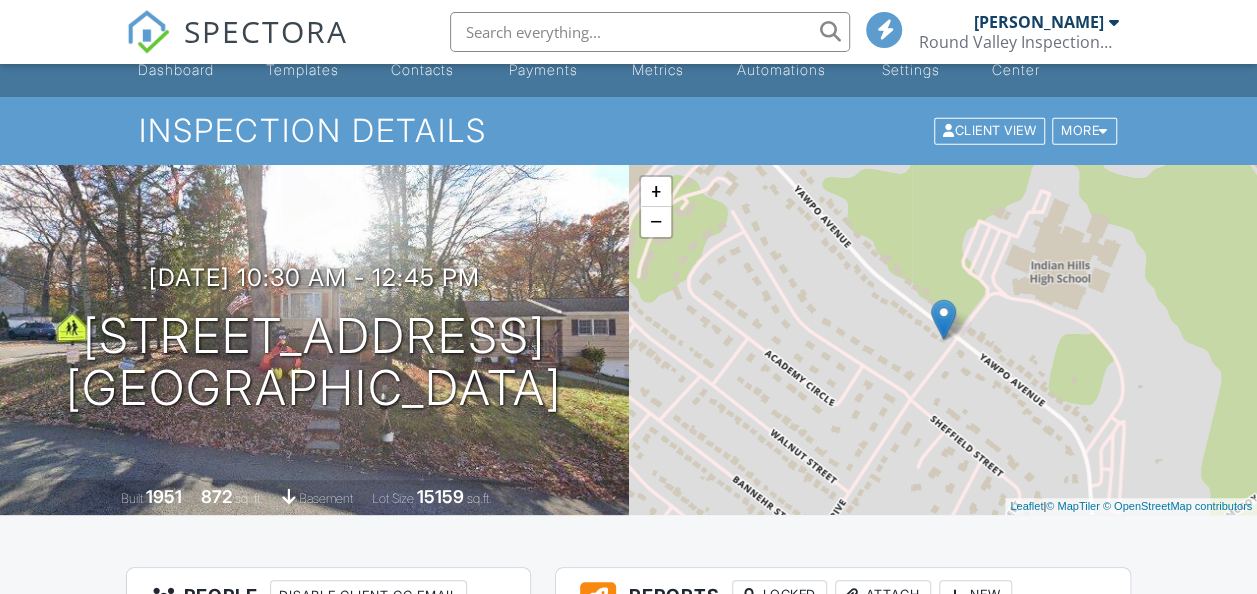 scroll, scrollTop: 220, scrollLeft: 0, axis: vertical 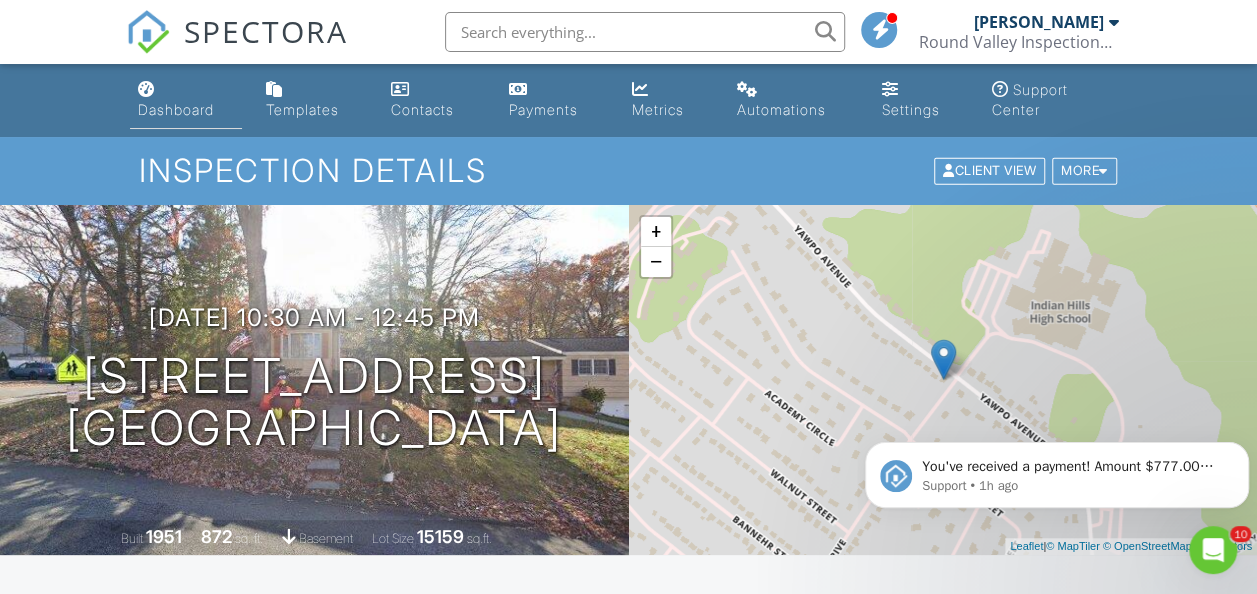 click on "Dashboard" at bounding box center [176, 109] 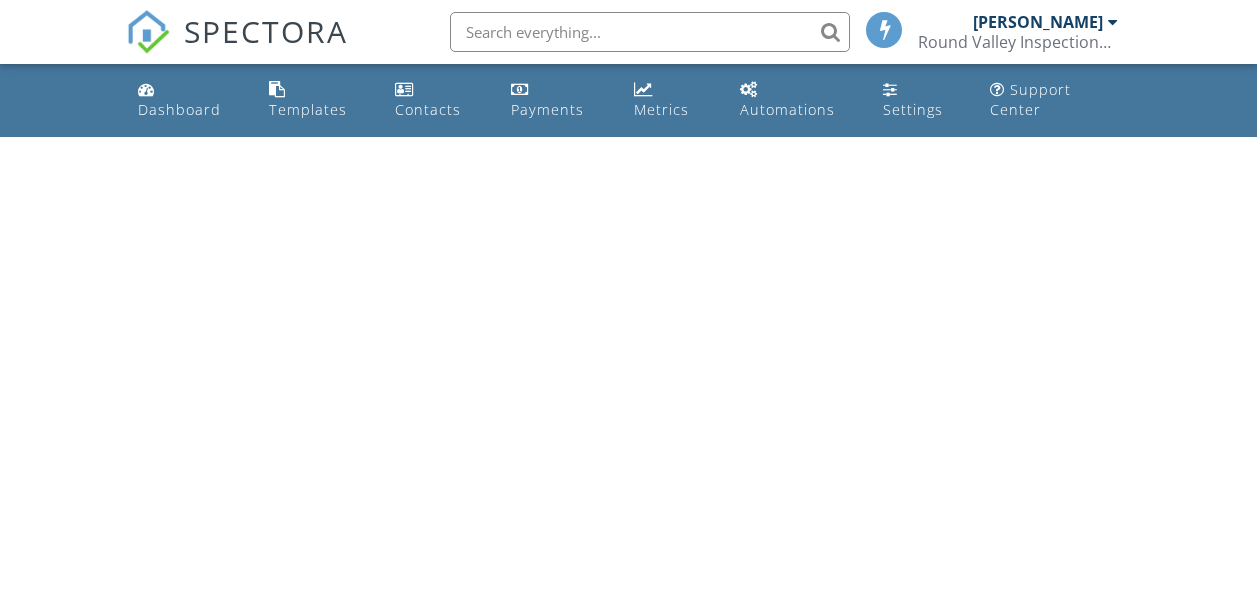 scroll, scrollTop: 0, scrollLeft: 0, axis: both 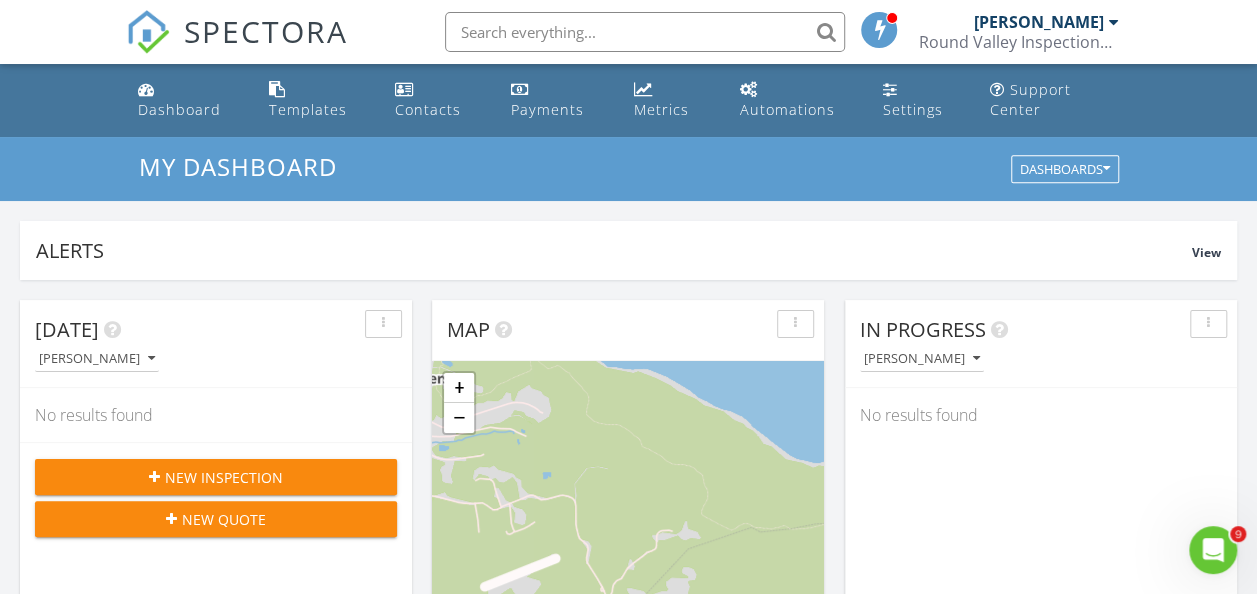 click on "New Inspection" at bounding box center [224, 477] 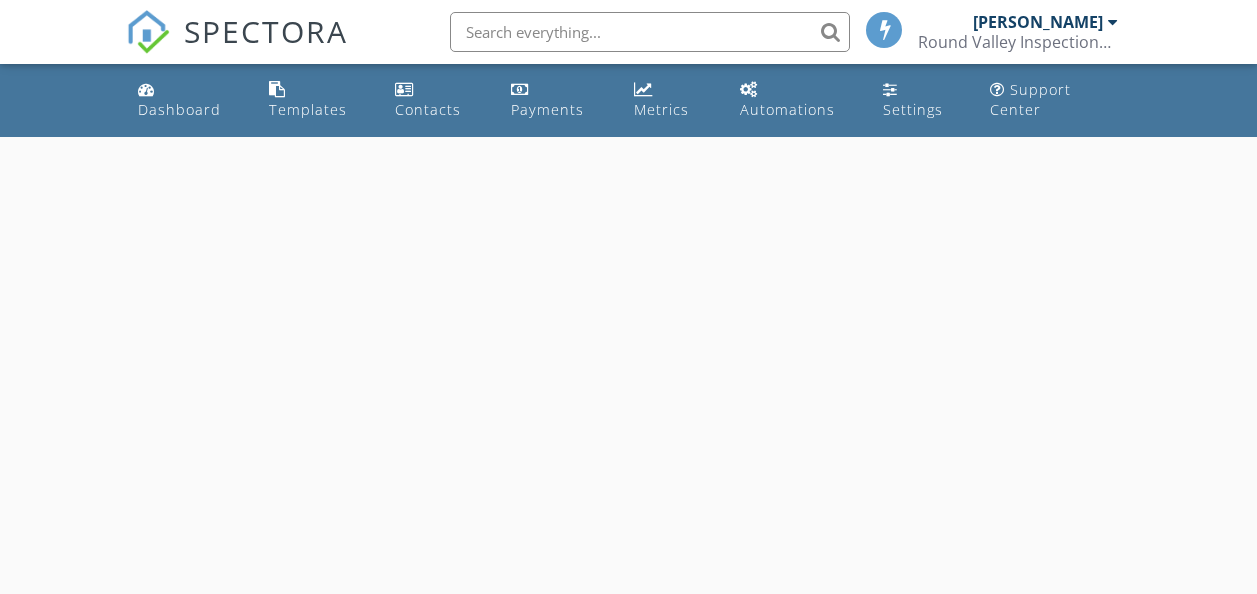 scroll, scrollTop: 0, scrollLeft: 0, axis: both 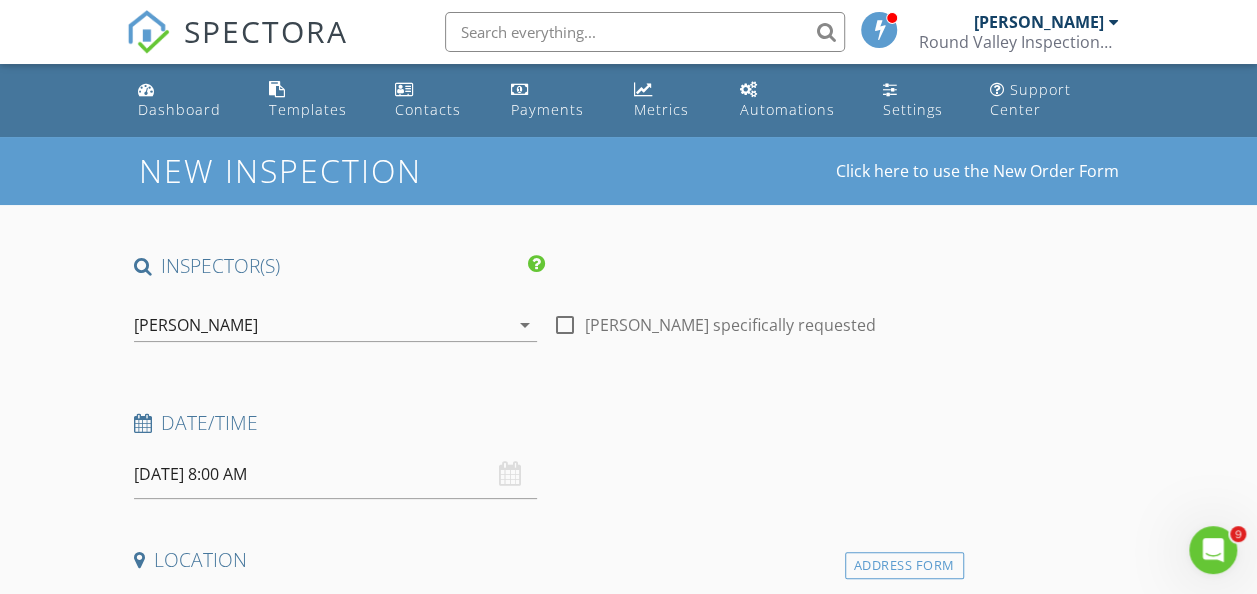 click on "New Inspection
Click here to use the New Order Form
INSPECTOR(S)
check_box   [PERSON_NAME]   PRIMARY   [PERSON_NAME] arrow_drop_down   check_box_outline_blank [PERSON_NAME] specifically requested
Date/Time
[DATE] 8:00 AM
Location
Address Form       Can't find your address?   Click here.
client
check_box Enable Client CC email for this inspection   Client Search     check_box_outline_blank Client is a Company/Organization     First Name   Last Name   Email   CC Email   Phone   Address   City   State   Zip       Notes   Private Notes
ADD ADDITIONAL client
SERVICES
check_box_outline_blank   Residential Inspection   check_box_outline_blank   Radon Test   check_box_outline_blank   Wood Destroying Insects   check_box_outline_blank     check_box_outline_blank" at bounding box center [628, 1895] 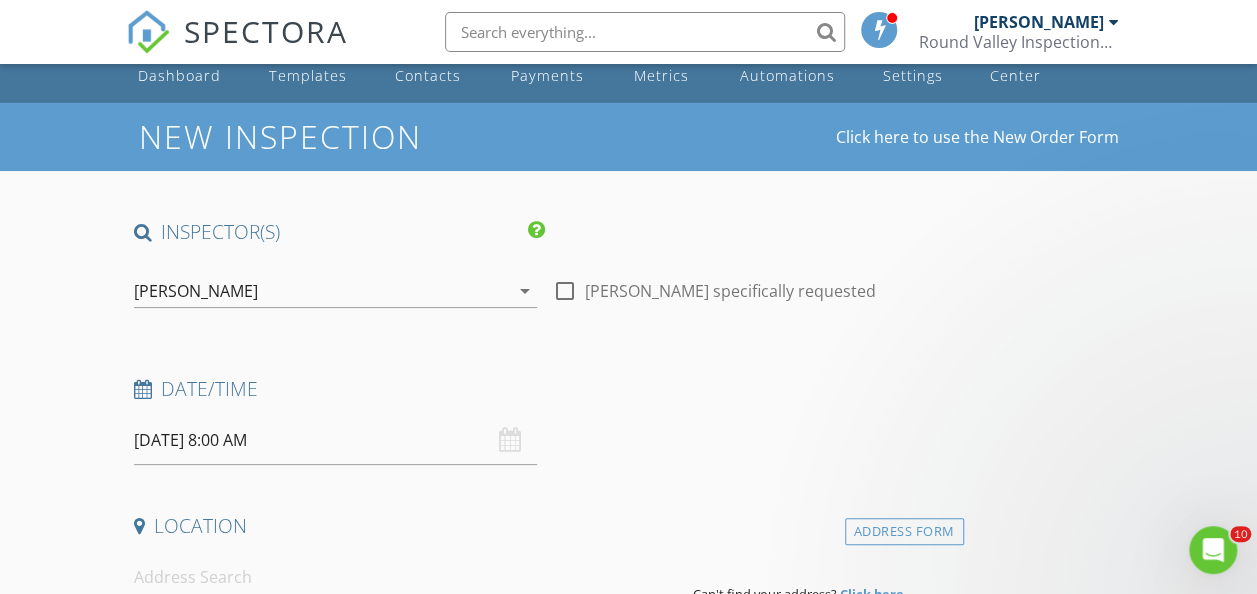 scroll, scrollTop: 40, scrollLeft: 0, axis: vertical 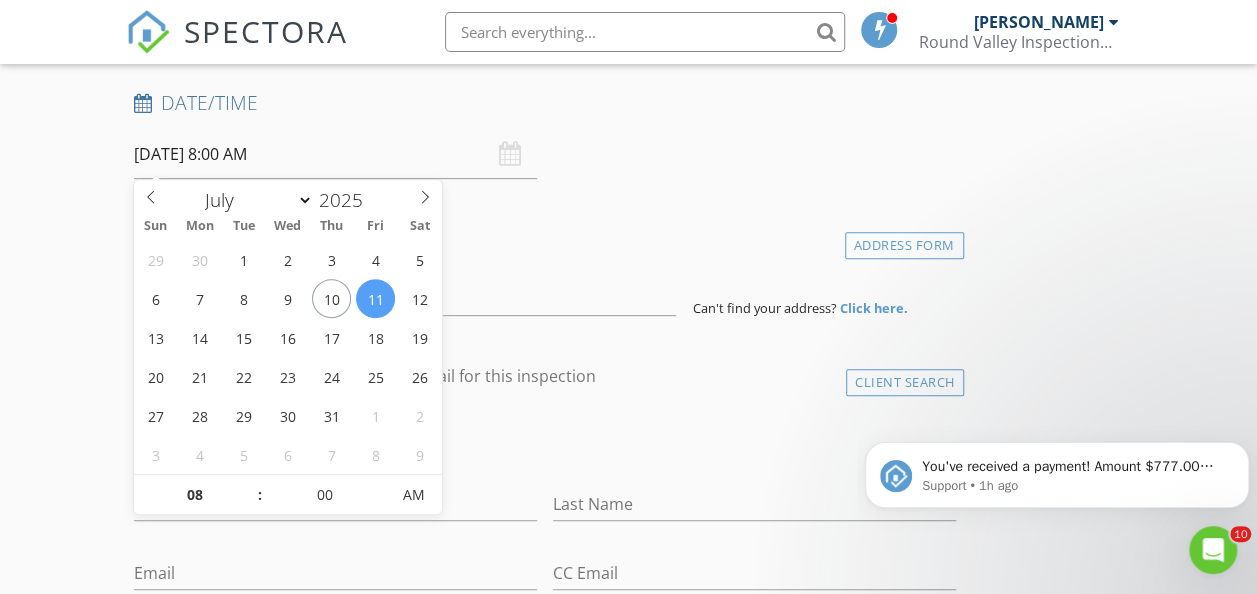 click on "[DATE] 8:00 AM" at bounding box center (335, 154) 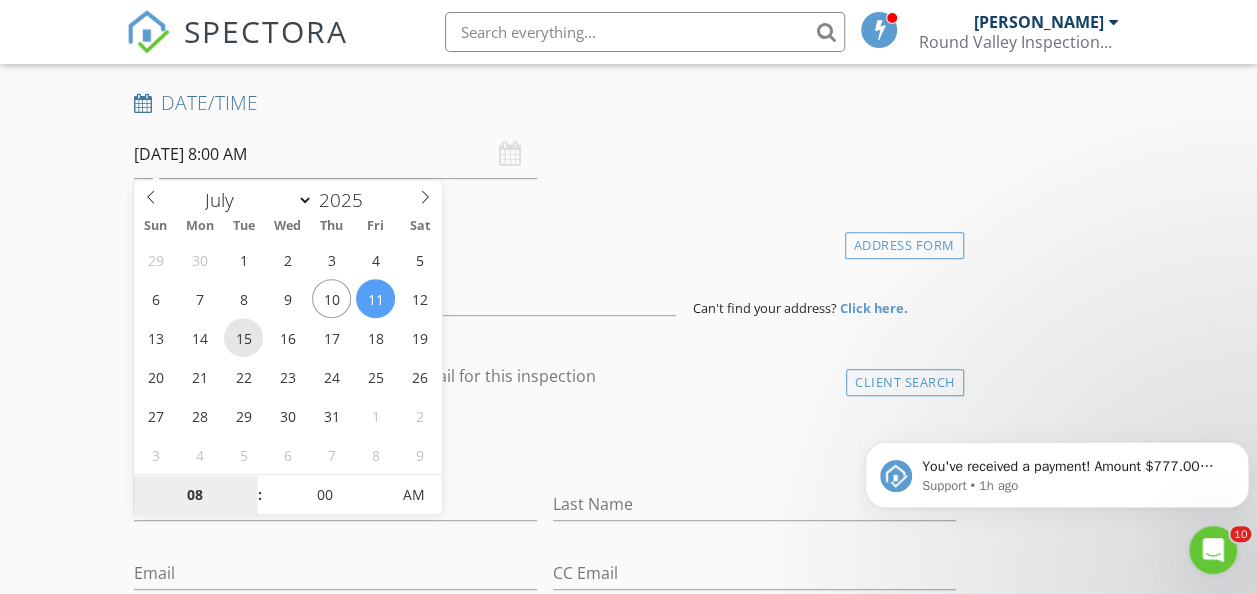 type on "[DATE] 8:00 AM" 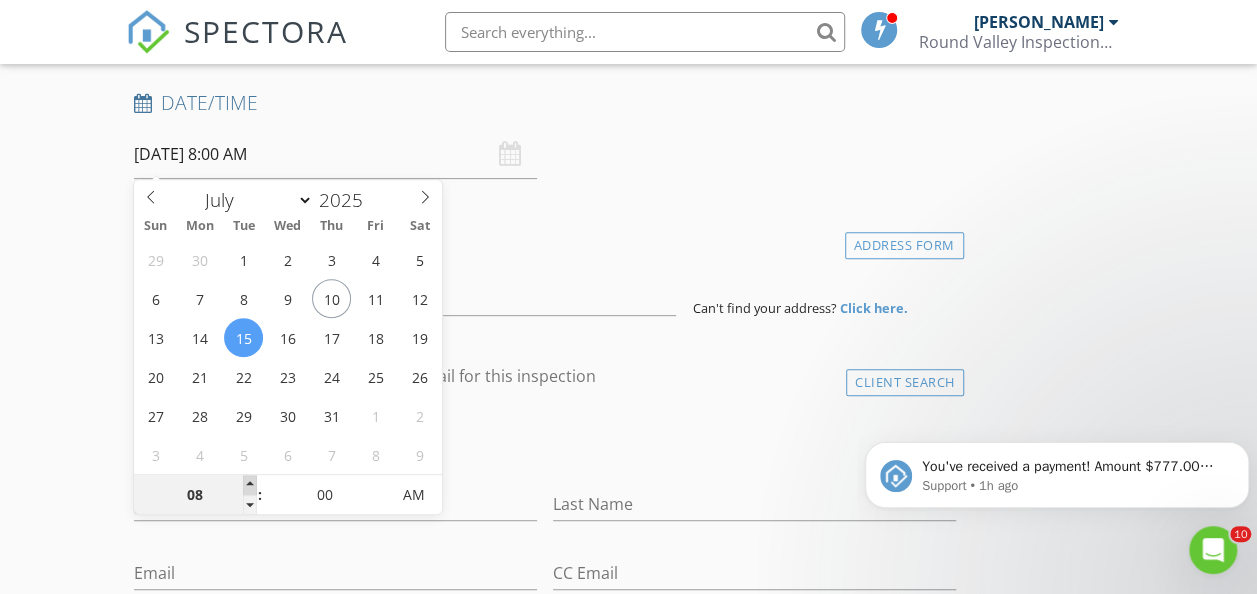 type on "09" 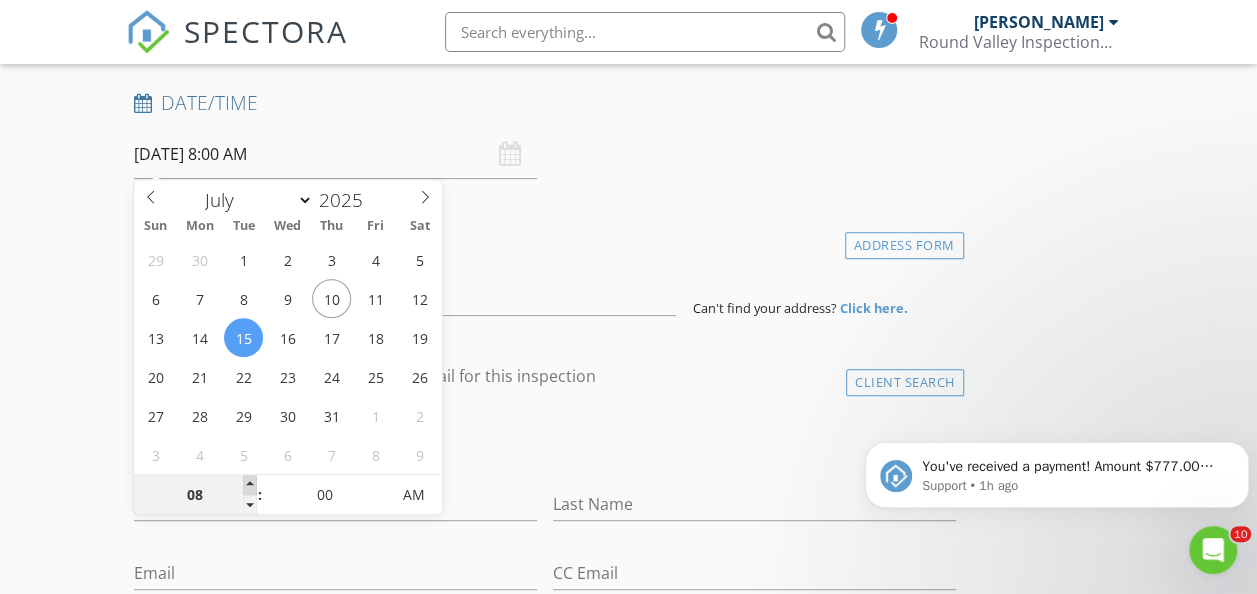 type on "[DATE] 9:00 AM" 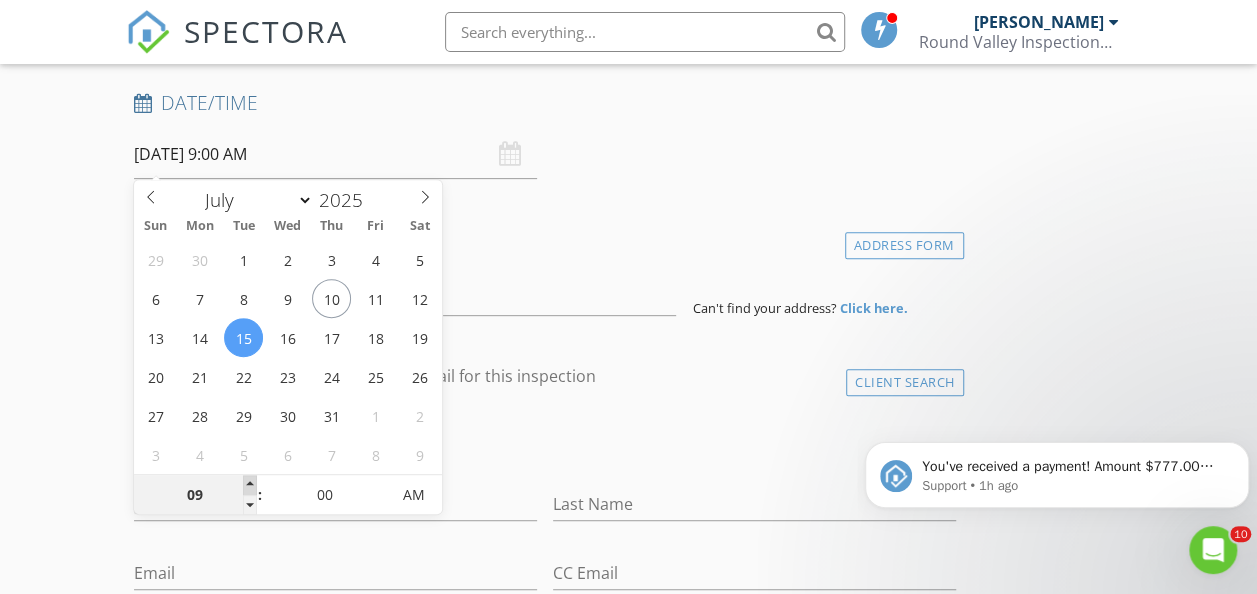 click at bounding box center [250, 485] 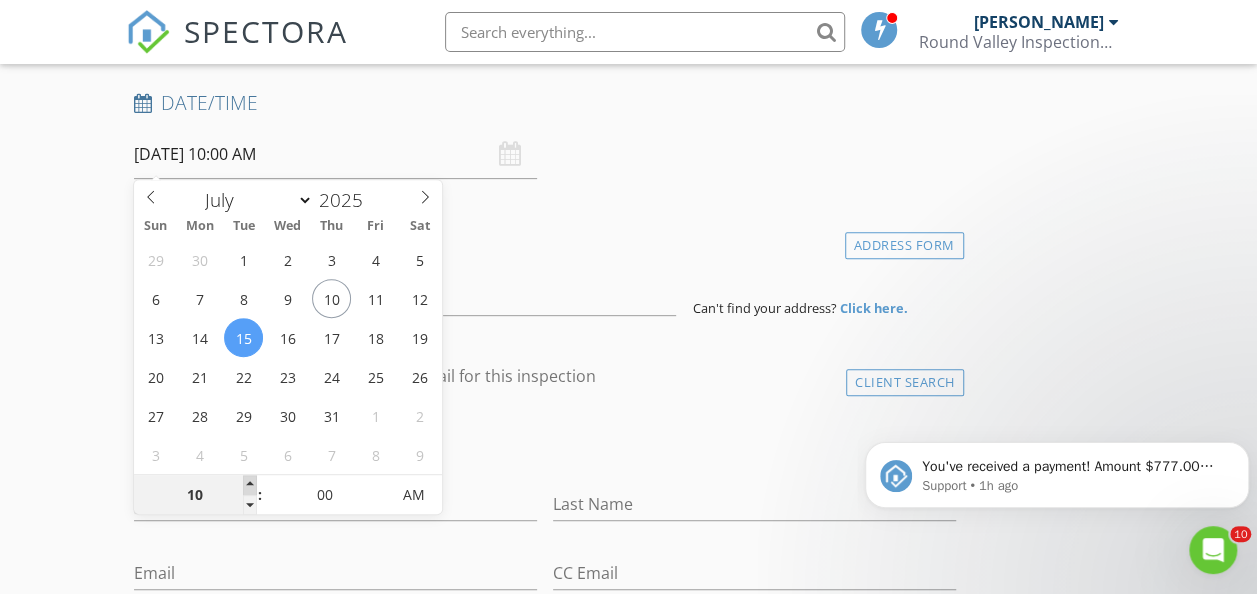 click at bounding box center [250, 485] 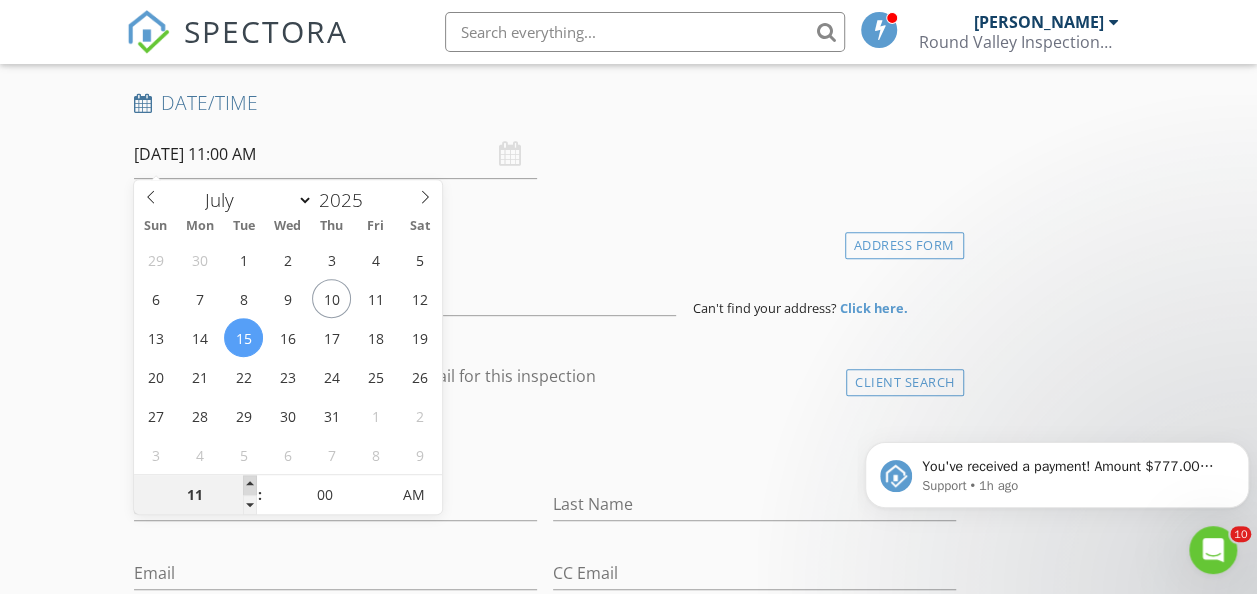 click at bounding box center [250, 485] 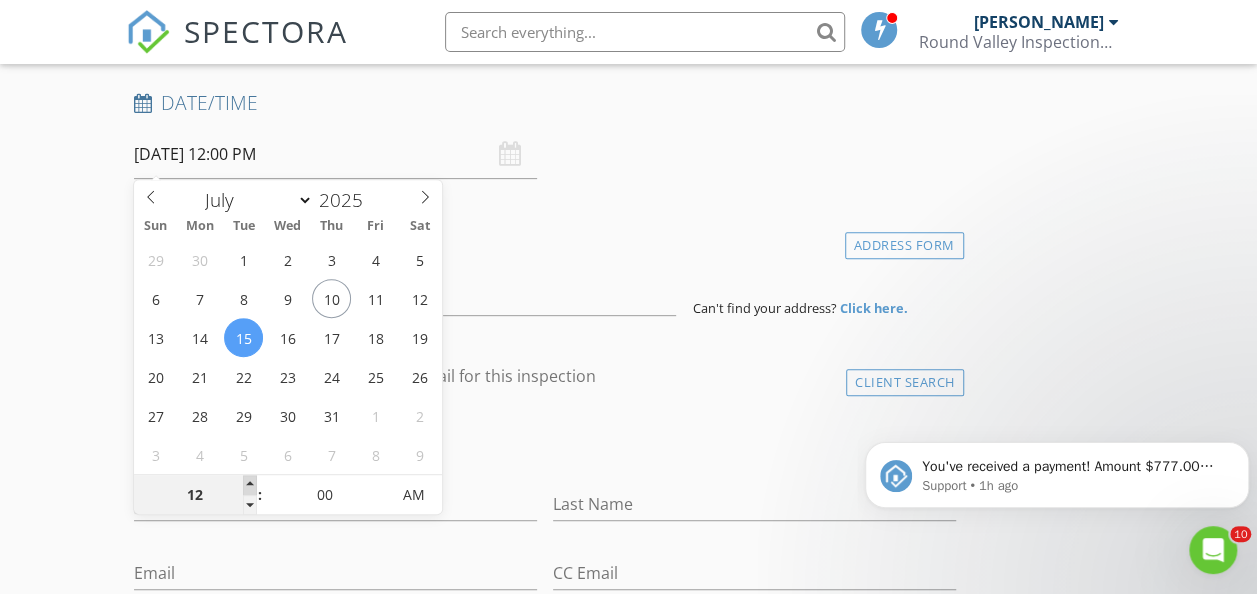 click at bounding box center (250, 485) 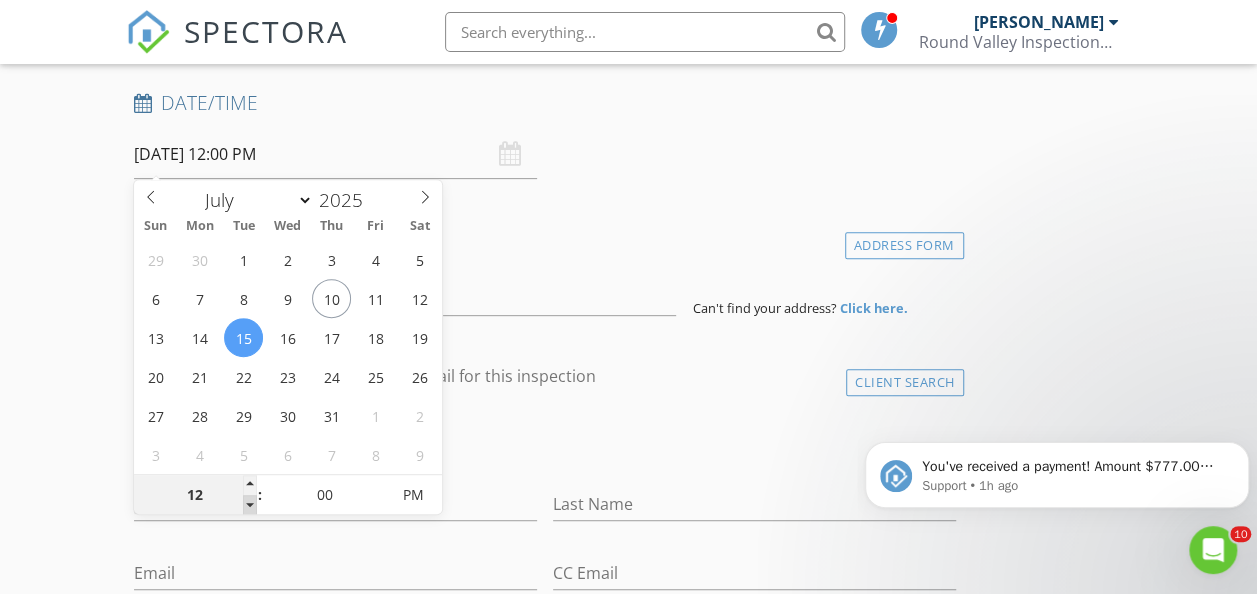 type on "11" 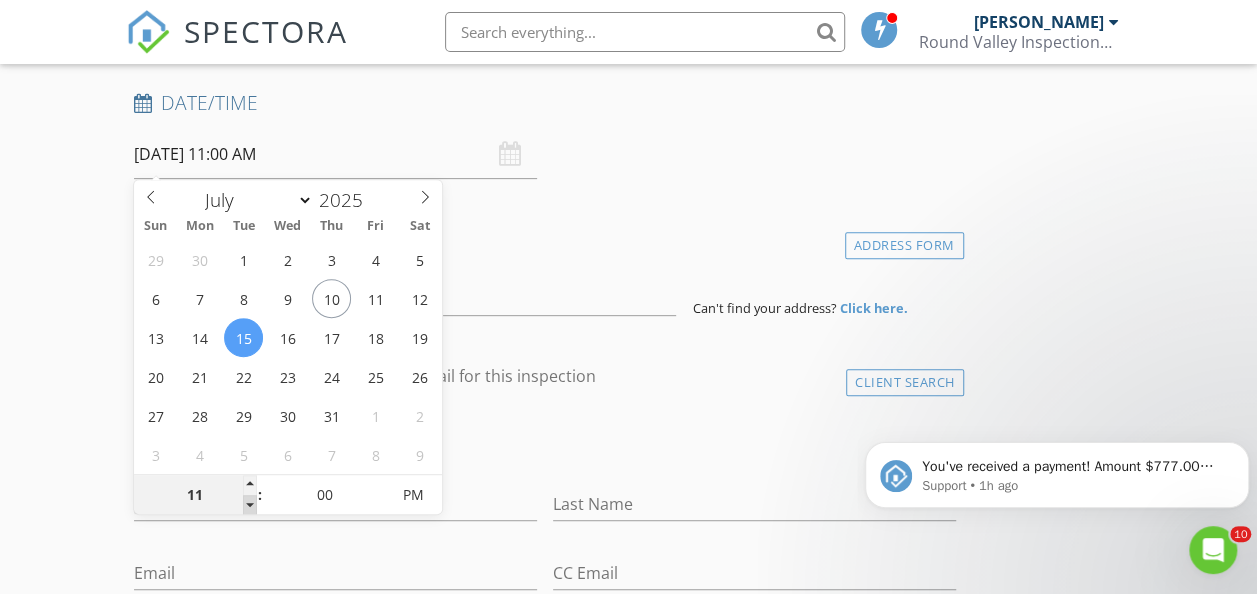 click at bounding box center [250, 505] 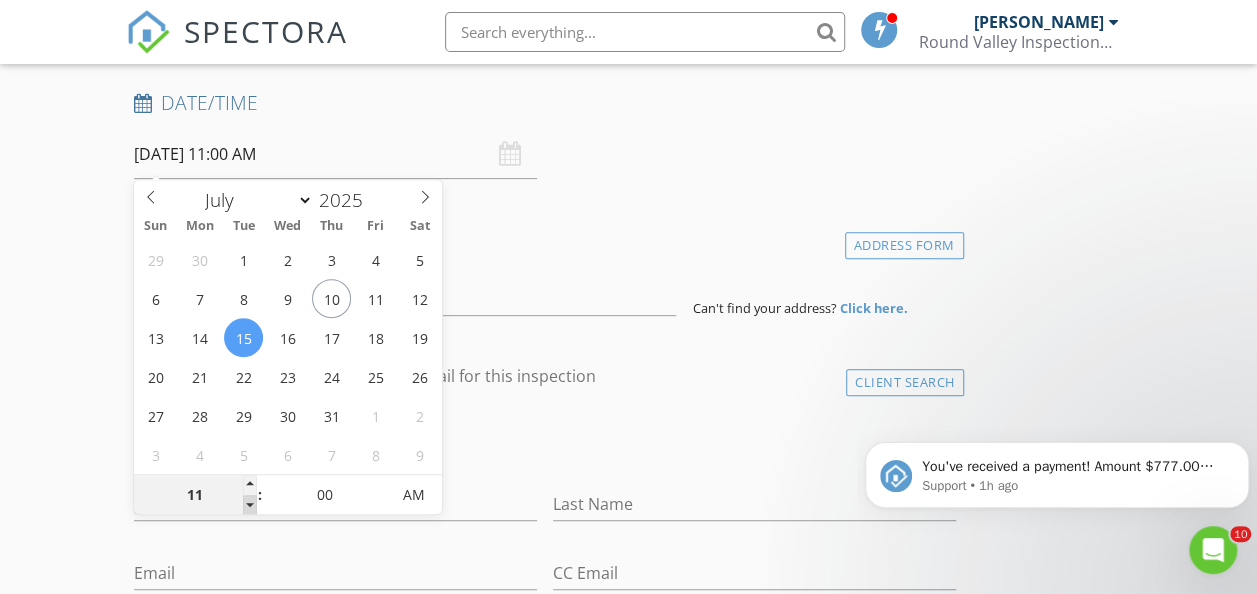 type on "10" 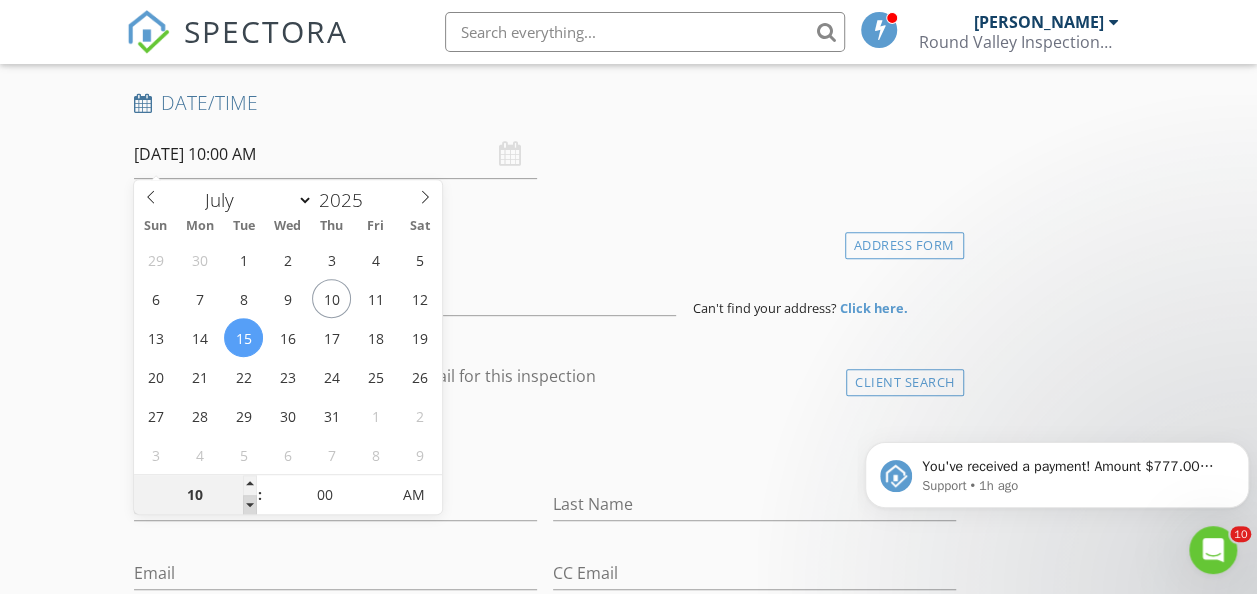 click at bounding box center [250, 505] 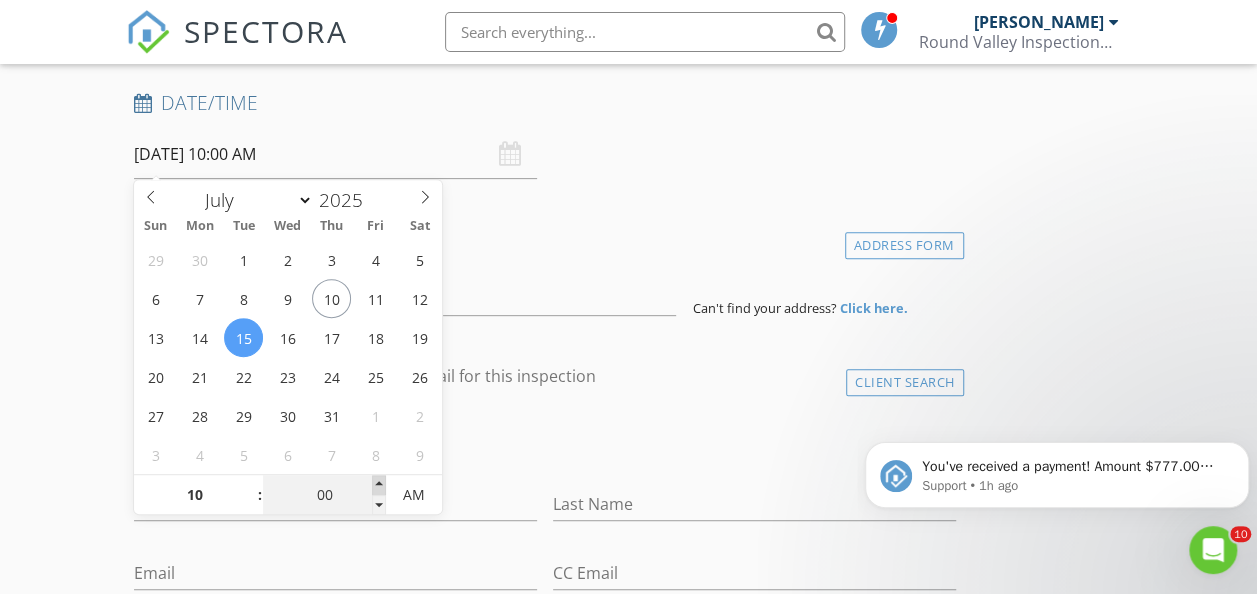 type on "05" 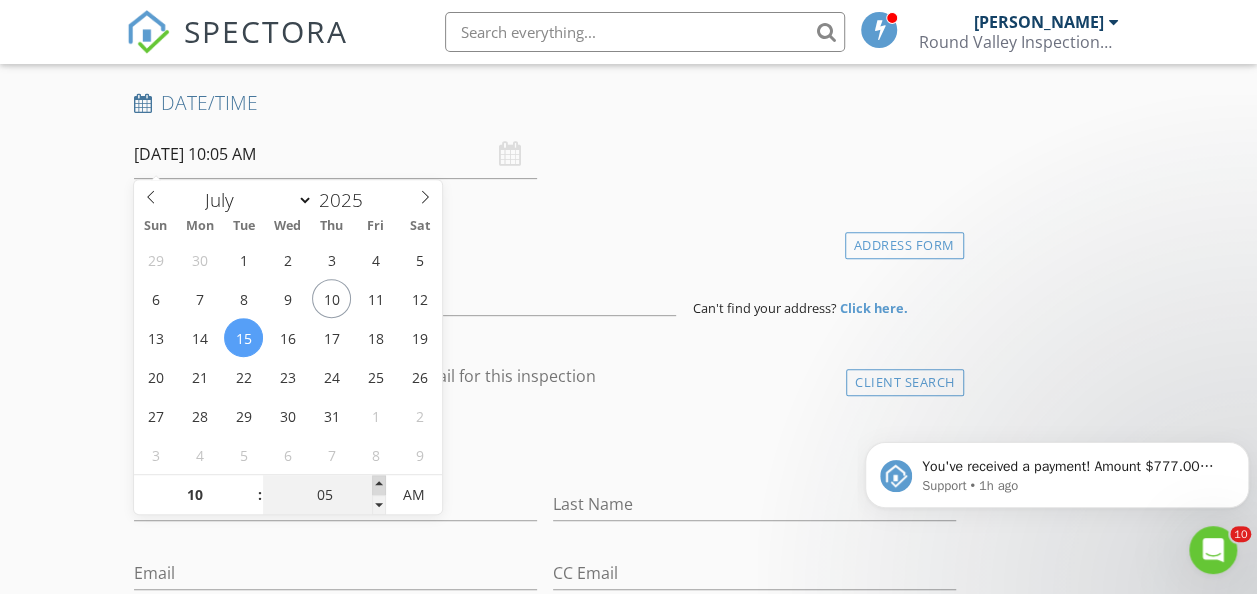 click at bounding box center (379, 485) 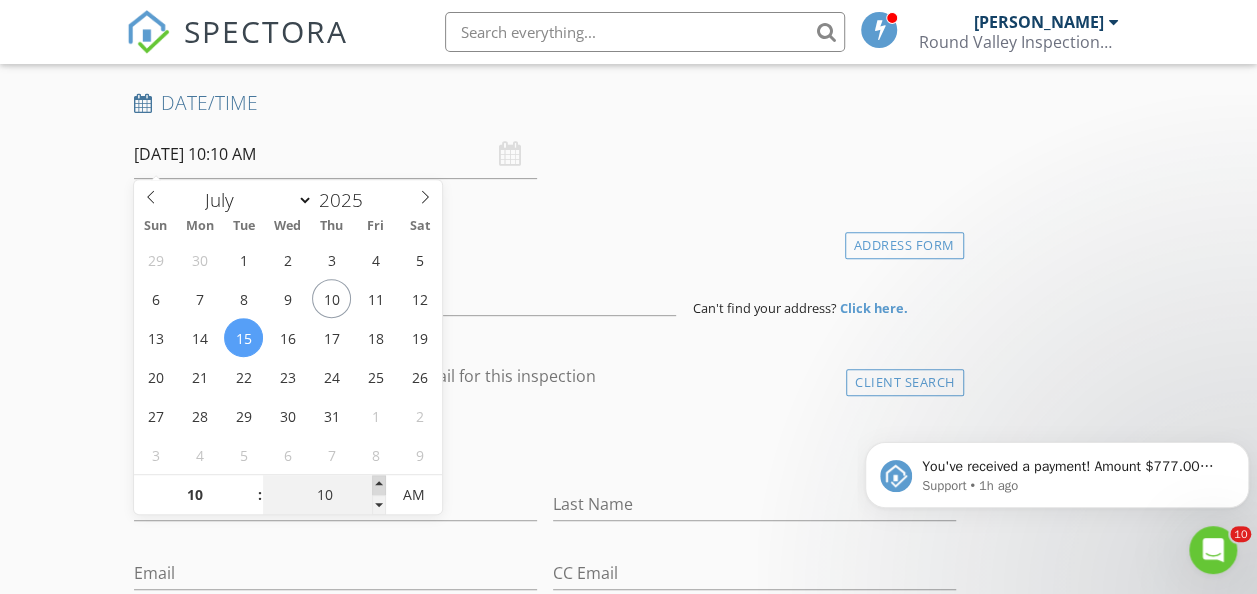 click at bounding box center [379, 485] 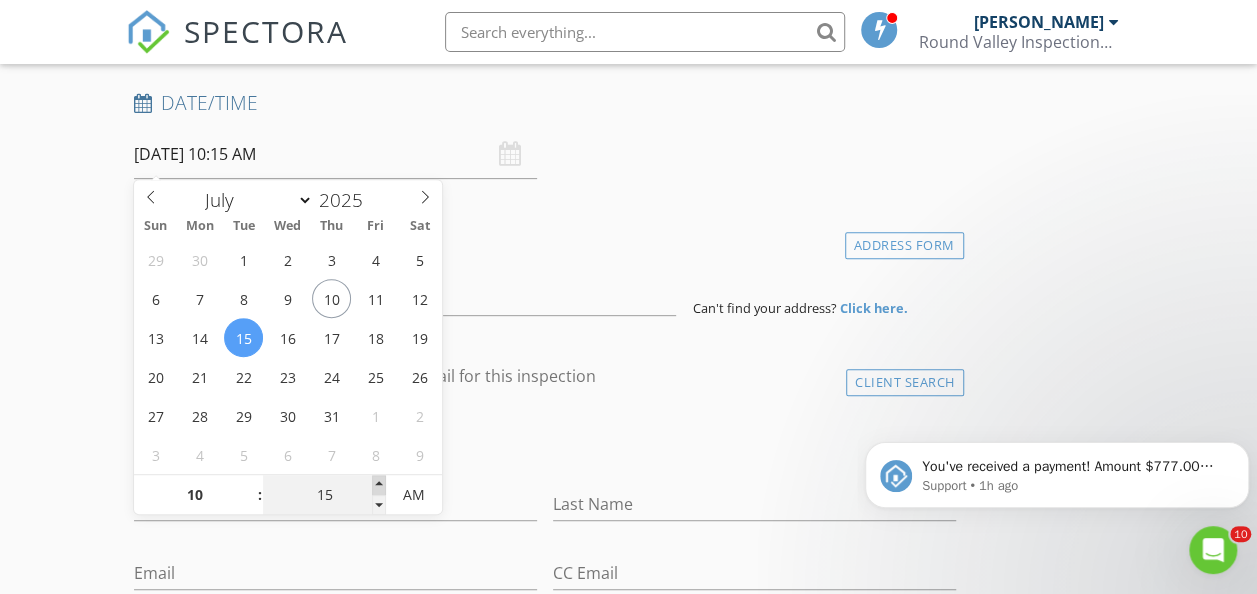 click at bounding box center [379, 485] 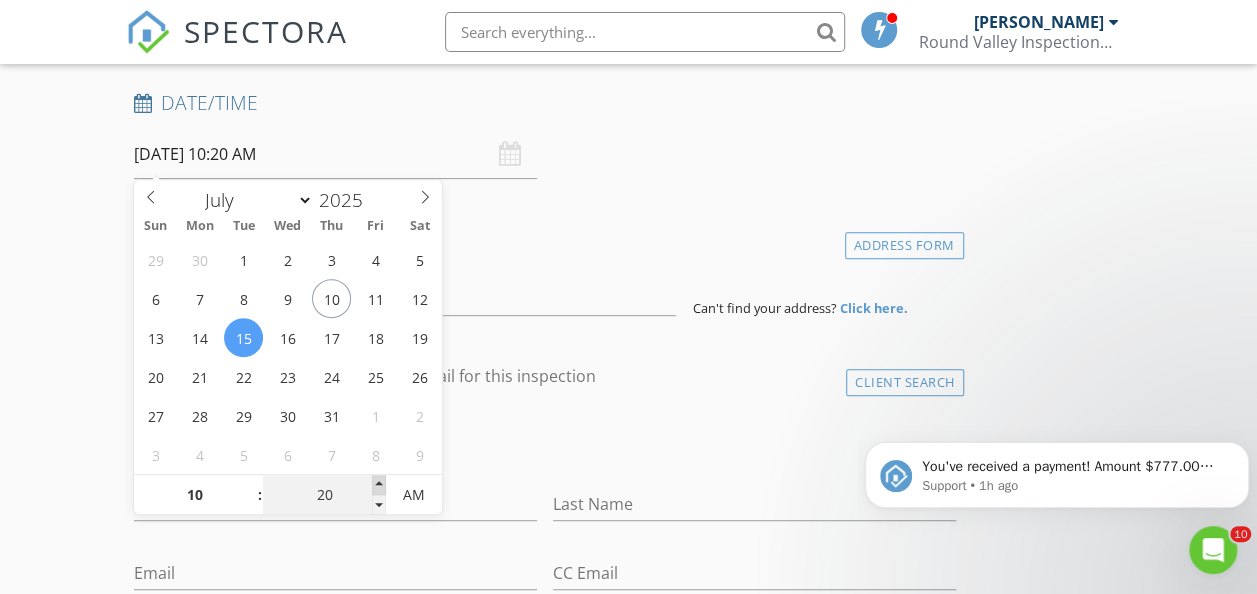 click at bounding box center (379, 485) 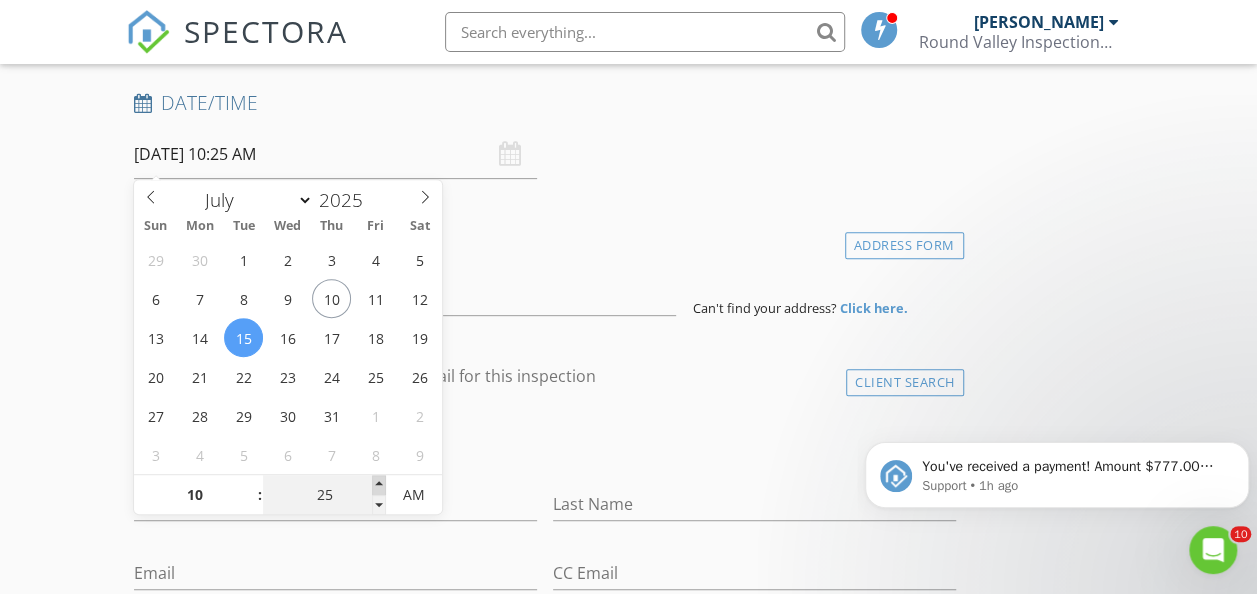 click at bounding box center (379, 485) 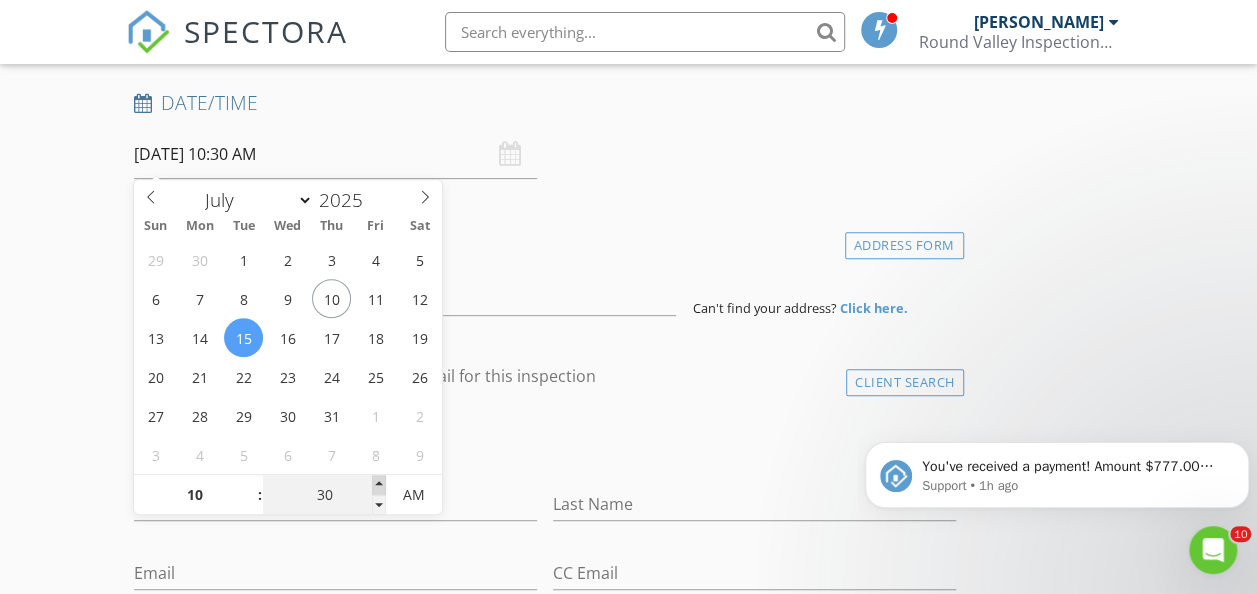 click at bounding box center (379, 485) 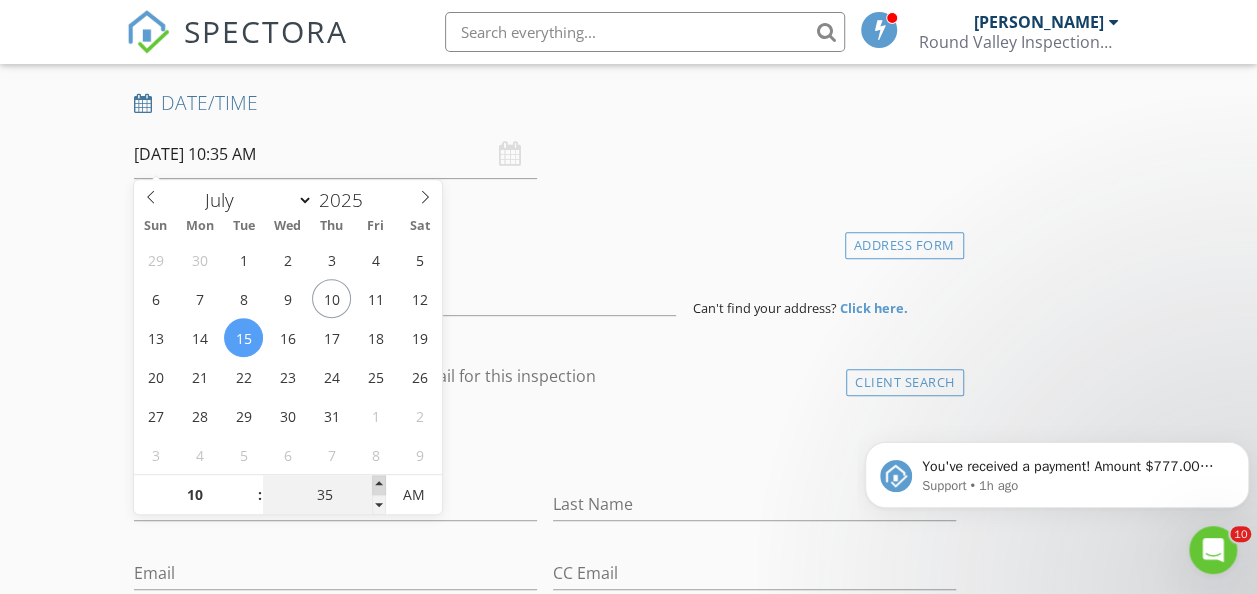 click at bounding box center [379, 485] 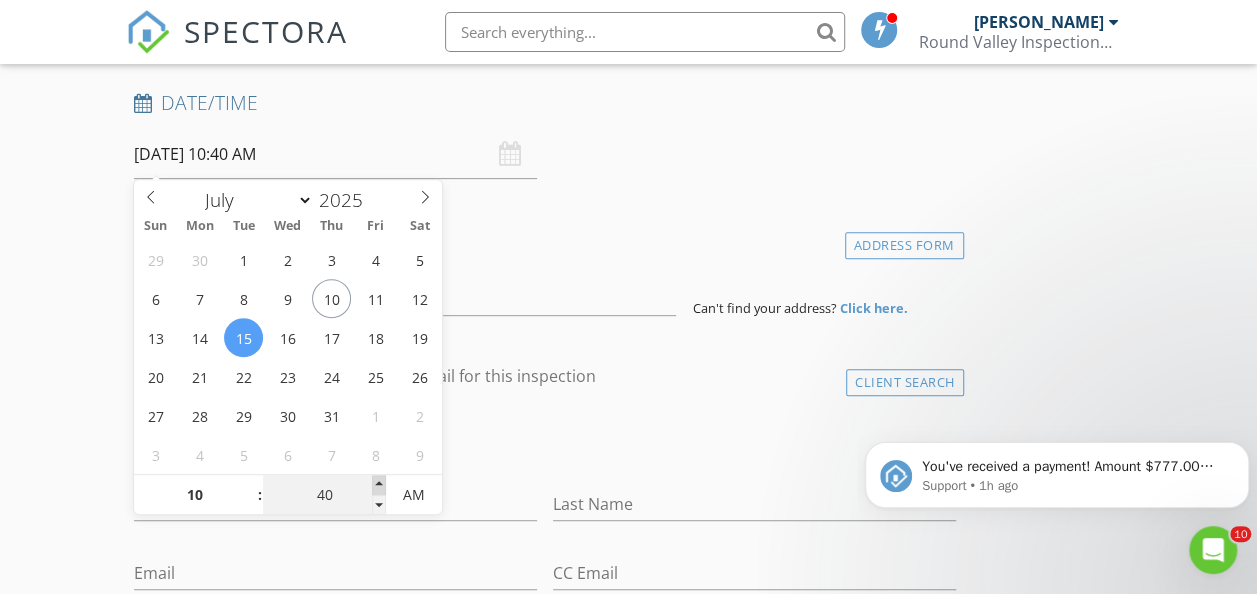 click at bounding box center (379, 485) 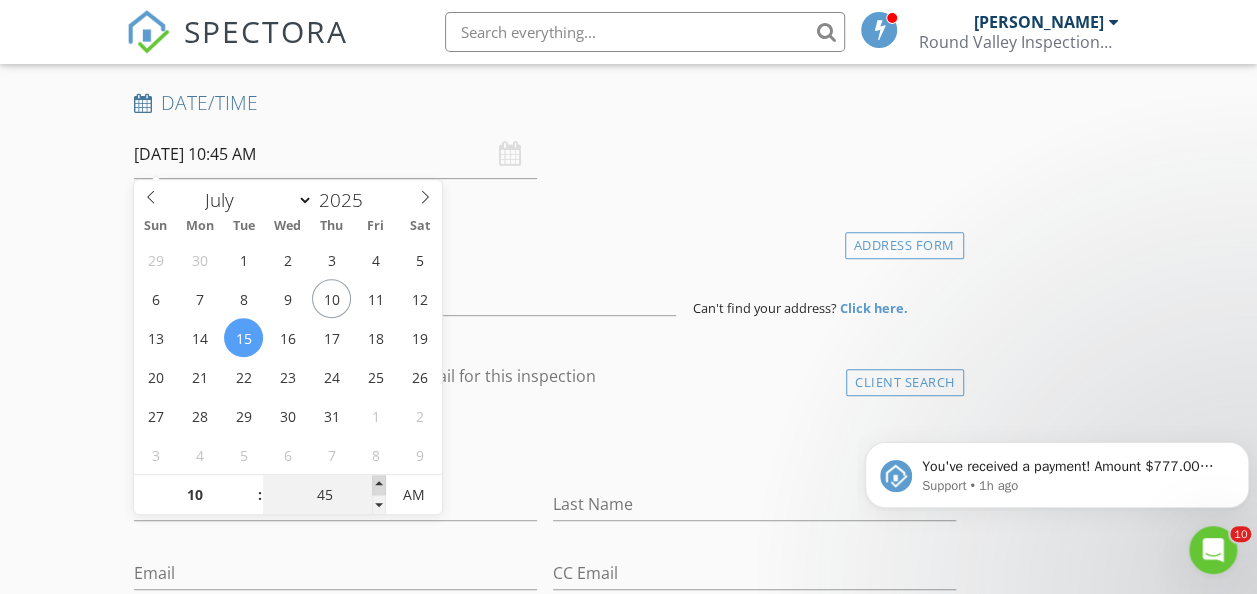 click at bounding box center [379, 485] 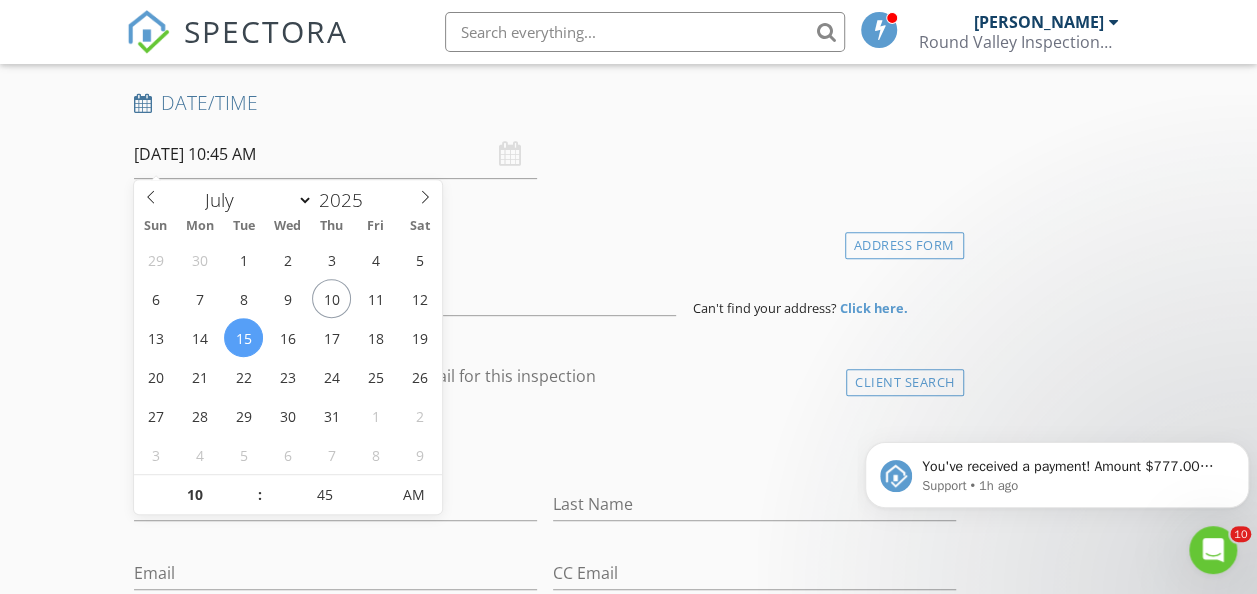 click on "New Inspection
Click here to use the New Order Form
INSPECTOR(S)
check_box   [PERSON_NAME]   PRIMARY   [PERSON_NAME] arrow_drop_down   check_box_outline_blank [PERSON_NAME] specifically requested
Date/Time
[DATE] 10:45 AM
Location
Address Form       Can't find your address?   Click here.
client
check_box Enable Client CC email for this inspection   Client Search     check_box_outline_blank Client is a Company/Organization     First Name   Last Name   Email   CC Email   Phone   Address   City   State   Zip       Notes   Private Notes
ADD ADDITIONAL client
SERVICES
check_box_outline_blank   Residential Inspection   check_box_outline_blank   Radon Test   check_box_outline_blank   Wood Destroying Insects   check_box_outline_blank     check_box_outline_blank" at bounding box center (628, 1575) 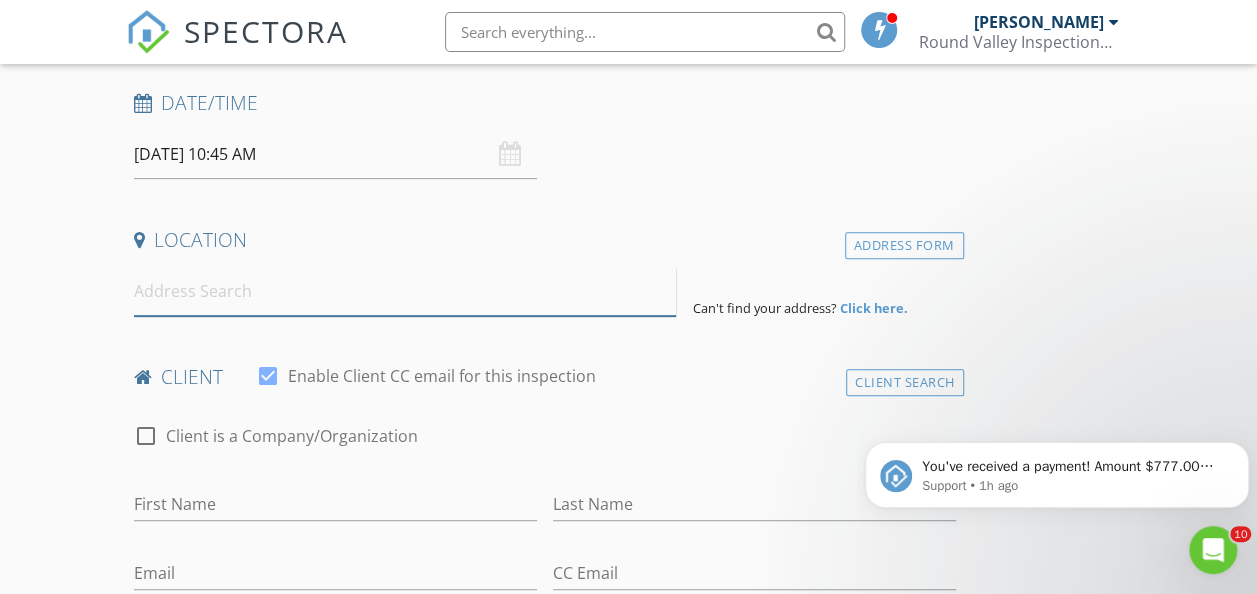 click at bounding box center (405, 291) 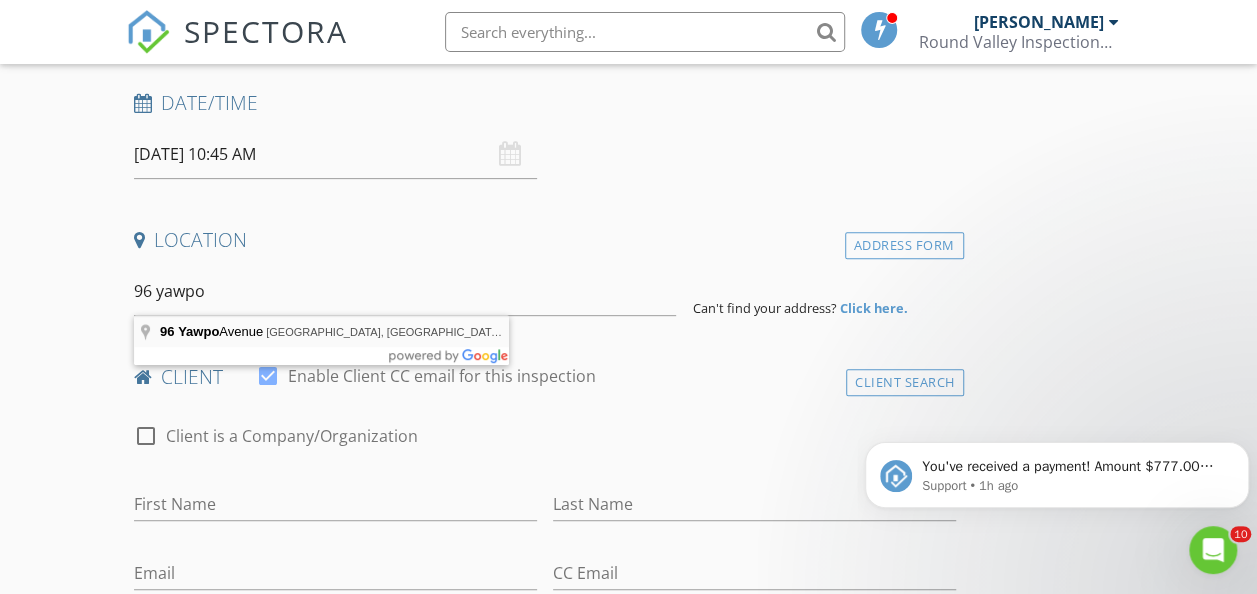 type on "[STREET_ADDRESS]" 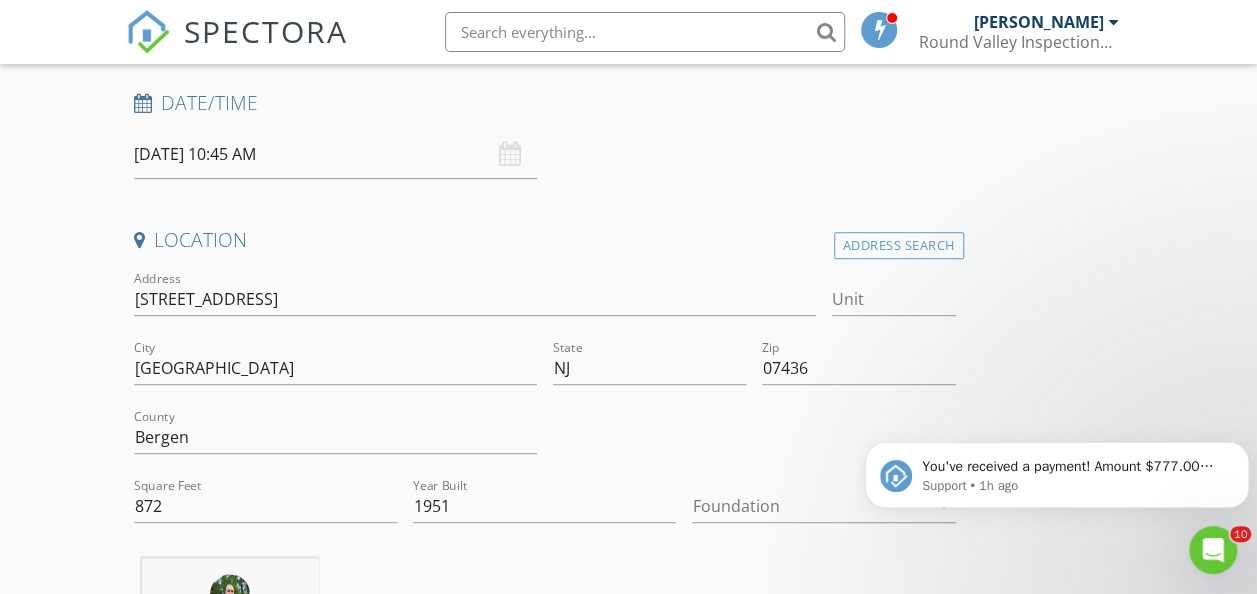 click on "New Inspection
Click here to use the New Order Form
INSPECTOR(S)
check_box   [PERSON_NAME]   PRIMARY   [PERSON_NAME] arrow_drop_down   check_box_outline_blank [PERSON_NAME] specifically requested
Date/Time
[DATE] 10:45 AM
Location
Address Search       Address [STREET_ADDRESS][US_STATE]   County Bergen     Square Feet 872   Year Built 1951   Foundation arrow_drop_down     [PERSON_NAME]     0.0 miles     (a few seconds)
client
check_box Enable Client CC email for this inspection   Client Search     check_box_outline_blank Client is a Company/Organization     First Name   Last Name   Email   CC Email   Phone   Address   City   State   Zip       Notes   Private Notes
ADD ADDITIONAL client
SERVICES
check_box_outline_blank       Radon Test" at bounding box center (628, 1778) 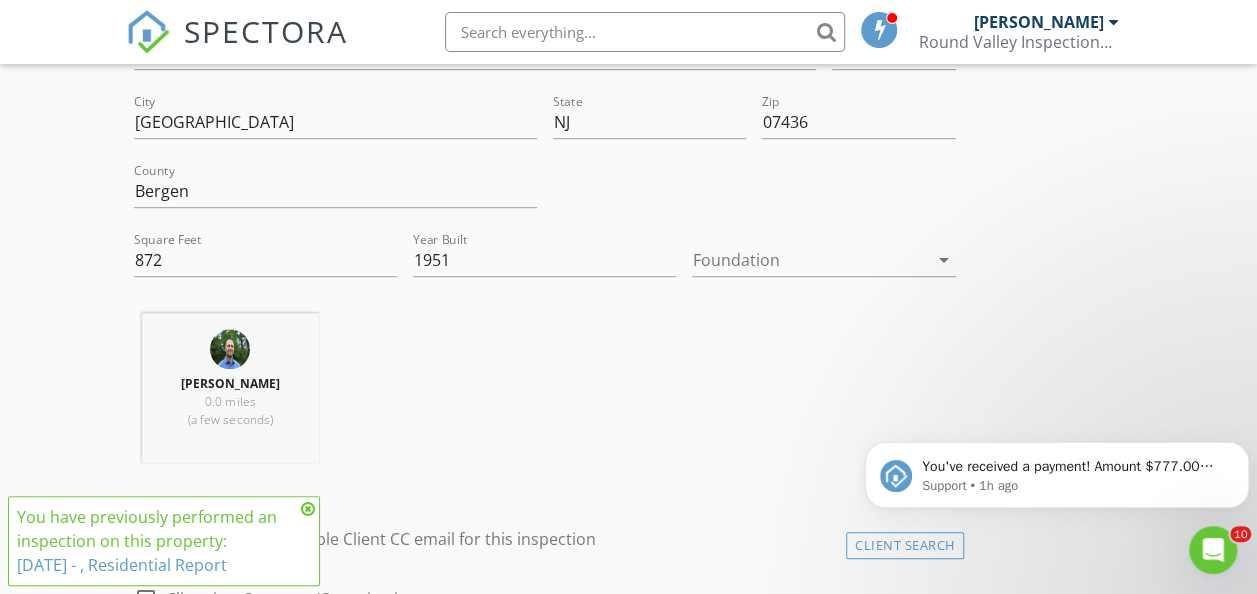 scroll, scrollTop: 640, scrollLeft: 0, axis: vertical 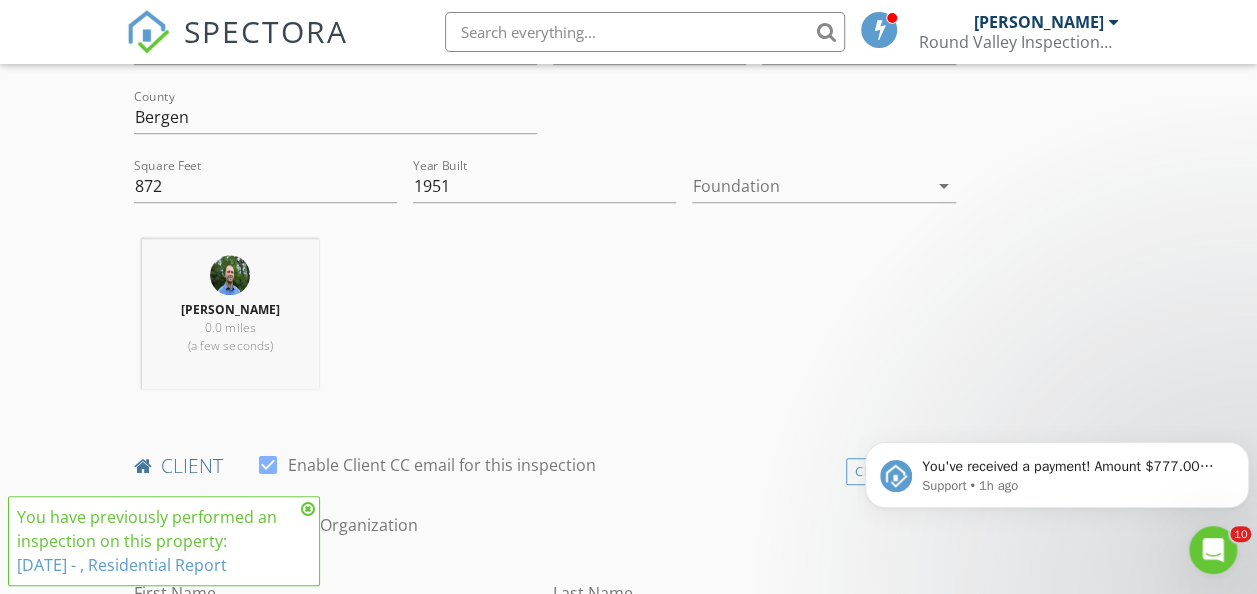 click at bounding box center [809, 186] 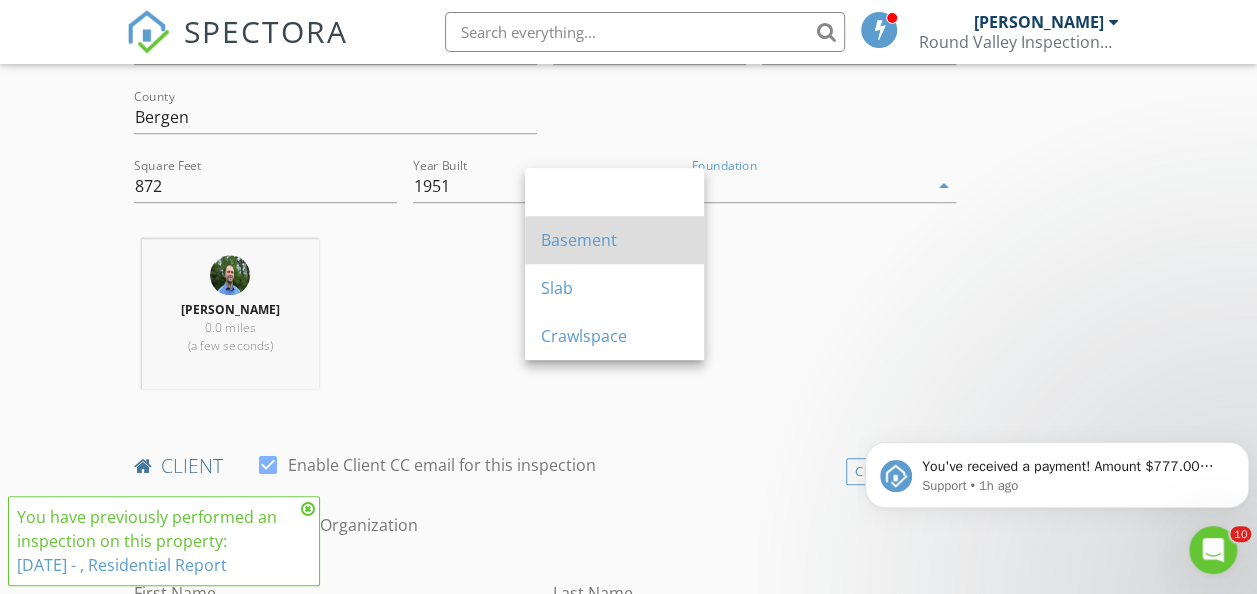 click on "Basement" at bounding box center [614, 240] 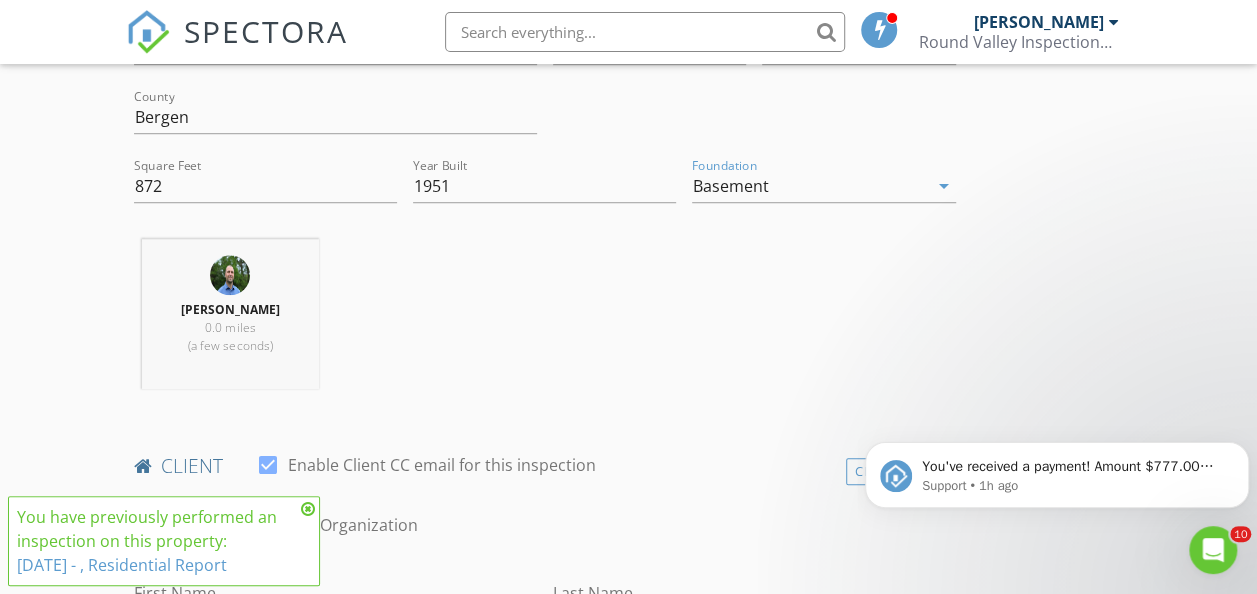 click at bounding box center [308, 509] 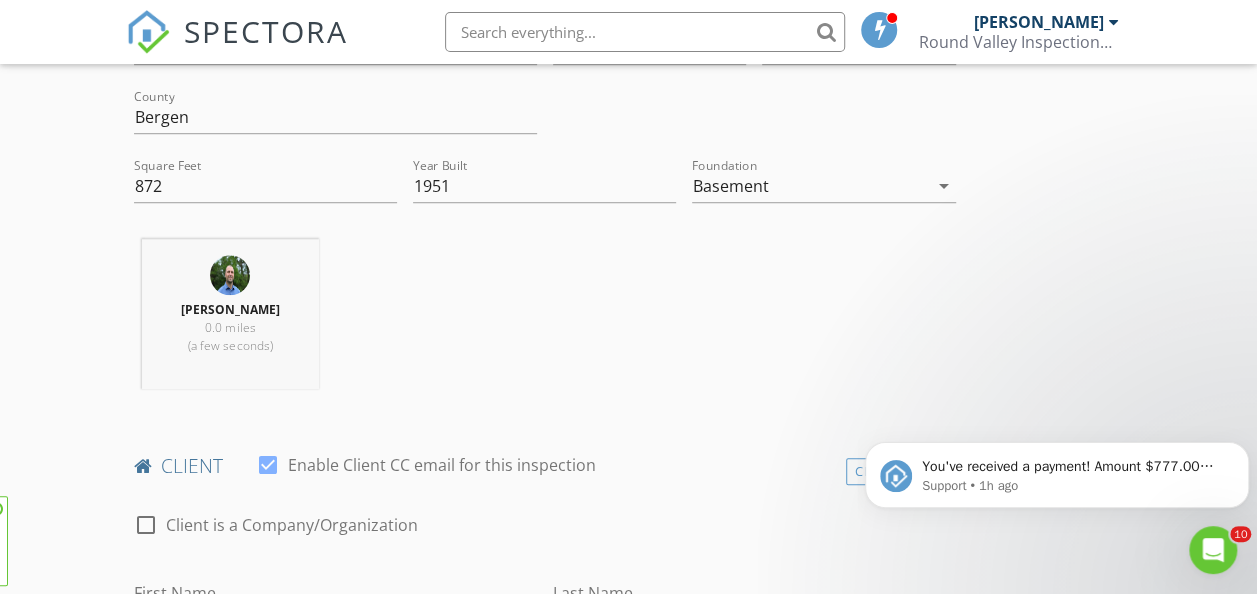 click on "New Inspection
Click here to use the New Order Form
INSPECTOR(S)
check_box   [PERSON_NAME]   PRIMARY   [PERSON_NAME] arrow_drop_down   check_box_outline_blank [PERSON_NAME] specifically requested
Date/Time
[DATE] 10:45 AM
Location
Address Search       Address [STREET_ADDRESS][US_STATE]   County [GEOGRAPHIC_DATA] Feet 872   Year Built 1951   Foundation Basement arrow_drop_down     [PERSON_NAME]     0.0 miles     (a few seconds)
client
check_box Enable Client CC email for this inspection   Client Search     check_box_outline_blank Client is a Company/Organization     First Name   Last Name   Email   CC Email   Phone   Address   City   State   Zip       Notes   Private Notes
ADD ADDITIONAL client
SERVICES
check_box_outline_blank" at bounding box center (628, 1459) 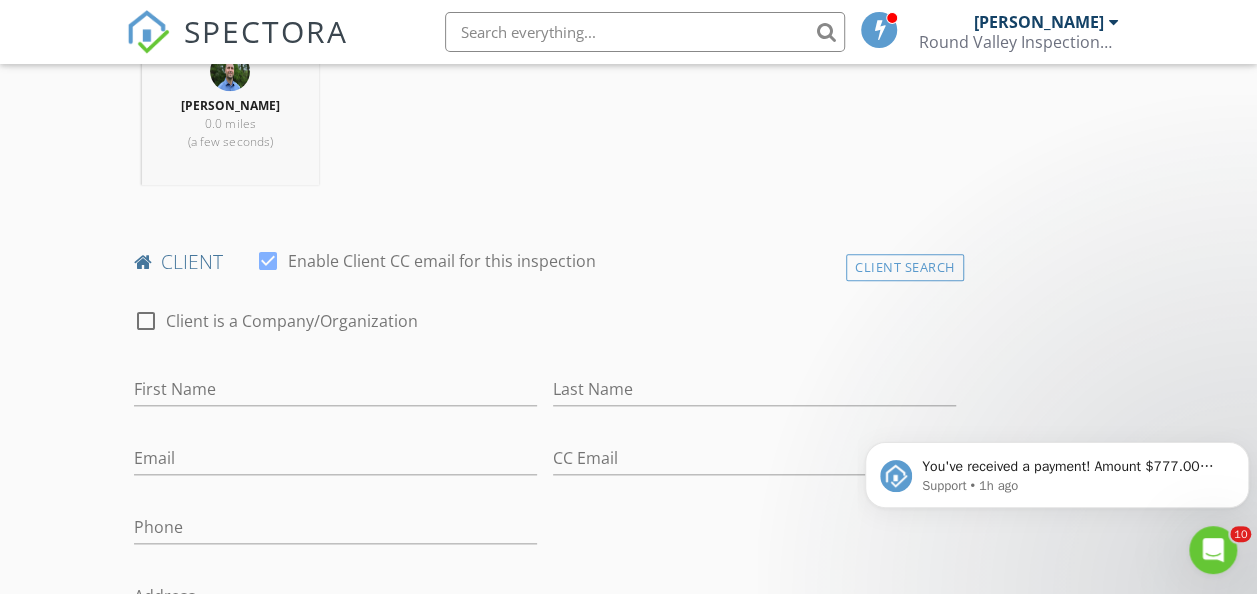 scroll, scrollTop: 920, scrollLeft: 0, axis: vertical 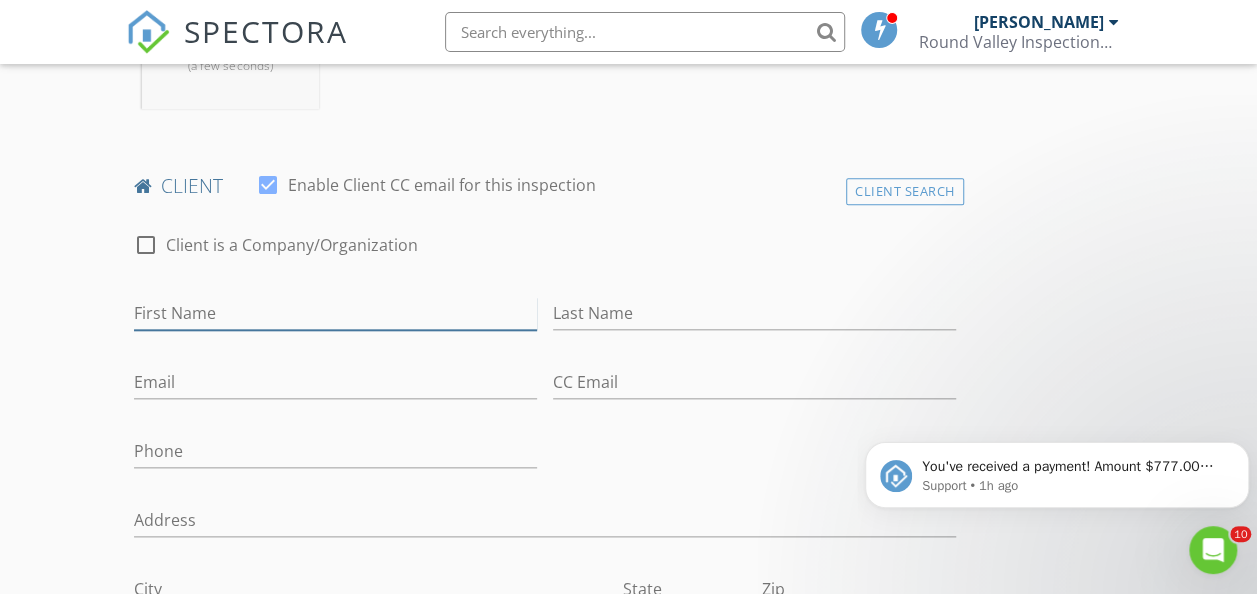 click on "First Name" at bounding box center [335, 313] 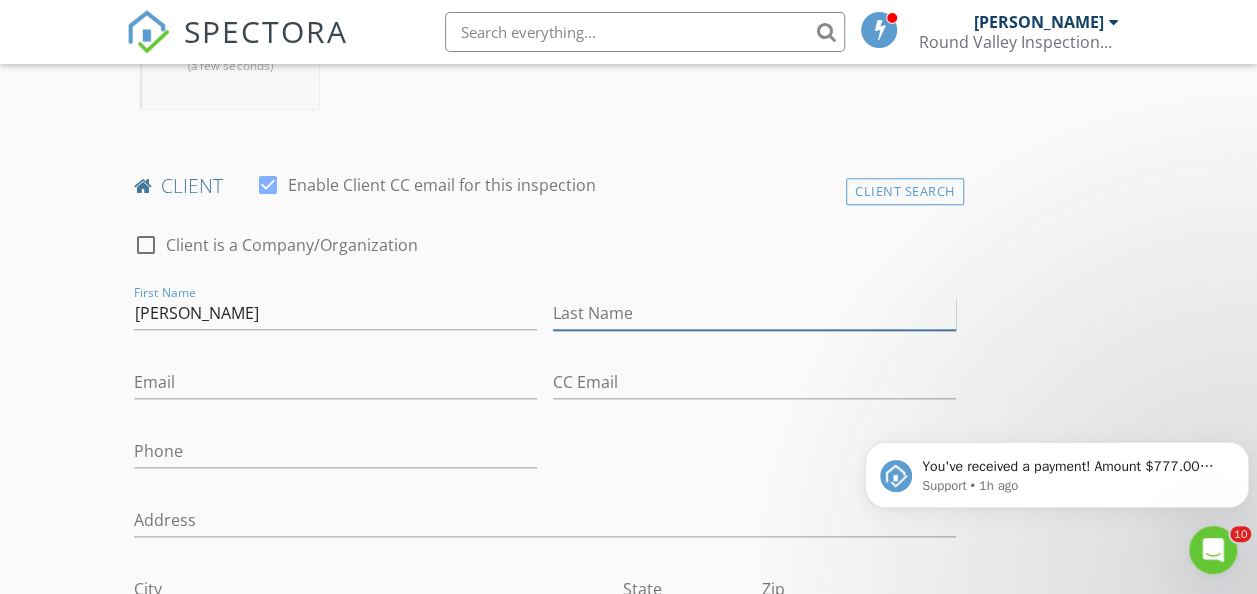 type on "[PERSON_NAME]" 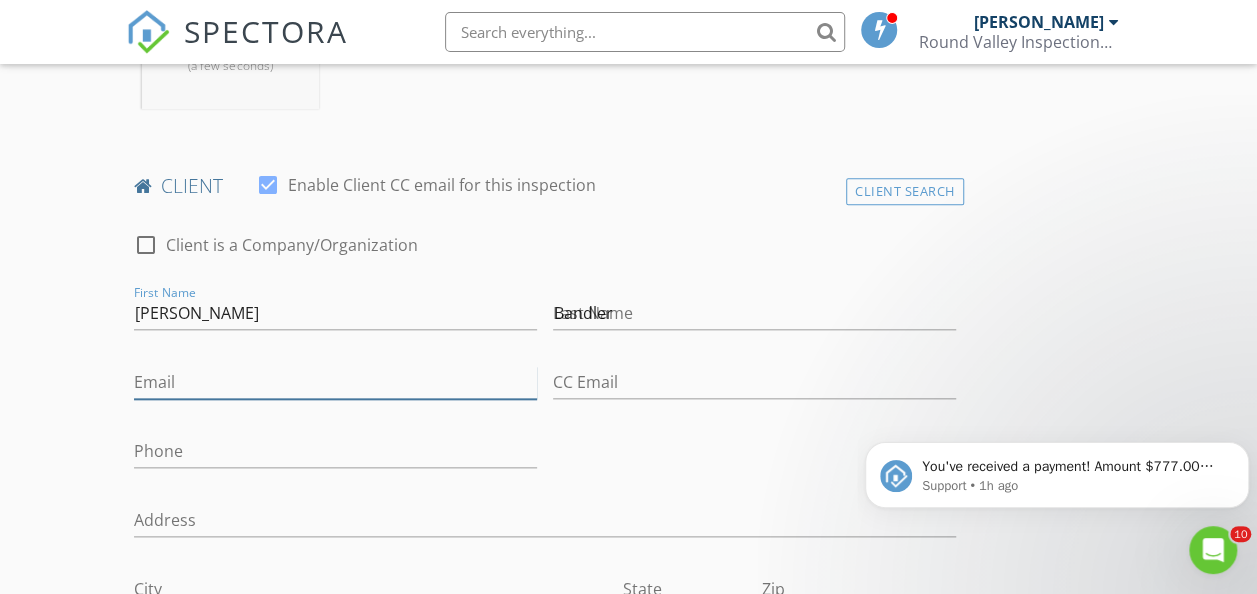 type on "[EMAIL_ADDRESS][DOMAIN_NAME]" 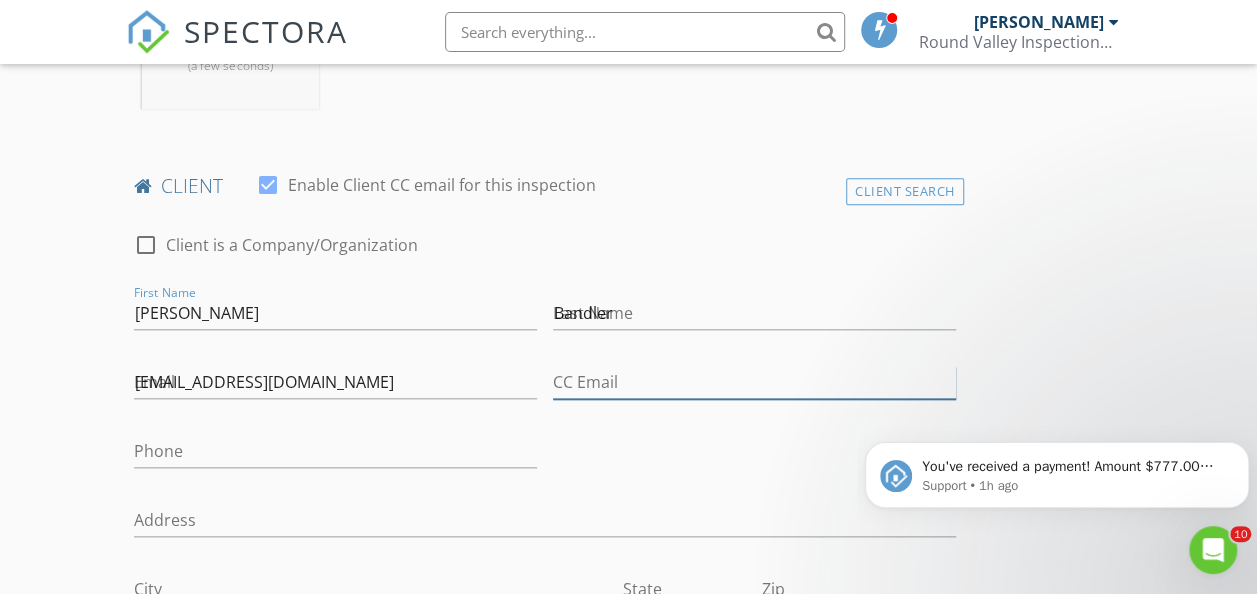 type on "[EMAIL_ADDRESS][DOMAIN_NAME]" 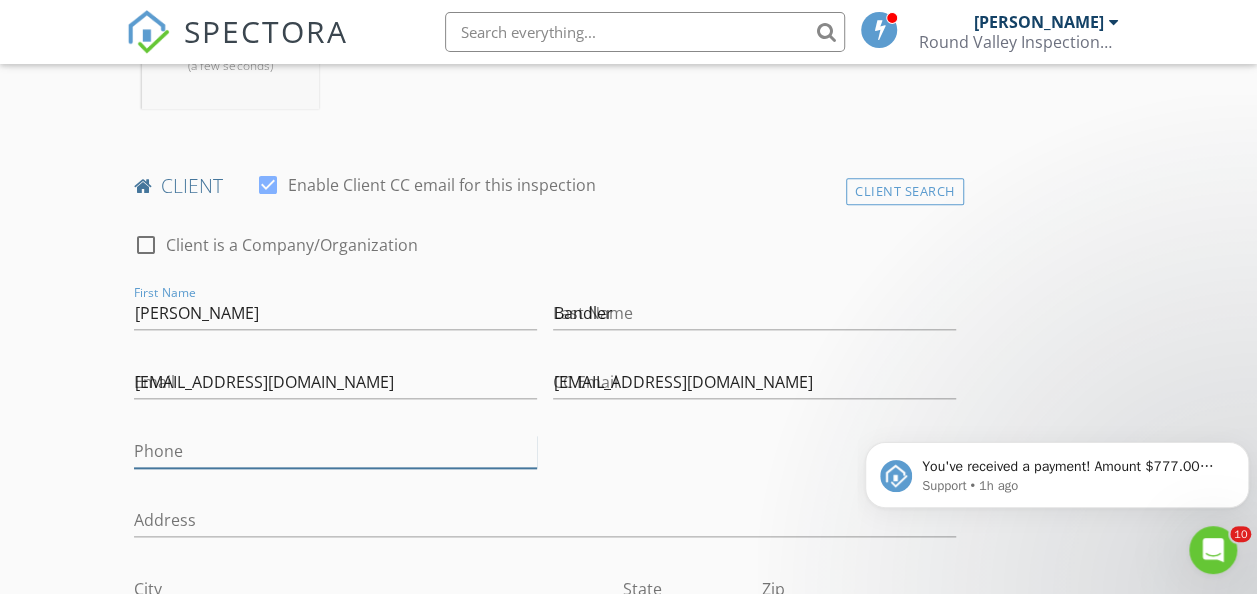 type on "[PHONE_NUMBER]" 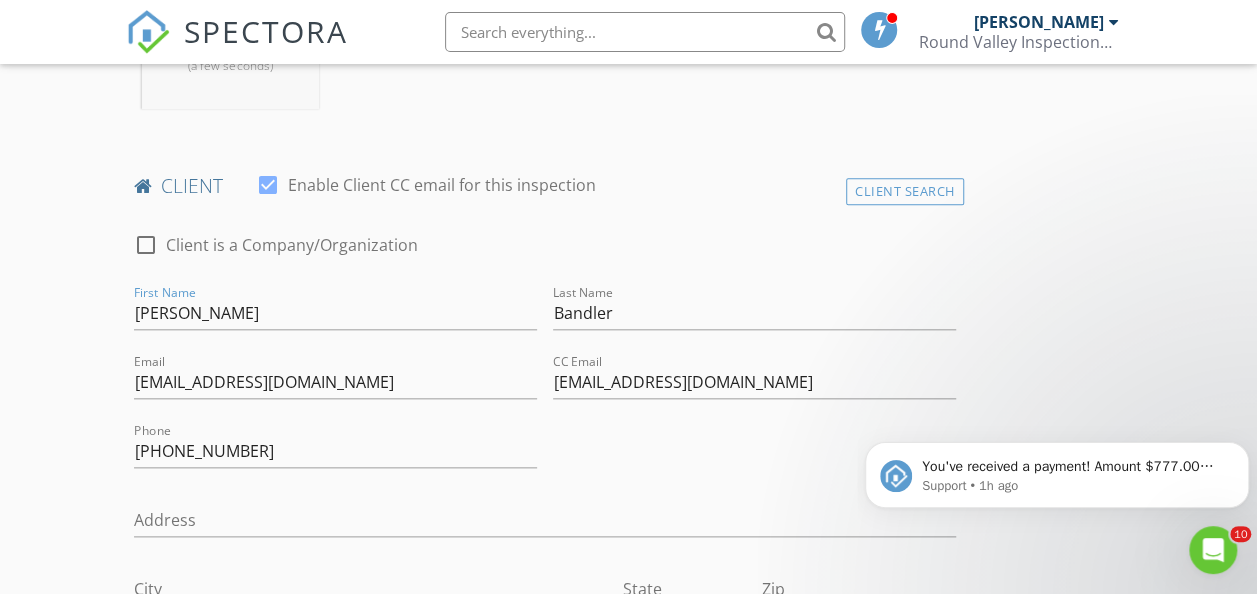 click on "New Inspection
Click here to use the New Order Form
INSPECTOR(S)
check_box   [PERSON_NAME]   PRIMARY   [PERSON_NAME] arrow_drop_down   check_box_outline_blank [PERSON_NAME] specifically requested
Date/Time
[DATE] 10:45 AM
Location
Address Search       Address [STREET_ADDRESS][US_STATE]   County [GEOGRAPHIC_DATA] Feet 872   Year Built 1951   Foundation Basement arrow_drop_down     [PERSON_NAME]     0.0 miles     (a few seconds)
client
check_box Enable Client CC email for this inspection   Client Search     check_box_outline_blank Client is a Company/Organization     First Name [PERSON_NAME]   Last Name [PERSON_NAME]   Email [EMAIL_ADDRESS][DOMAIN_NAME]   CC Email [EMAIL_ADDRESS][DOMAIN_NAME]   Phone [PHONE_NUMBER]   Address   City   State   Zip       Notes   Private Notes
ADD ADDITIONAL client" at bounding box center (628, 1179) 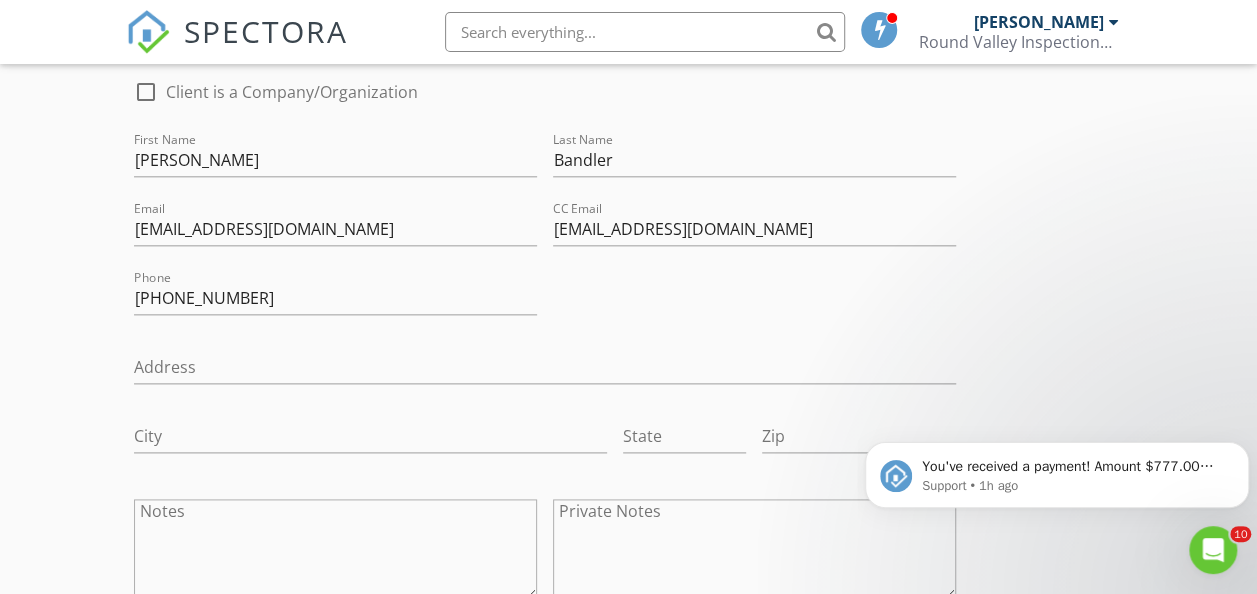 scroll, scrollTop: 1080, scrollLeft: 0, axis: vertical 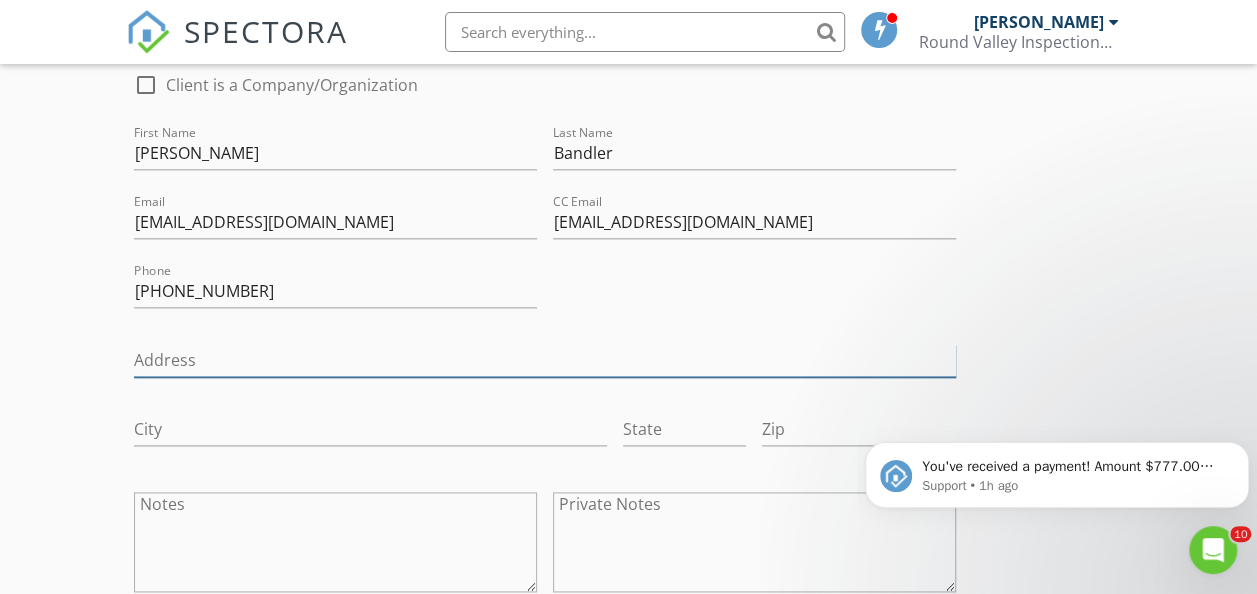 click on "Address" at bounding box center (545, 360) 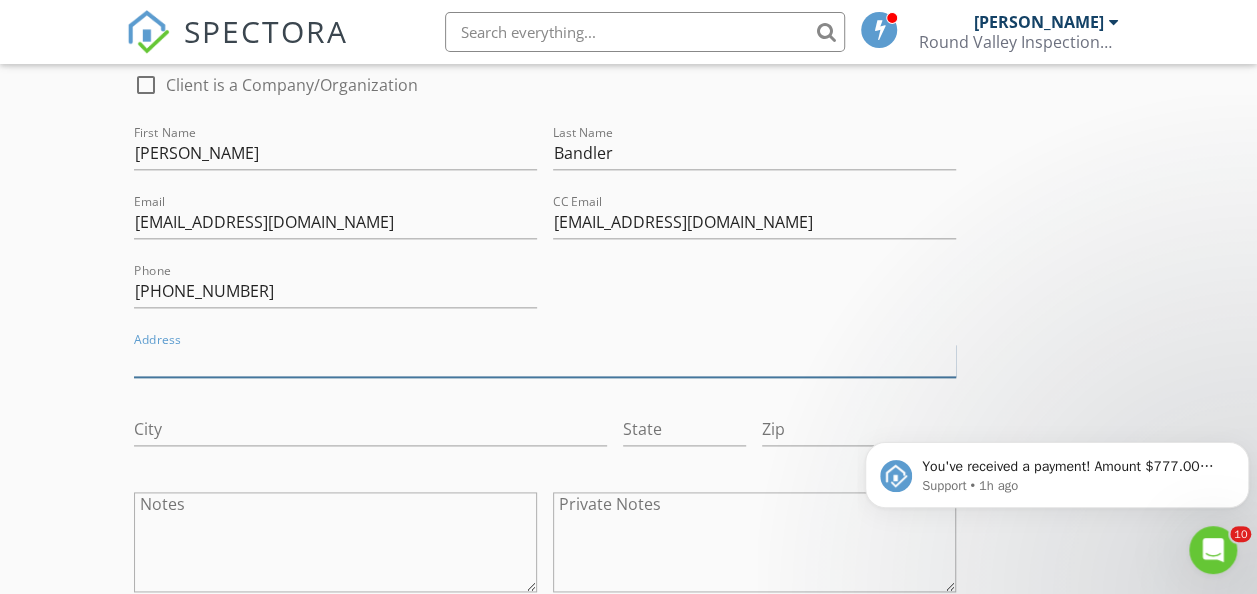 type on "33 [PERSON_NAME]" 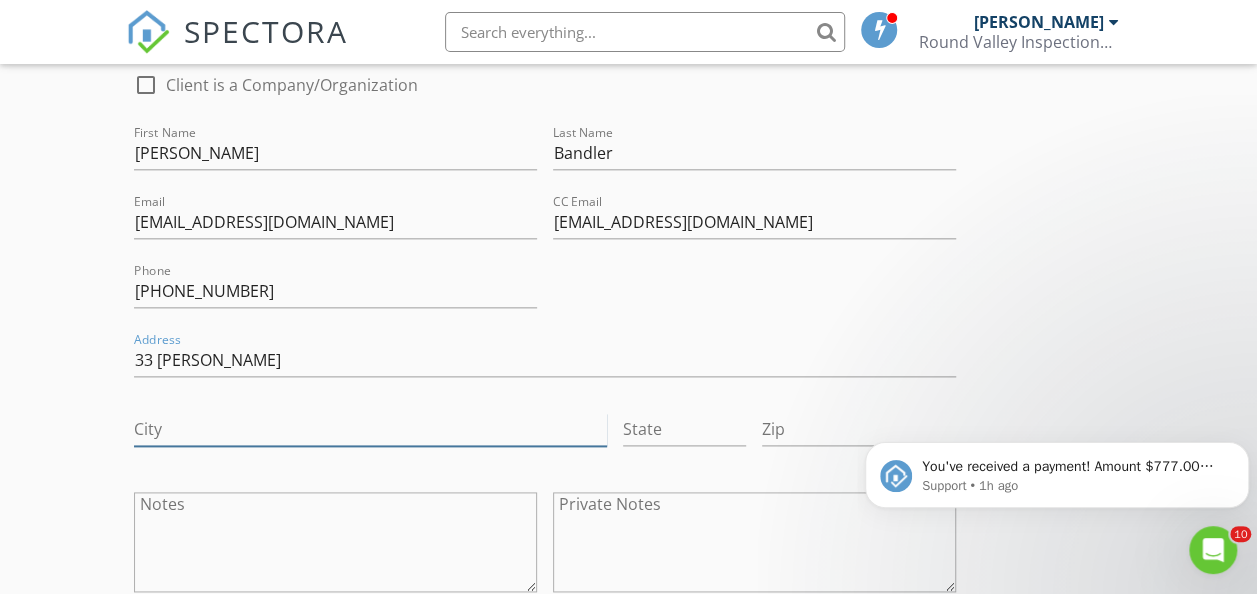type on "[PERSON_NAME]" 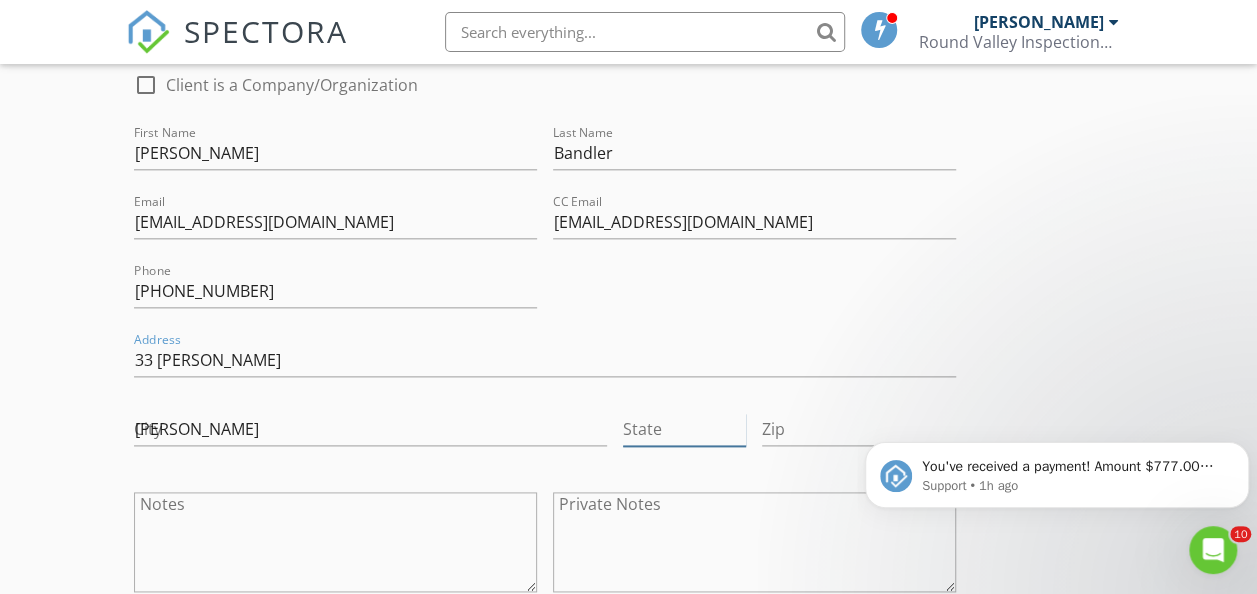 type on "NJ" 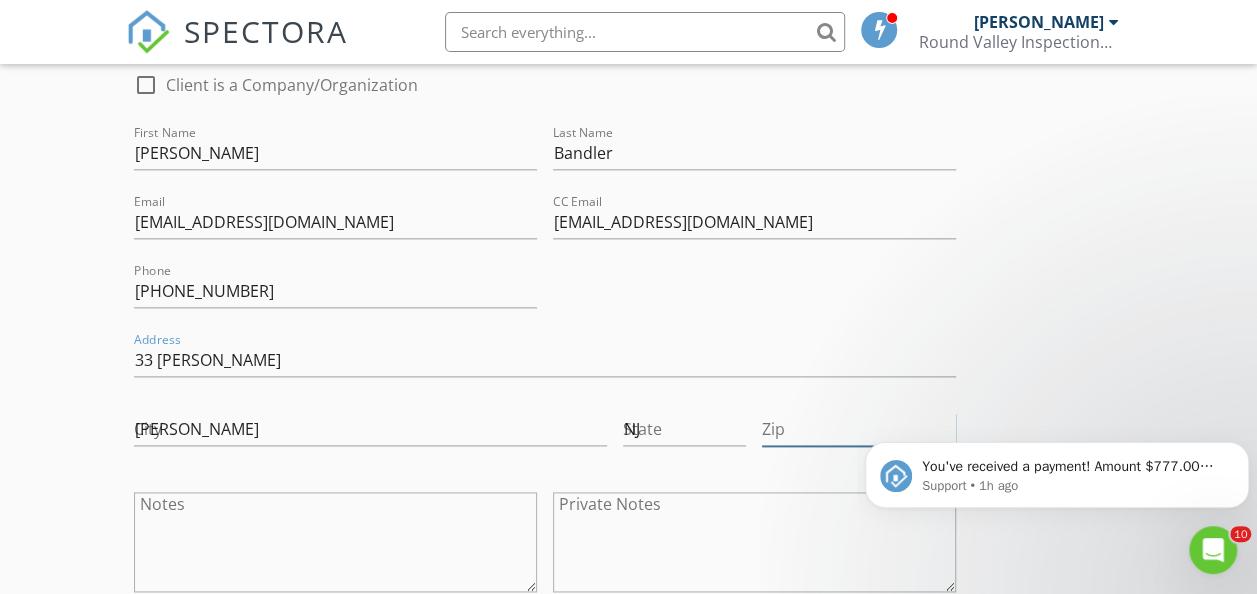 type on "07470" 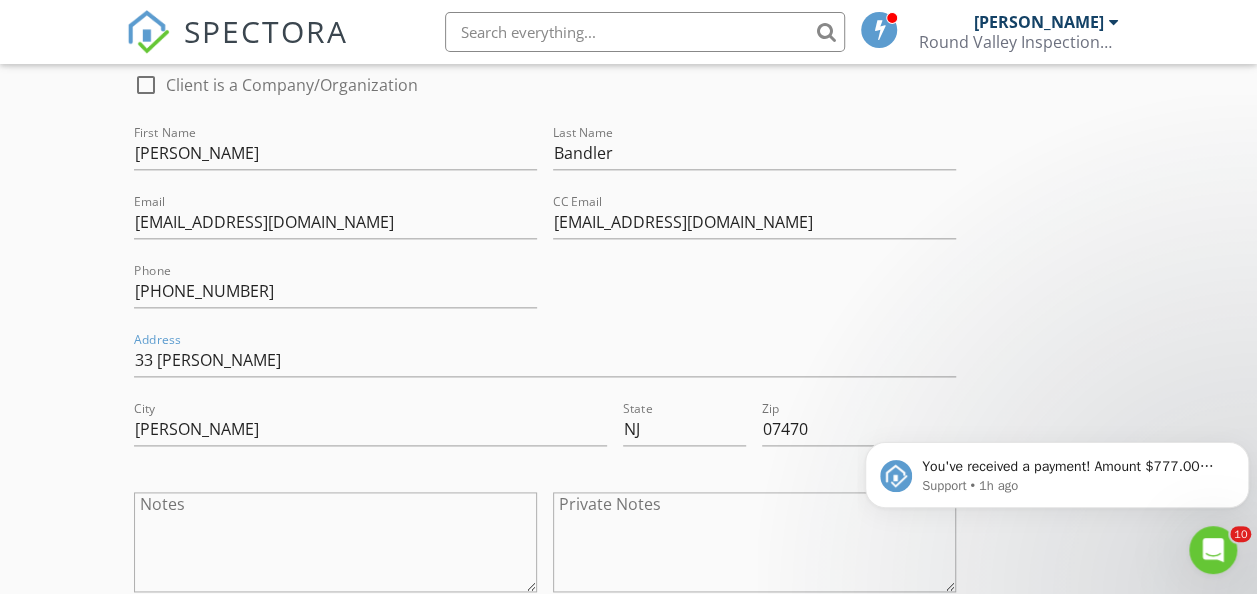 click on "New Inspection
Click here to use the New Order Form
INSPECTOR(S)
check_box   [PERSON_NAME]   PRIMARY   [PERSON_NAME] arrow_drop_down   check_box_outline_blank [PERSON_NAME] specifically requested
Date/Time
[DATE] 10:45 AM
Location
Address Search       Address [STREET_ADDRESS][US_STATE]   County [GEOGRAPHIC_DATA] Feet 872   Year Built 1951   Foundation Basement arrow_drop_down     [PERSON_NAME]     0.0 miles     (a few seconds)
client
check_box Enable Client CC email for this inspection   Client Search     check_box_outline_blank Client is a Company/Organization     First Name [PERSON_NAME]   Last Name [PERSON_NAME]   Email [EMAIL_ADDRESS][DOMAIN_NAME]   CC Email [EMAIL_ADDRESS][DOMAIN_NAME]   Phone [PHONE_NUMBER]   Address [STREET_ADDRESS][PERSON_NAME][US_STATE]       Notes   Private Notes          check_box_outline_blank" at bounding box center [628, 1019] 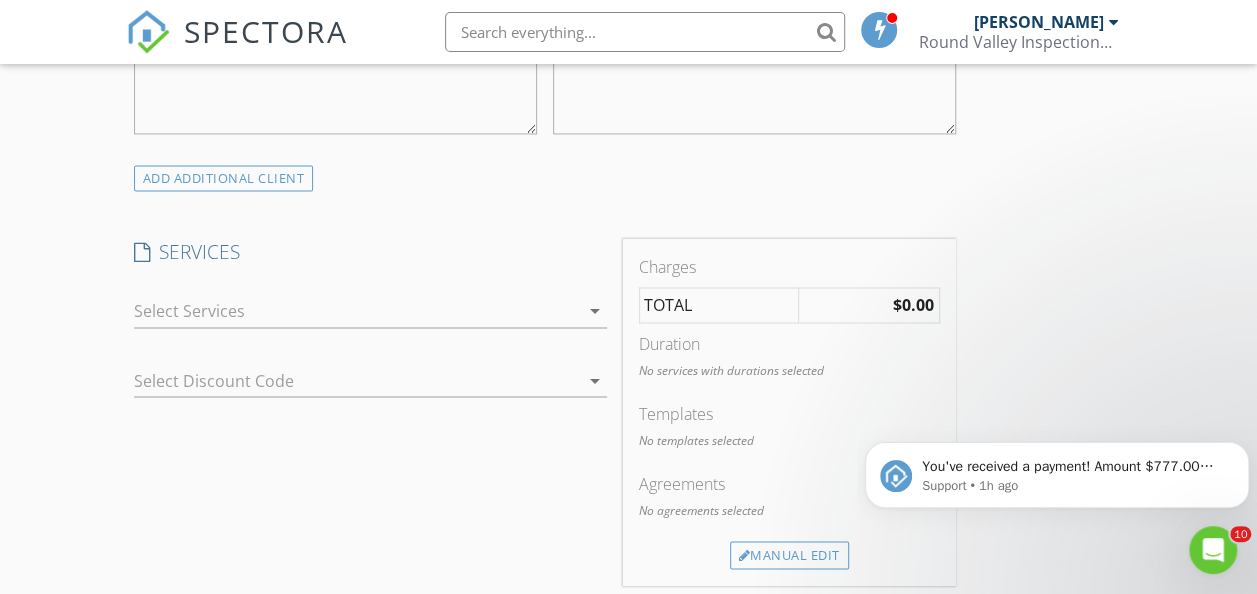 scroll, scrollTop: 1640, scrollLeft: 0, axis: vertical 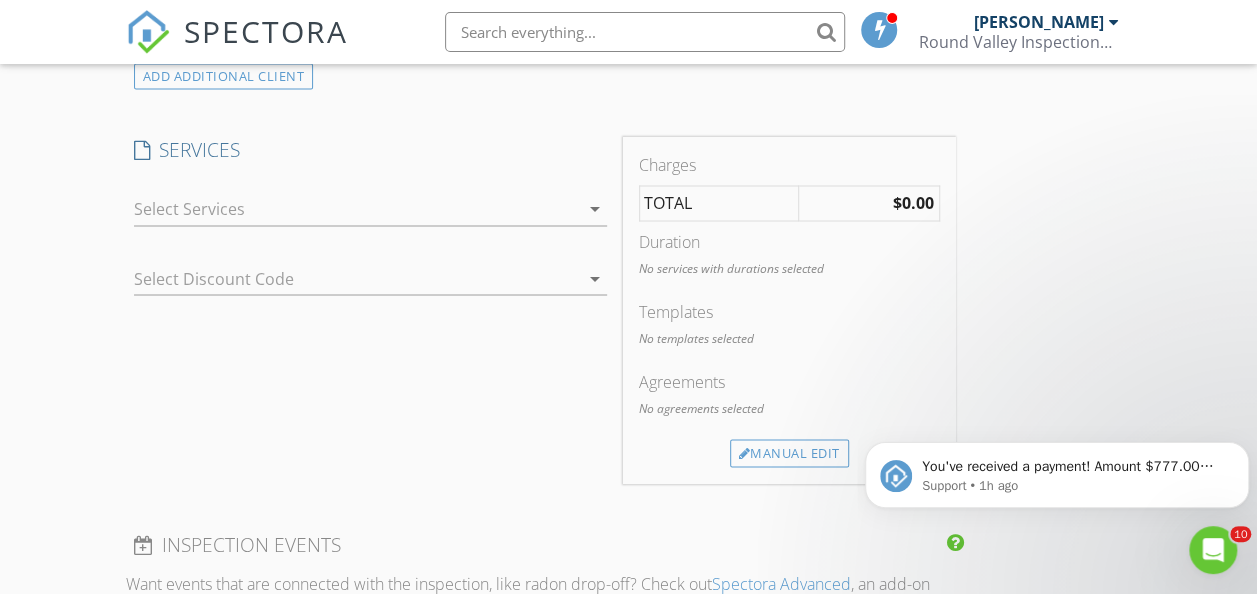 click at bounding box center [356, 209] 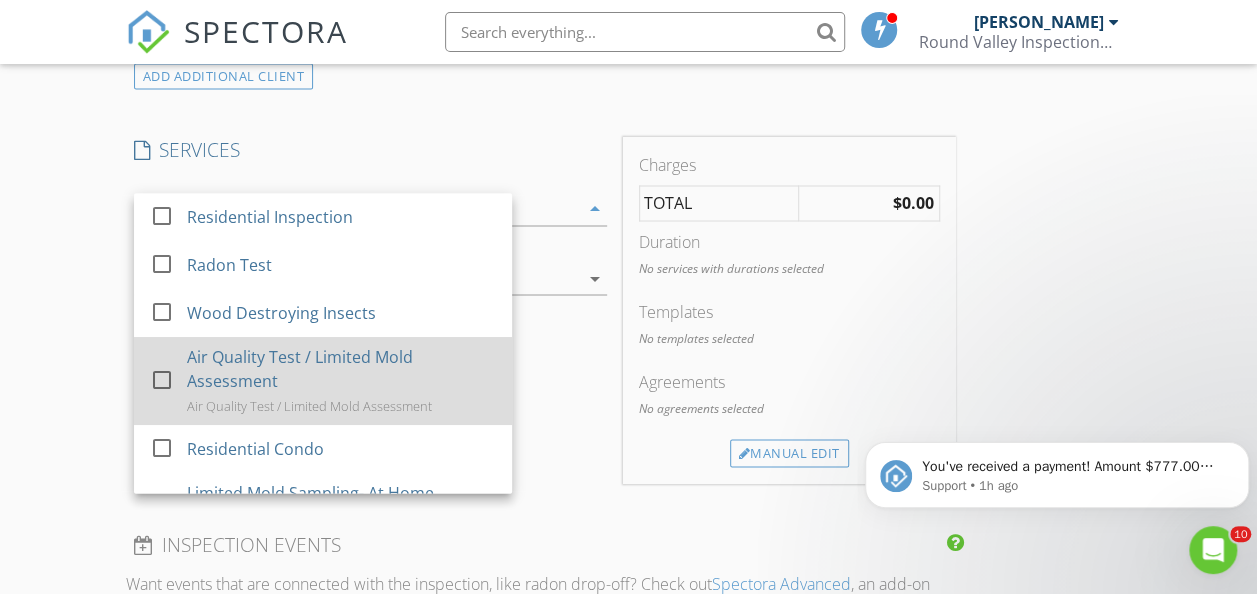 click on "Air Quality Test / Limited Mold Assessment" at bounding box center (341, 369) 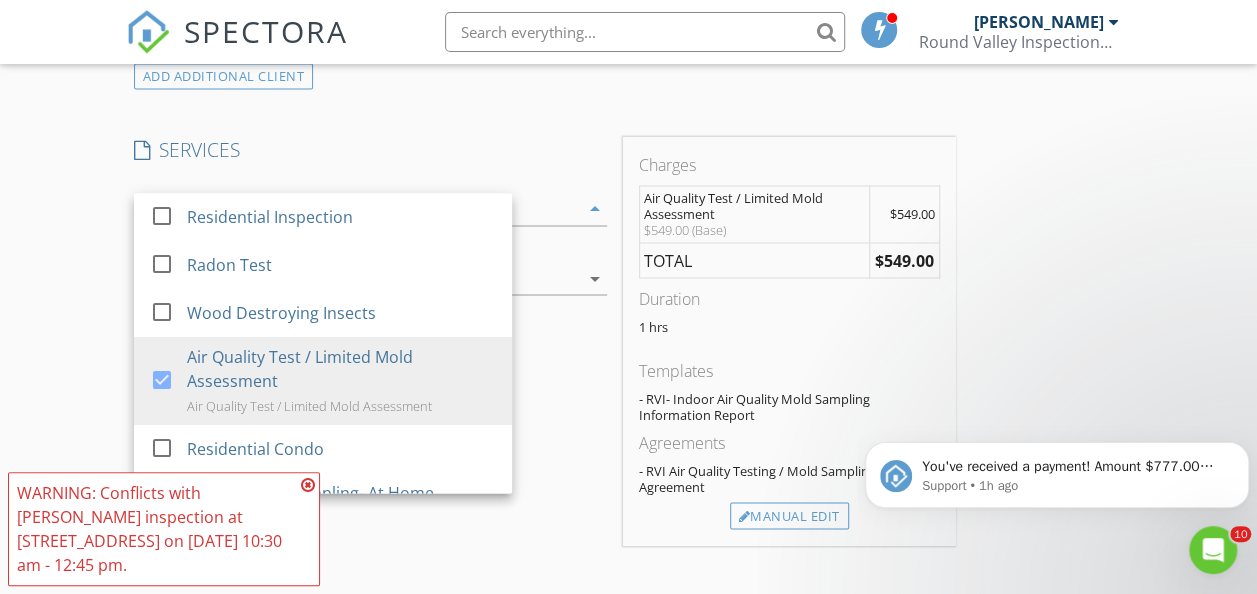 click on "INSPECTOR(S)
check_box   [PERSON_NAME]   PRIMARY   [PERSON_NAME] arrow_drop_down   check_box_outline_blank [PERSON_NAME] specifically requested
Date/Time
[DATE] 10:45 AM
Location
Address Search       Address [STREET_ADDRESS][US_STATE]   County Bergen     Square Feet 872   Year Built 1951   Foundation Basement arrow_drop_down     [PERSON_NAME]     0.0 miles     (a few seconds)
client
check_box Enable Client CC email for this inspection   Client Search     check_box_outline_blank Client is a Company/Organization     First Name [PERSON_NAME]   Last Name [PERSON_NAME]   Email [EMAIL_ADDRESS][DOMAIN_NAME]   CC Email [EMAIL_ADDRESS][DOMAIN_NAME]   Phone [PHONE_NUMBER]   Address [STREET_ADDRESS][PERSON_NAME][US_STATE]       Notes   Private Notes
ADD ADDITIONAL client
SERVICES" at bounding box center (629, 525) 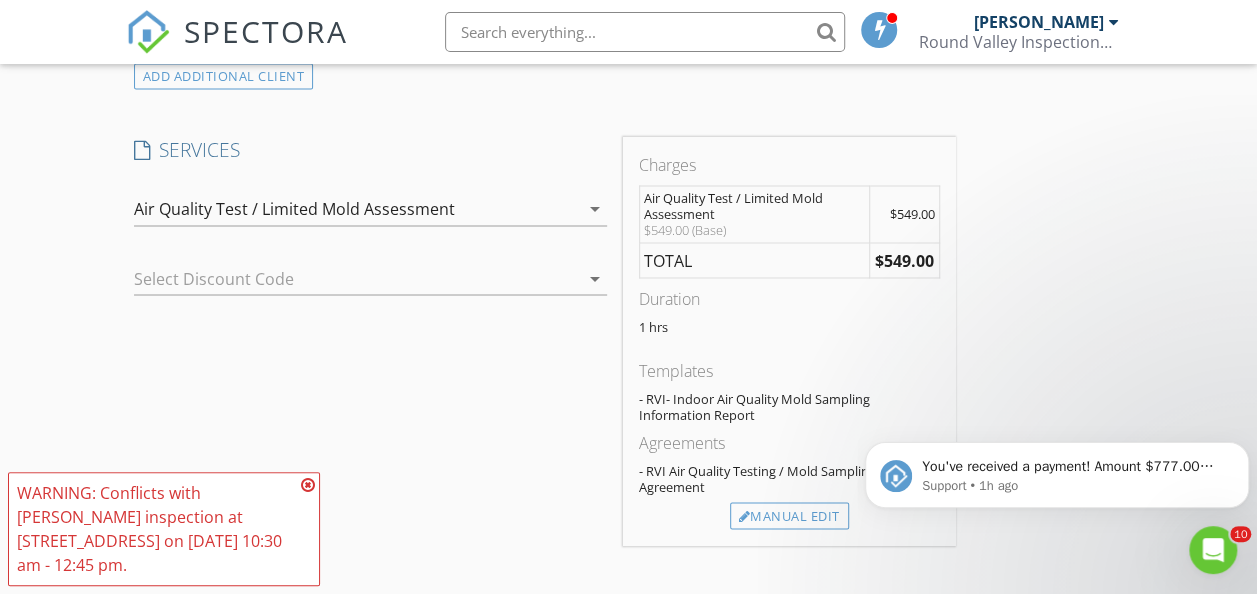 click at bounding box center [308, 485] 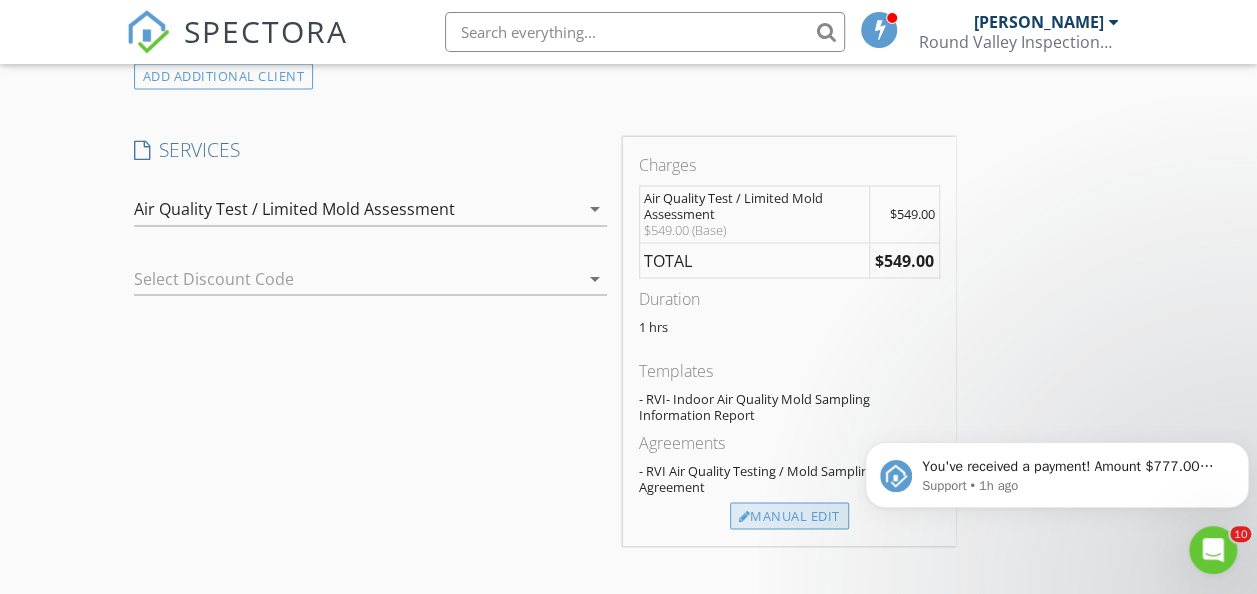 click on "Manual Edit" at bounding box center (789, 516) 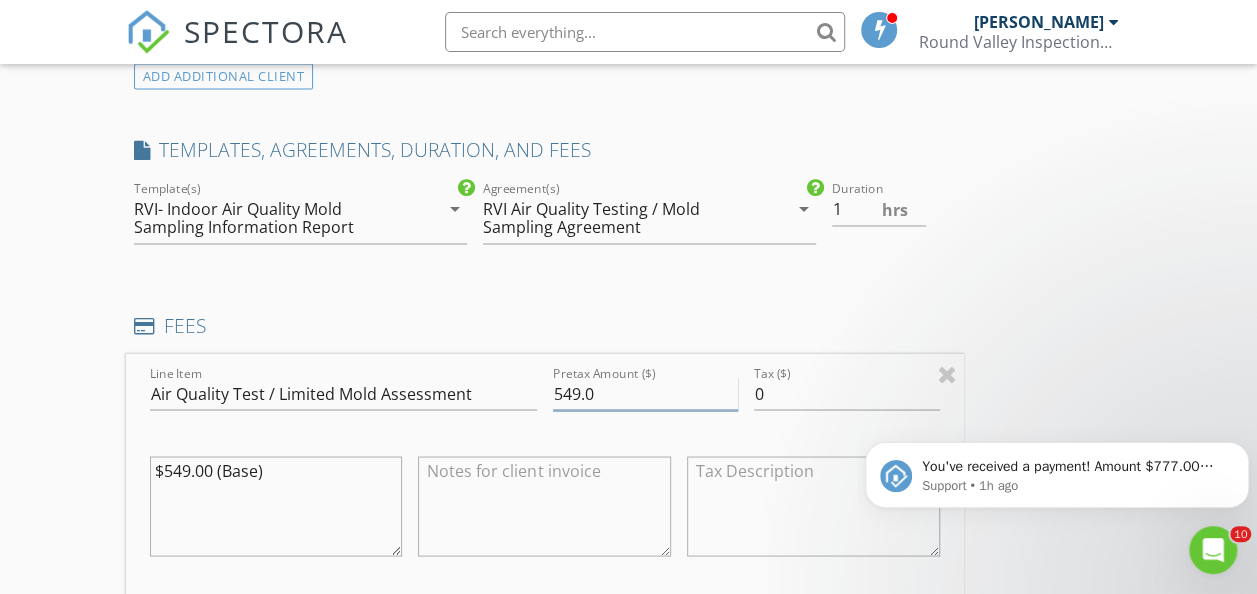 click on "549.0" at bounding box center [645, 393] 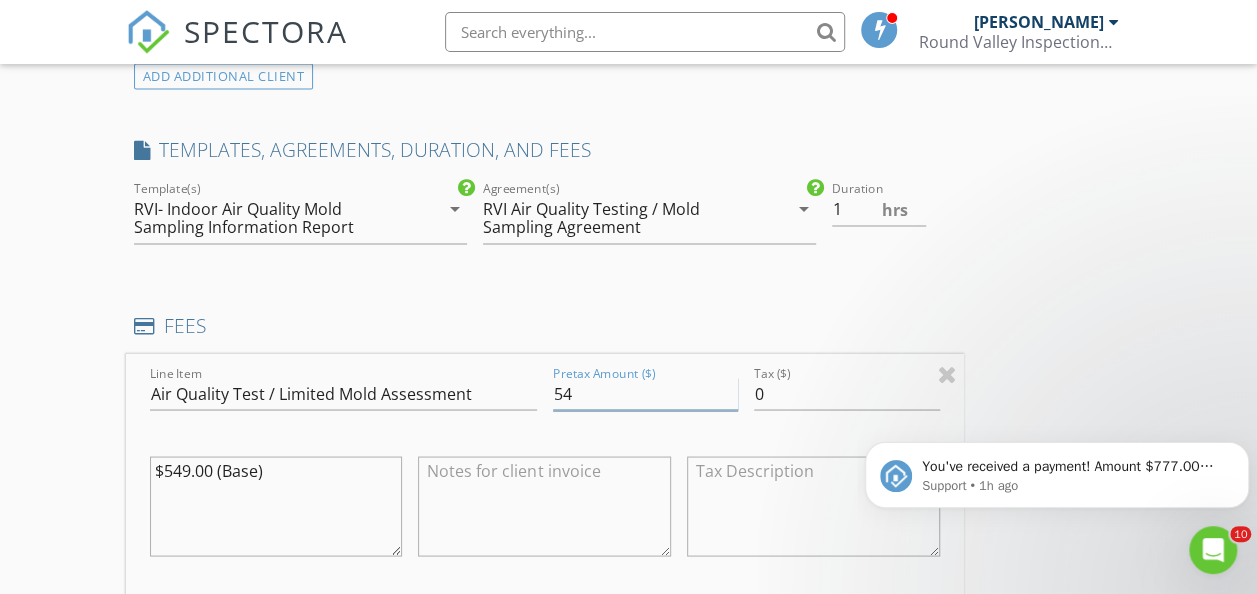 type on "5" 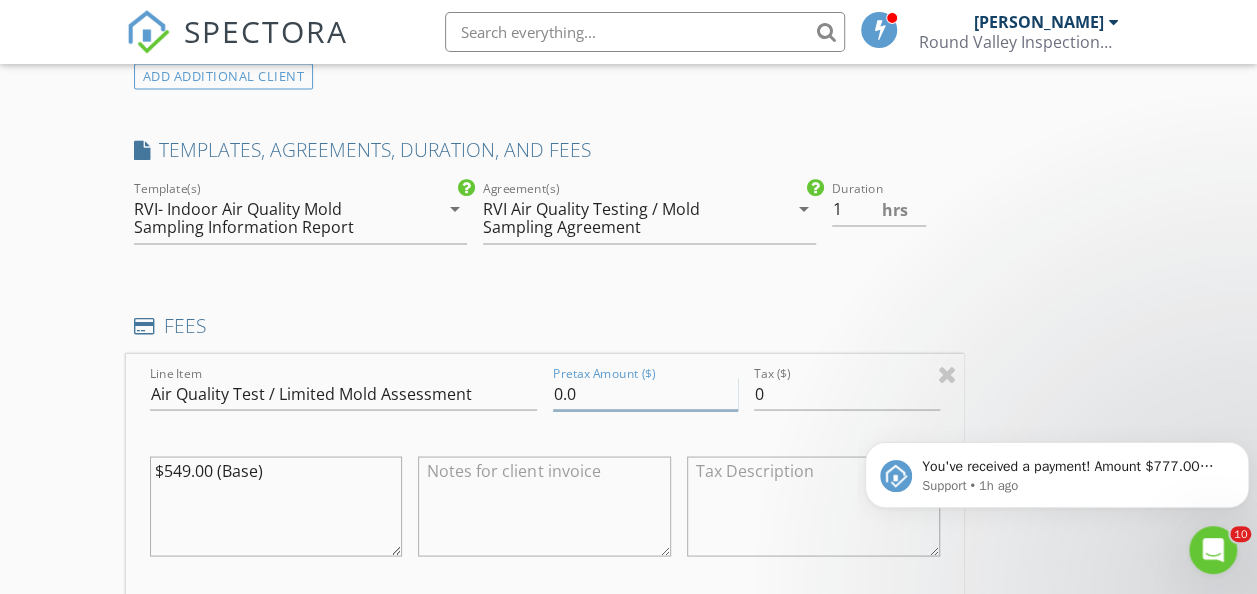 type on "0.0" 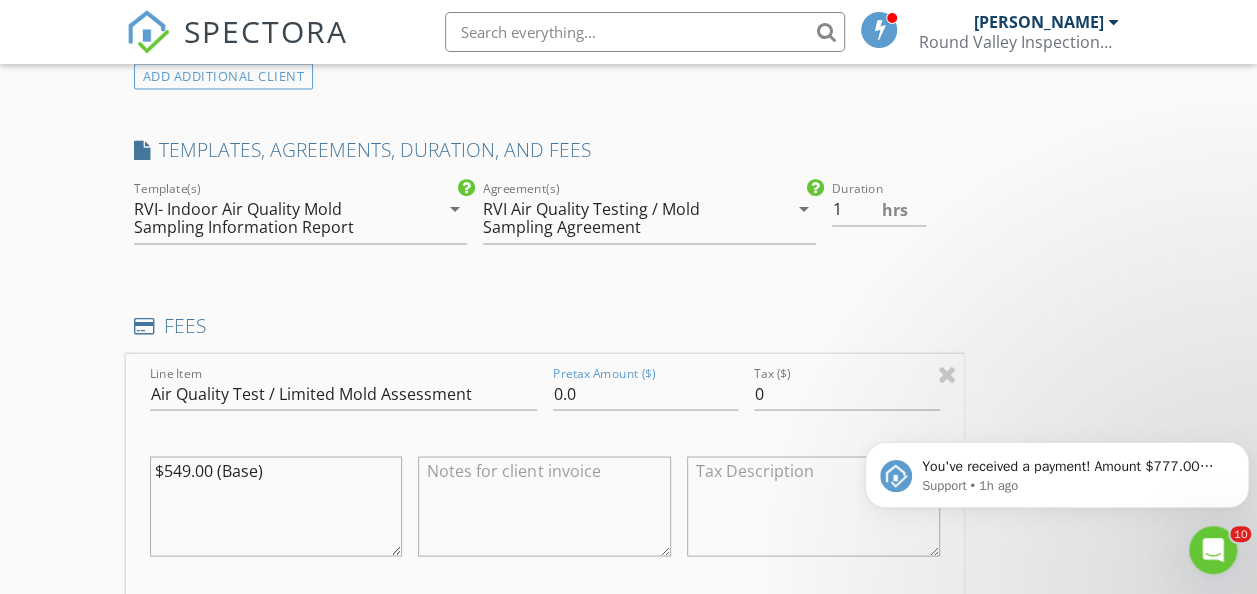 click at bounding box center (544, 506) 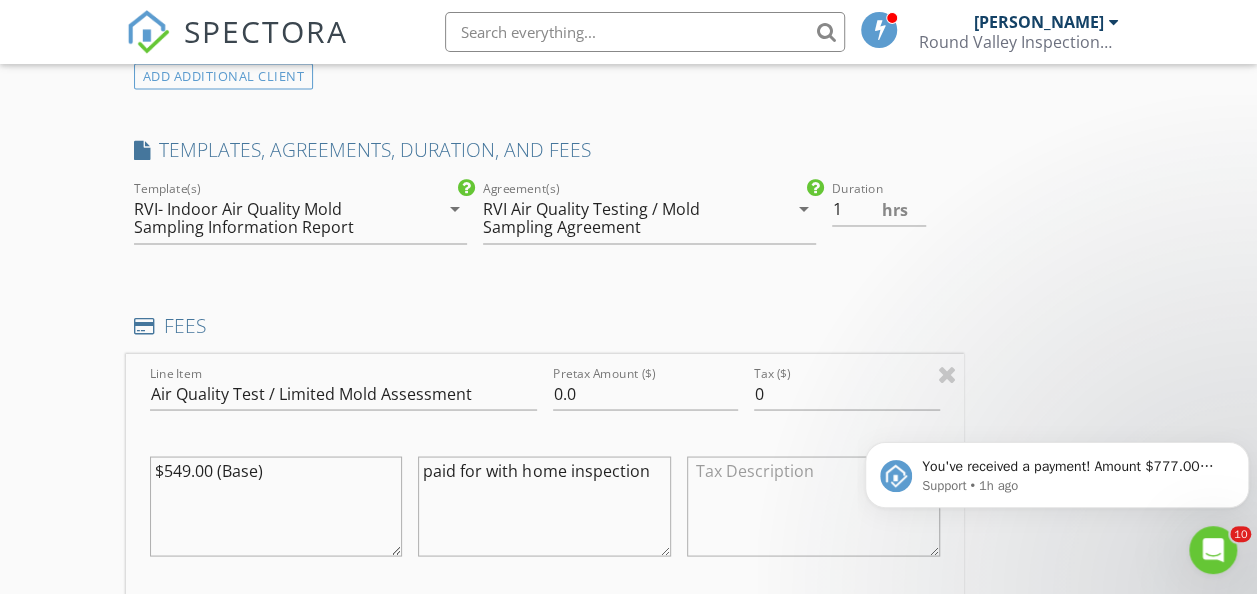 click on "New Inspection
Click here to use the New Order Form
INSPECTOR(S)
check_box   [PERSON_NAME]   PRIMARY   [PERSON_NAME] arrow_drop_down   check_box_outline_blank [PERSON_NAME] specifically requested
Date/Time
[DATE] 10:45 AM
Location
Address Search       Address [STREET_ADDRESS][US_STATE]   County [GEOGRAPHIC_DATA] Feet 872   Year Built 1951   Foundation Basement arrow_drop_down     [PERSON_NAME]     0.0 miles     (a few seconds)
client
check_box Enable Client CC email for this inspection   Client Search     check_box_outline_blank Client is a Company/Organization     First Name [PERSON_NAME]   Last Name [PERSON_NAME]   Email [EMAIL_ADDRESS][DOMAIN_NAME]   CC Email [EMAIL_ADDRESS][DOMAIN_NAME]   Phone [PHONE_NUMBER]   Address [STREET_ADDRESS][PERSON_NAME][US_STATE]       Notes   Private Notes          check_box_outline_blank" at bounding box center (628, 578) 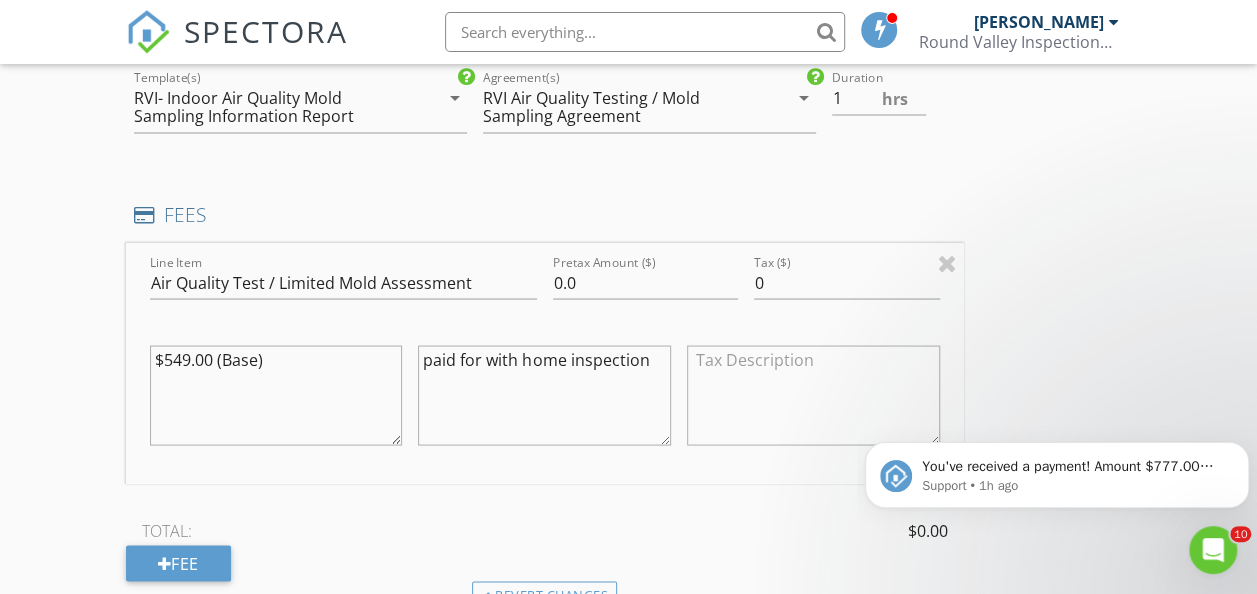 scroll, scrollTop: 1840, scrollLeft: 0, axis: vertical 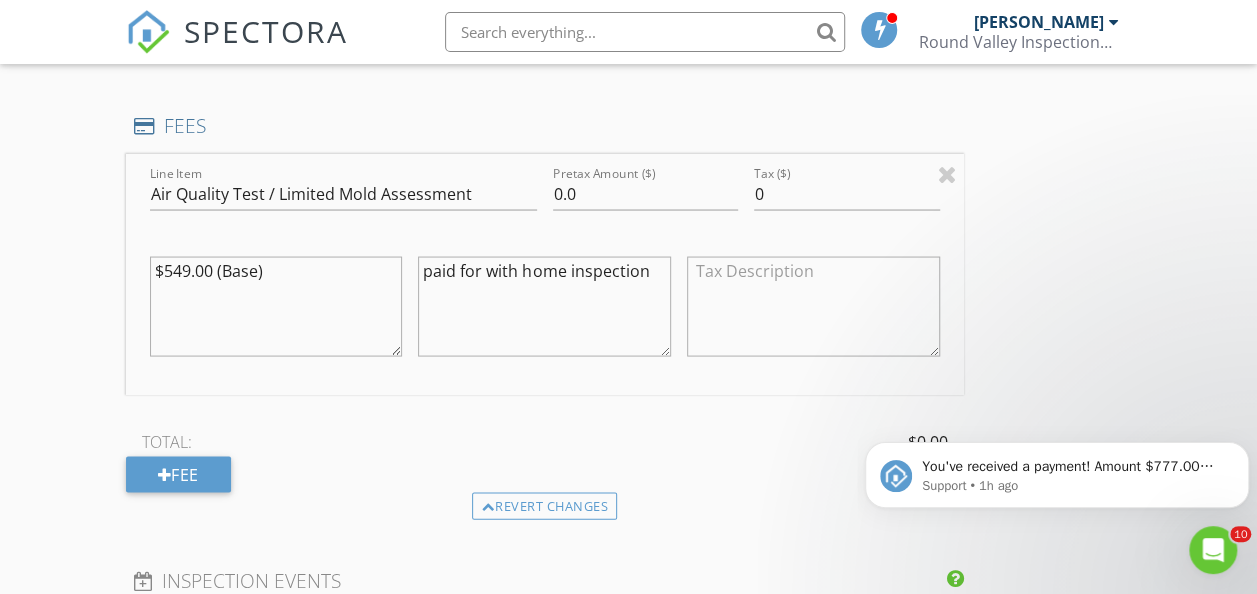 click on "paid for with home inspection" at bounding box center (544, 306) 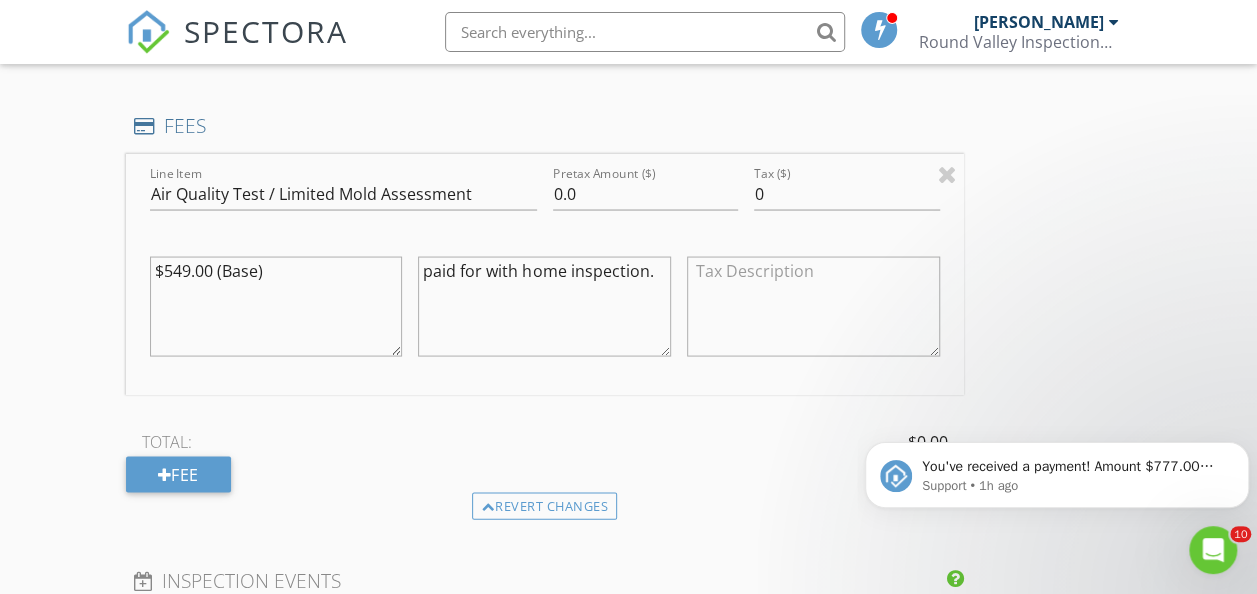 type on "paid for with home inspection." 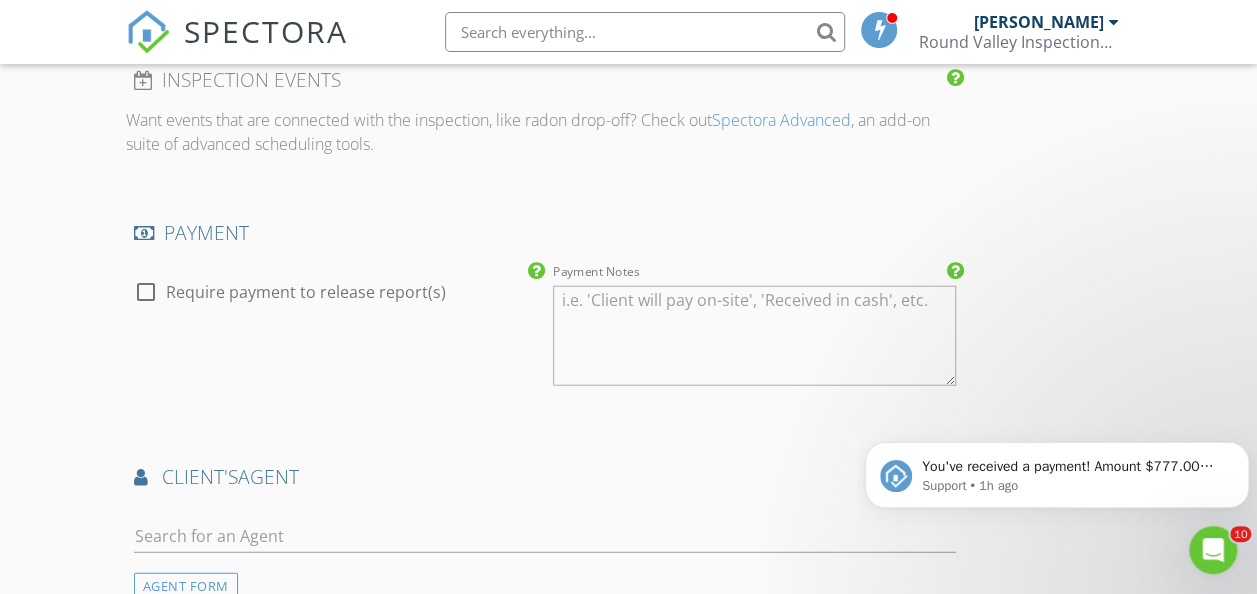 scroll, scrollTop: 2360, scrollLeft: 0, axis: vertical 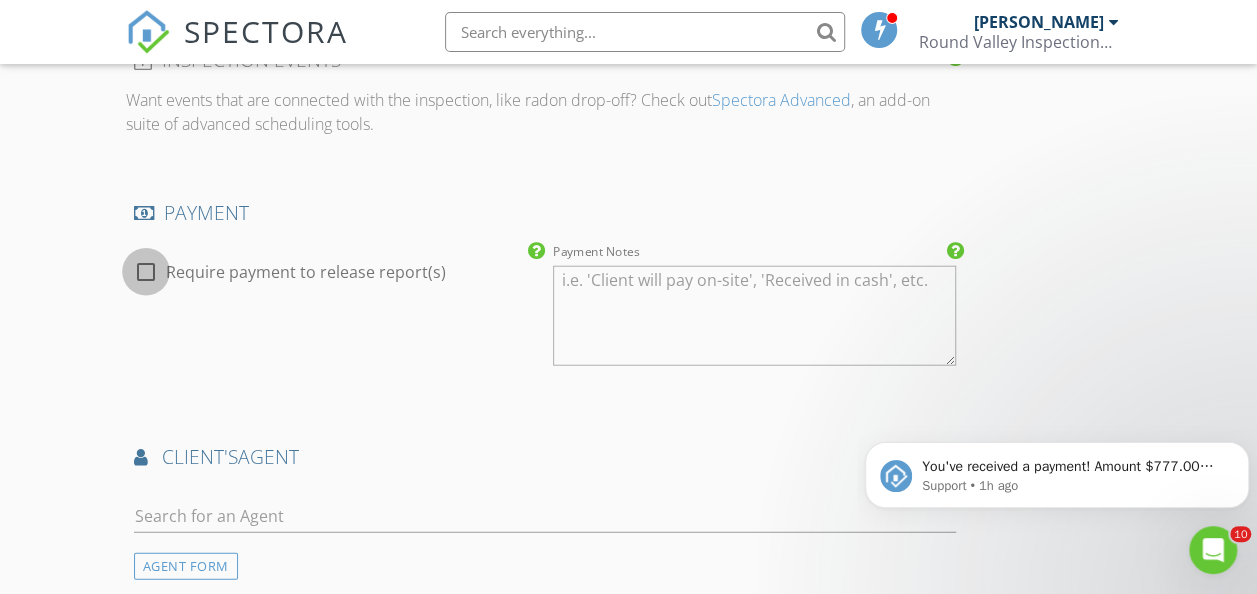 click at bounding box center [146, 272] 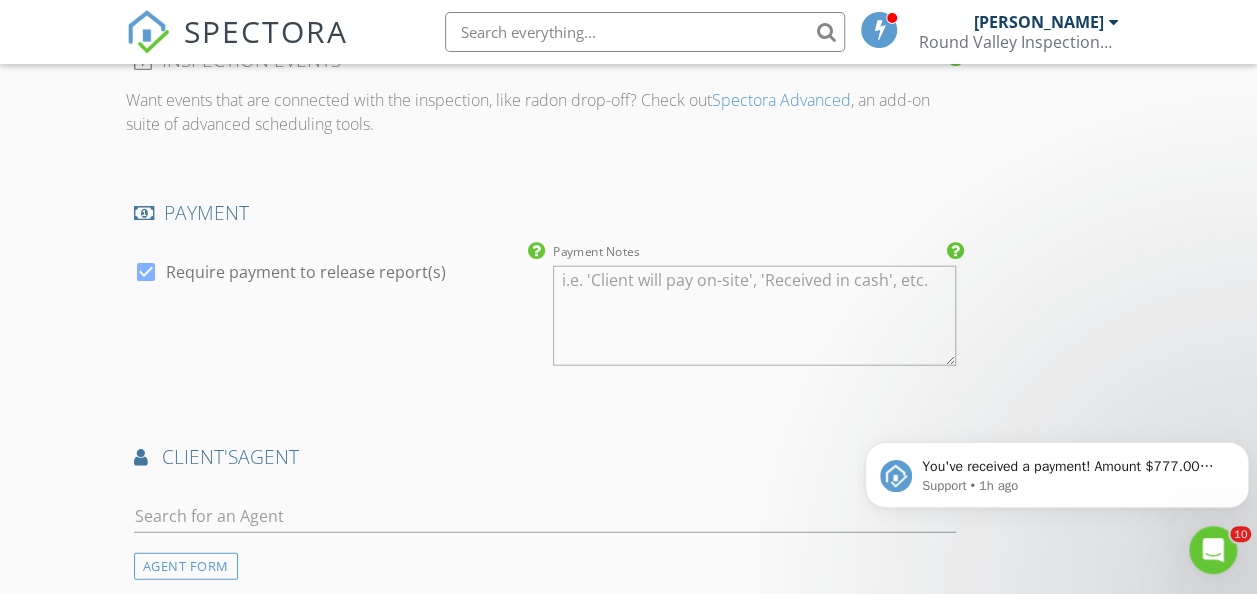 click on "New Inspection
Click here to use the New Order Form
INSPECTOR(S)
check_box   [PERSON_NAME]   PRIMARY   [PERSON_NAME] arrow_drop_down   check_box_outline_blank [PERSON_NAME] specifically requested
Date/Time
[DATE] 10:45 AM
Location
Address Search       Address [STREET_ADDRESS][US_STATE]   County [GEOGRAPHIC_DATA] Feet 872   Year Built 1951   Foundation Basement arrow_drop_down     [PERSON_NAME]     0.0 miles     (a few seconds)
client
check_box Enable Client CC email for this inspection   Client Search     check_box_outline_blank Client is a Company/Organization     First Name [PERSON_NAME]   Last Name [PERSON_NAME]   Email [EMAIL_ADDRESS][DOMAIN_NAME]   CC Email [EMAIL_ADDRESS][DOMAIN_NAME]   Phone [PHONE_NUMBER]   Address [STREET_ADDRESS][PERSON_NAME][US_STATE]       Notes   Private Notes          check_box_outline_blank" at bounding box center [628, -142] 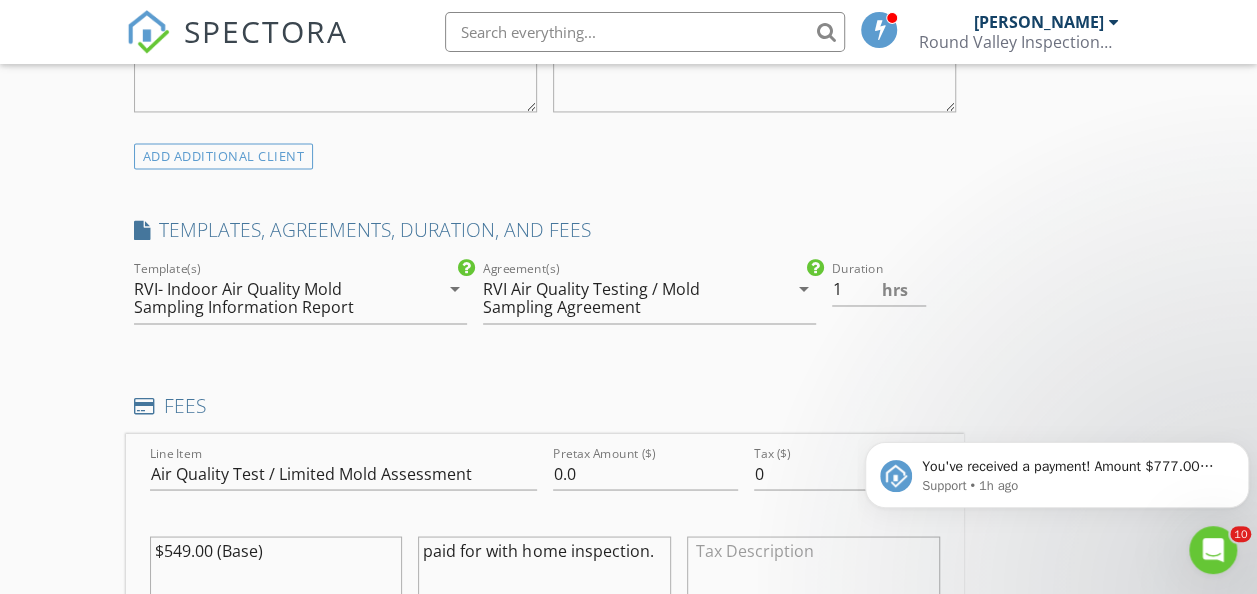 scroll, scrollTop: 1520, scrollLeft: 0, axis: vertical 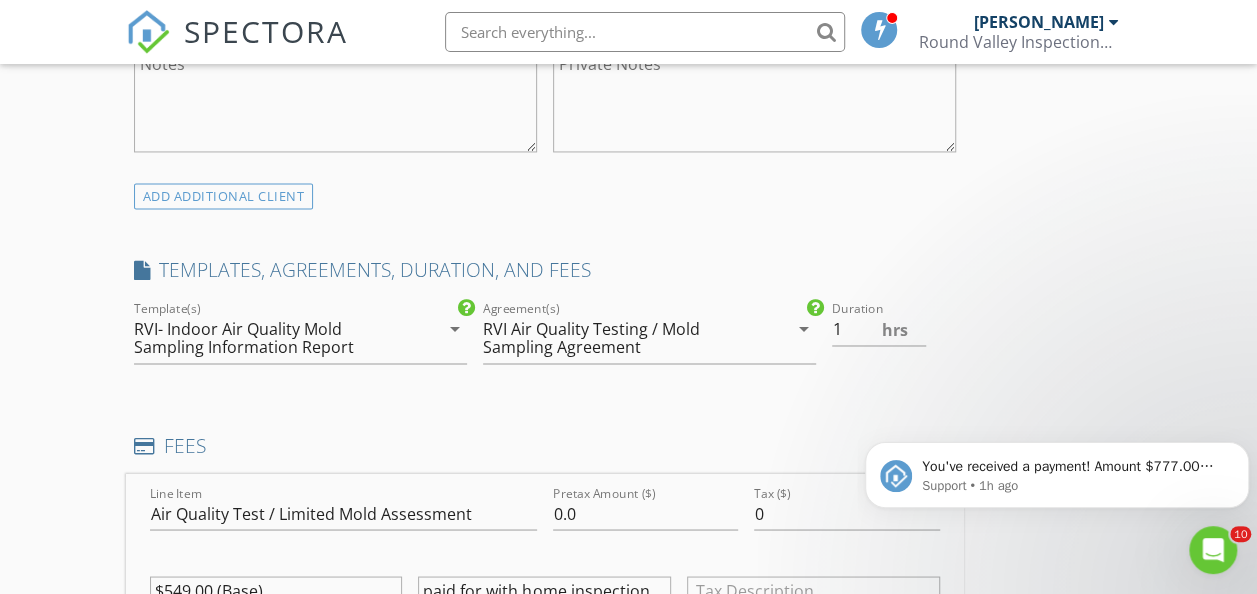 click on "RVI Air Quality Testing / Mold Sampling Agreement" at bounding box center [635, 338] 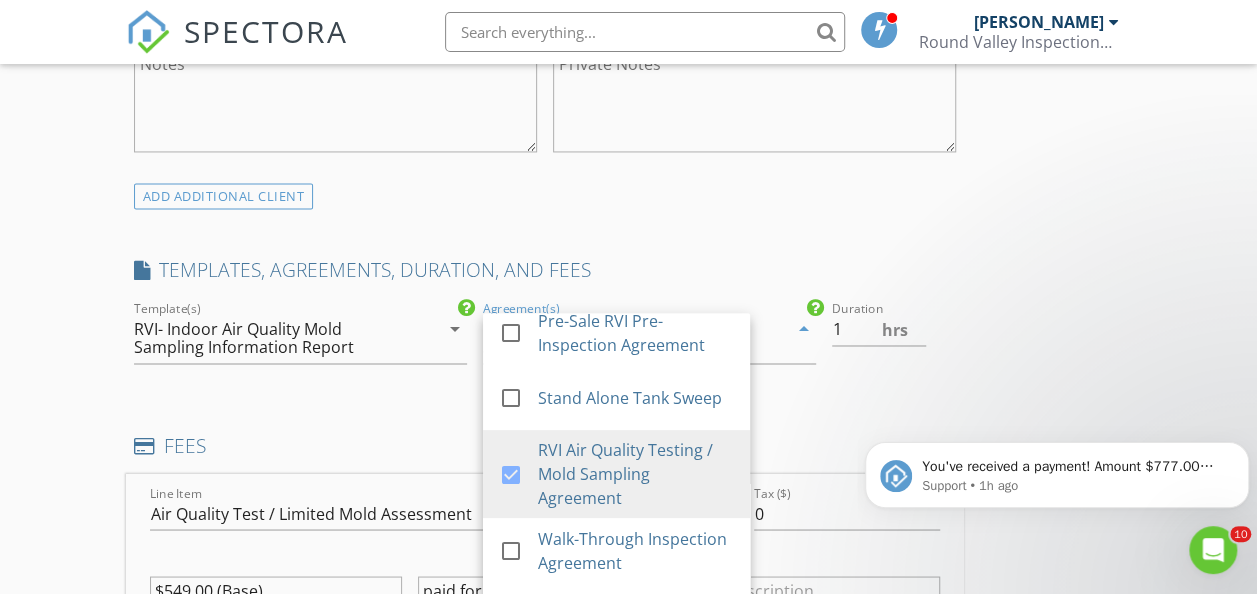 scroll, scrollTop: 402, scrollLeft: 0, axis: vertical 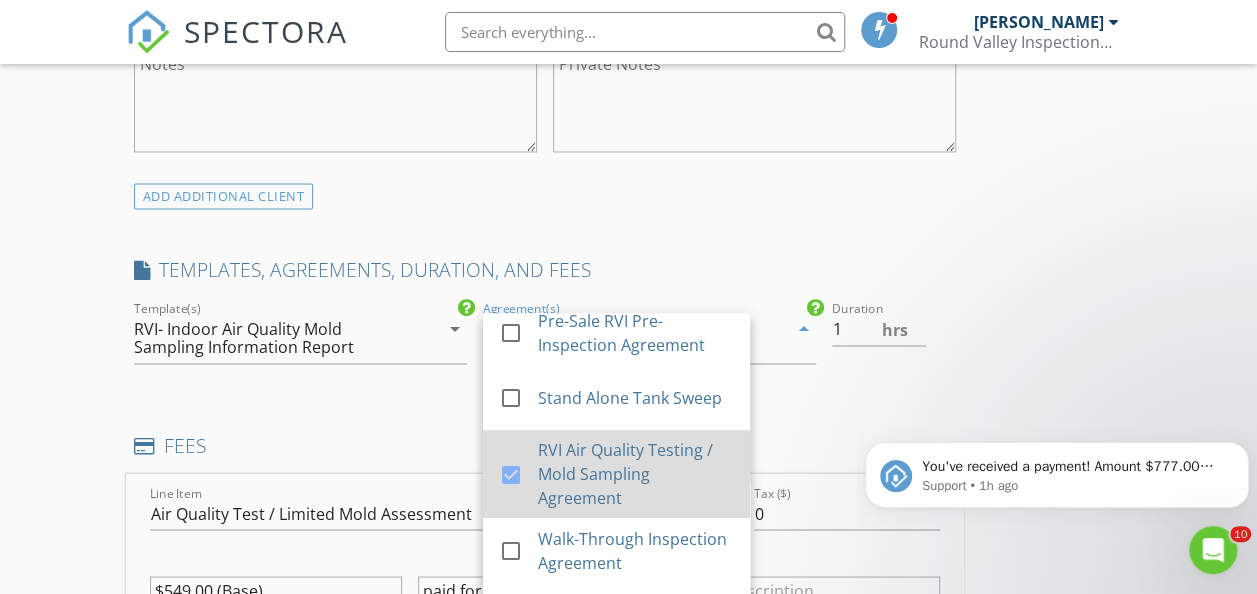 click on "RVI Air Quality Testing / Mold Sampling Agreement" at bounding box center (635, 474) 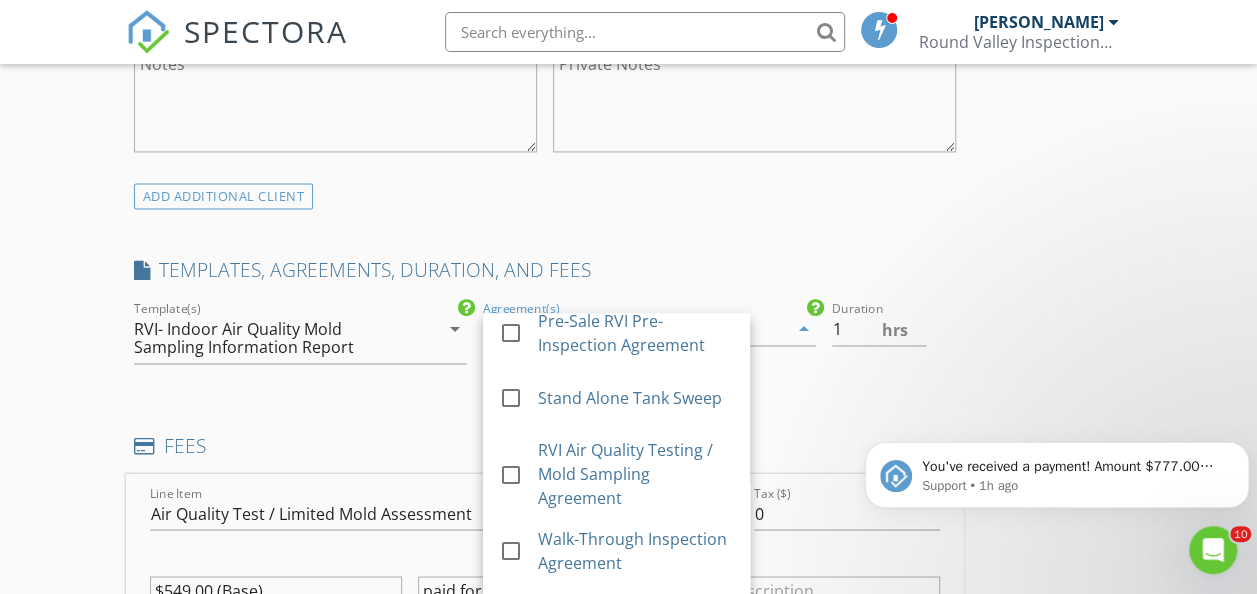 click on "SPECTORA
[PERSON_NAME]
Round Valley Inspections LLC
Role:
Inspector
Change Role
Dashboard
New Inspection
Inspections
Calendar
Template Editor
Contacts
Mass Emails
Automations
Team
Metrics
Payments
Data Exports
Billing
Reporting
Advanced
Settings
What's New
Sign Out
Change Active Role
Your account has more than one possible role. Please choose how you'd like to view the site:
Company/Agency
City
Role
Dashboard
Templates
Contacts
Payments
Metrics
Automations
Settings
Support Center
Basement Slab Crawlspace                   PFAD   10.0% off Residential Inspection   New Inspection" at bounding box center (628, 629) 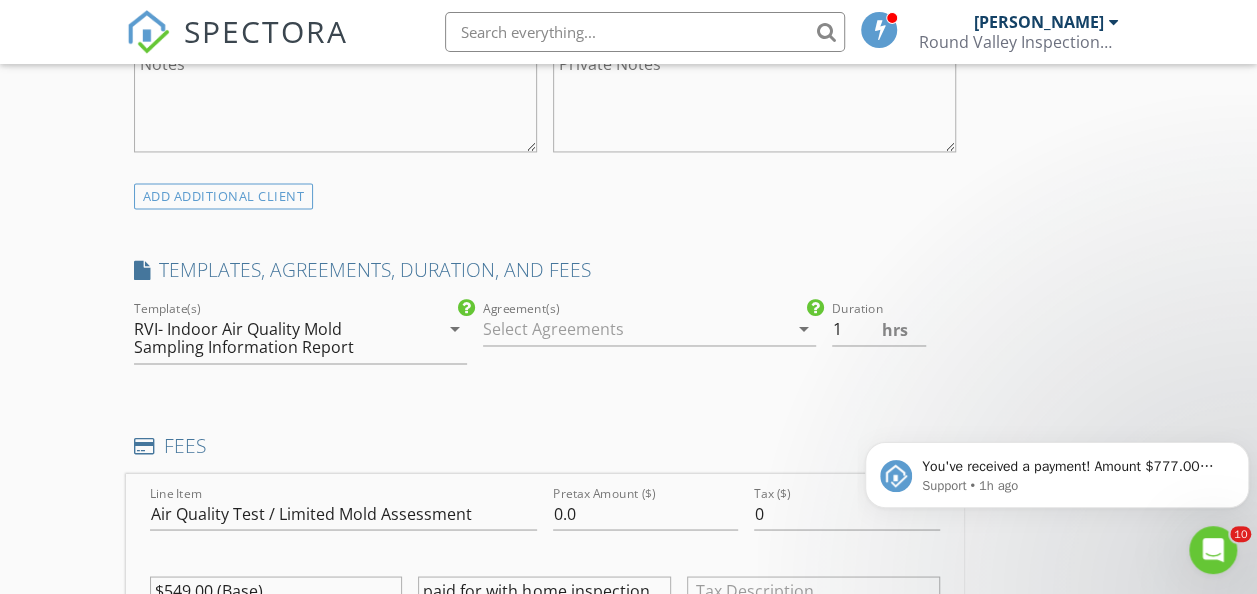 click on "New Inspection
Click here to use the New Order Form
INSPECTOR(S)
check_box   [PERSON_NAME]   PRIMARY   [PERSON_NAME] arrow_drop_down   check_box_outline_blank [PERSON_NAME] specifically requested
Date/Time
[DATE] 10:45 AM
Location
Address Search       Address [STREET_ADDRESS][US_STATE]   County [GEOGRAPHIC_DATA] Feet 872   Year Built 1951   Foundation Basement arrow_drop_down     [PERSON_NAME]     0.0 miles     (a few seconds)
client
check_box Enable Client CC email for this inspection   Client Search     check_box_outline_blank Client is a Company/Organization     First Name [PERSON_NAME]   Last Name [PERSON_NAME]   Email [EMAIL_ADDRESS][DOMAIN_NAME]   CC Email [EMAIL_ADDRESS][DOMAIN_NAME]   Phone [PHONE_NUMBER]   Address [STREET_ADDRESS][PERSON_NAME][US_STATE]       Notes   Private Notes          check_box_outline_blank" at bounding box center [628, 698] 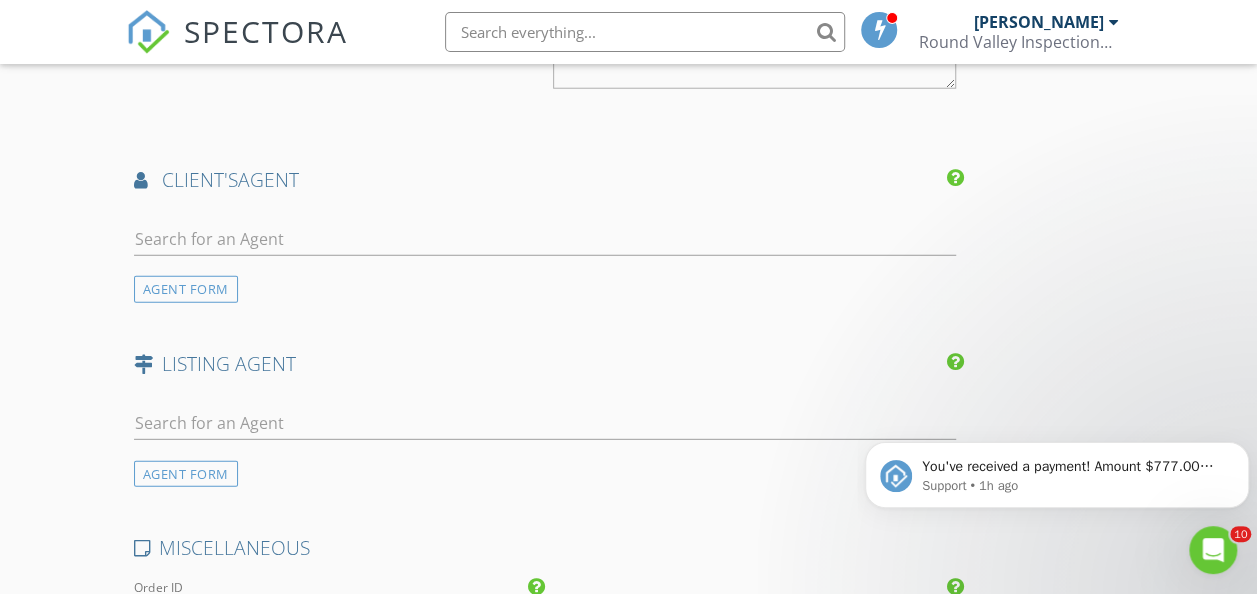 scroll, scrollTop: 2640, scrollLeft: 0, axis: vertical 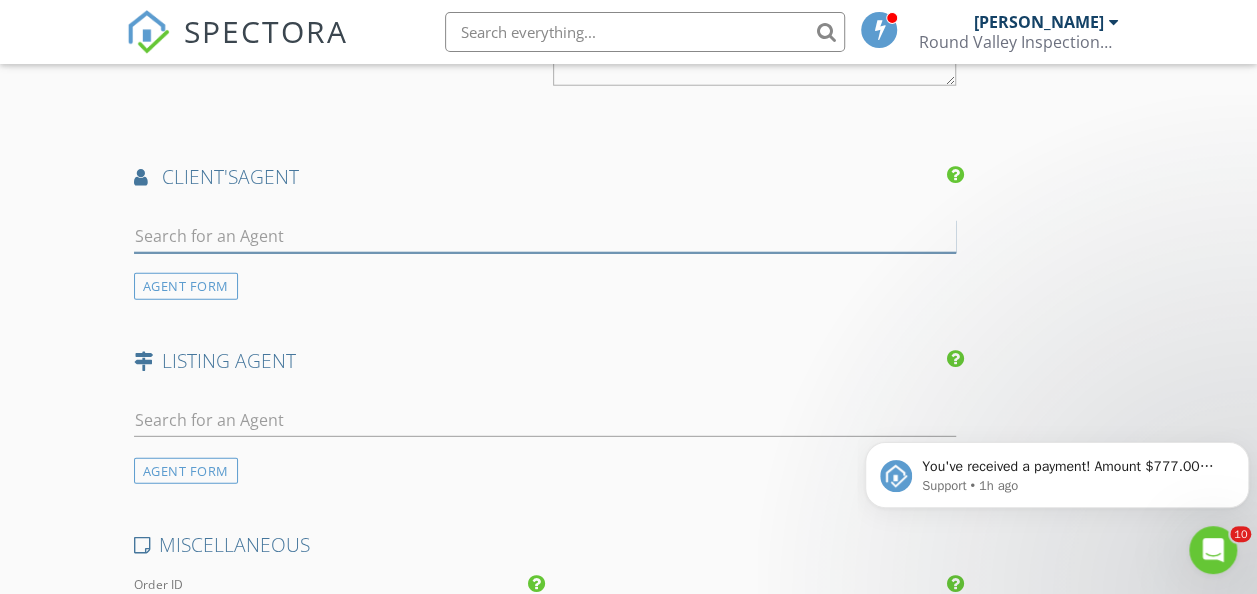 click at bounding box center (545, 236) 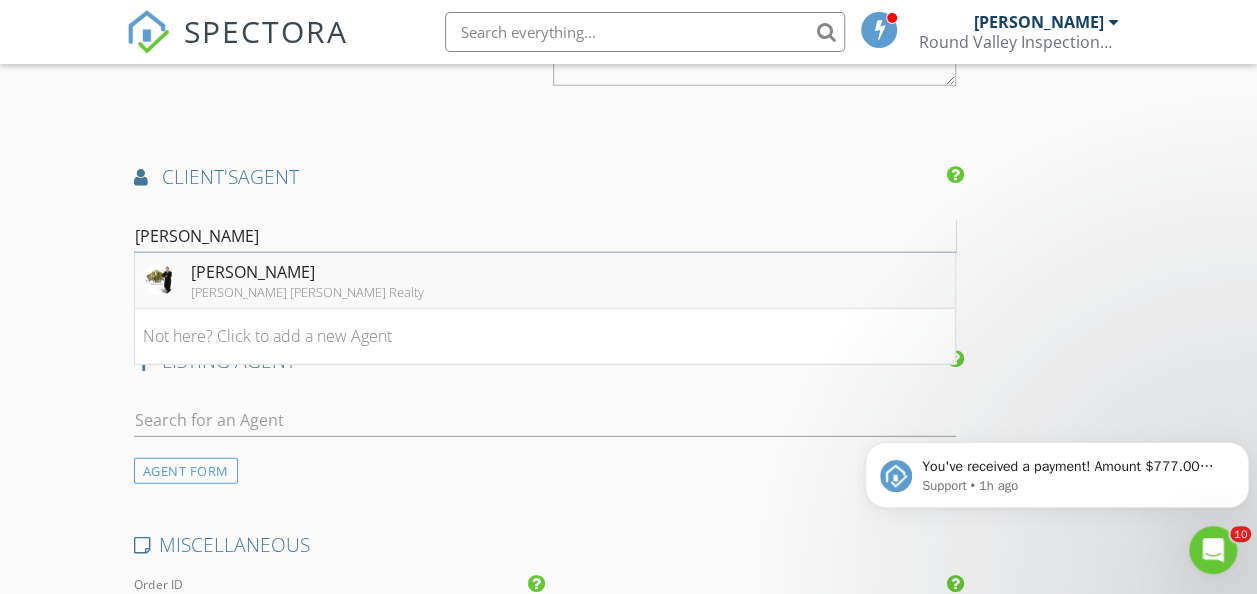 type on "[PERSON_NAME]" 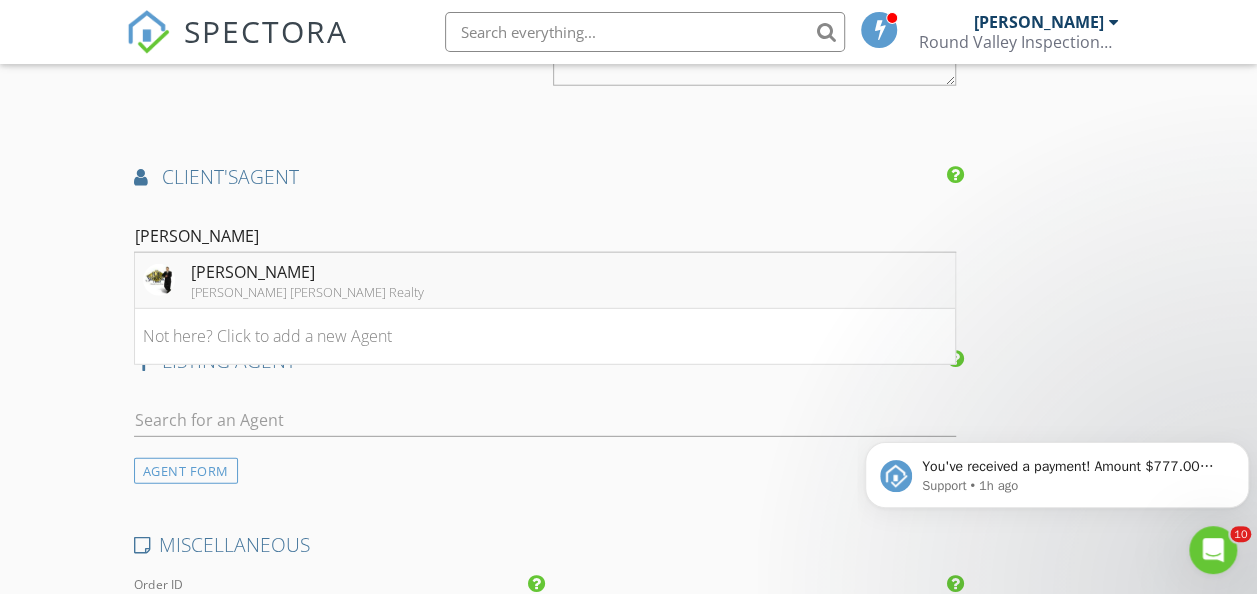 click at bounding box center (159, 280) 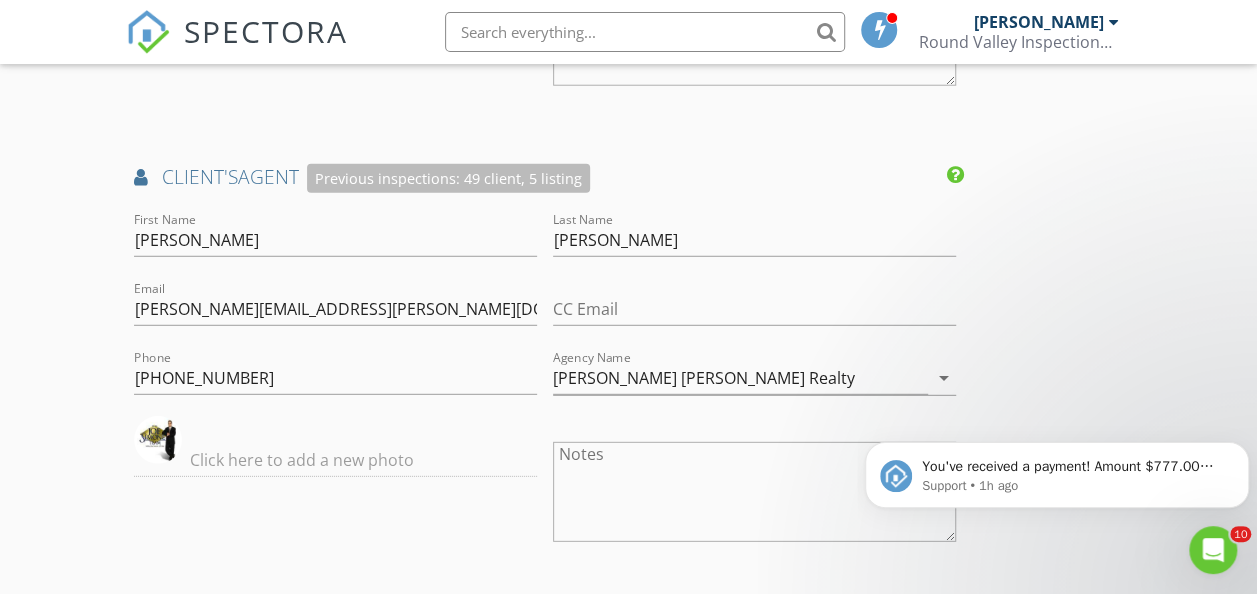 click on "New Inspection
Click here to use the New Order Form
INSPECTOR(S)
check_box   [PERSON_NAME]   PRIMARY   [PERSON_NAME] arrow_drop_down   check_box_outline_blank [PERSON_NAME] specifically requested
Date/Time
[DATE] 10:45 AM
Location
Address Search       Address [STREET_ADDRESS][US_STATE]   County [GEOGRAPHIC_DATA] Feet 872   Year Built 1951   Foundation Basement arrow_drop_down     [PERSON_NAME]     0.0 miles     (a few seconds)
client
check_box Enable Client CC email for this inspection   Client Search     check_box_outline_blank Client is a Company/Organization     First Name [PERSON_NAME]   Last Name [PERSON_NAME]   Email [EMAIL_ADDRESS][DOMAIN_NAME]   CC Email [EMAIL_ADDRESS][DOMAIN_NAME]   Phone [PHONE_NUMBER]   Address [STREET_ADDRESS][PERSON_NAME][US_STATE]       Notes   Private Notes          check_box_outline_blank" at bounding box center [628, -195] 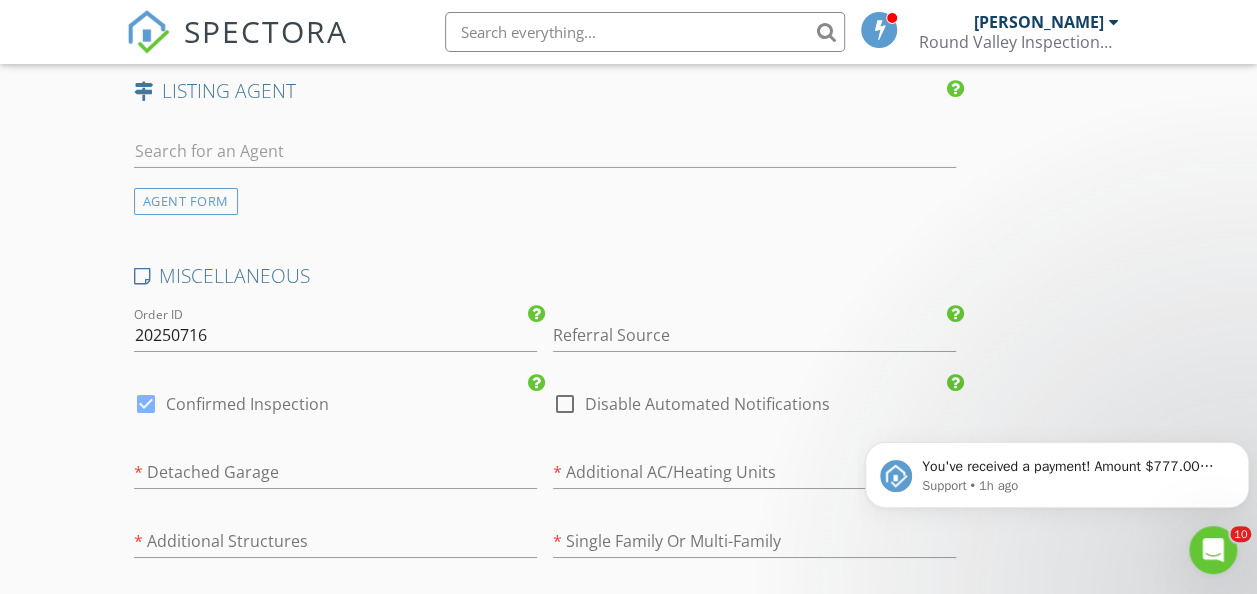scroll, scrollTop: 3400, scrollLeft: 0, axis: vertical 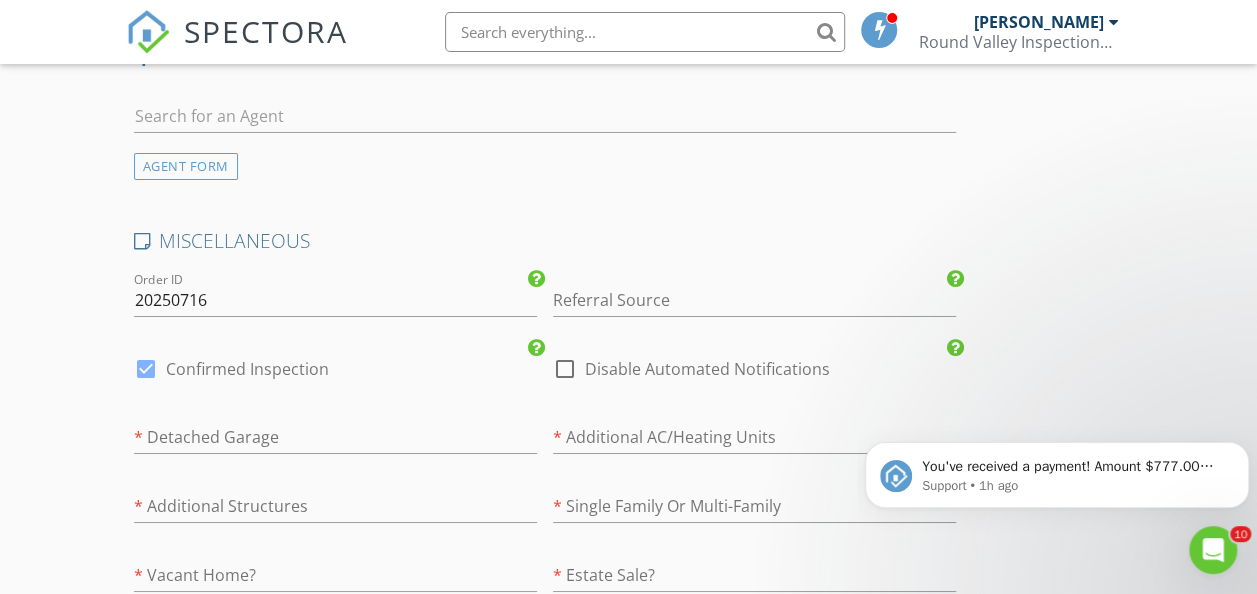 click at bounding box center (565, 369) 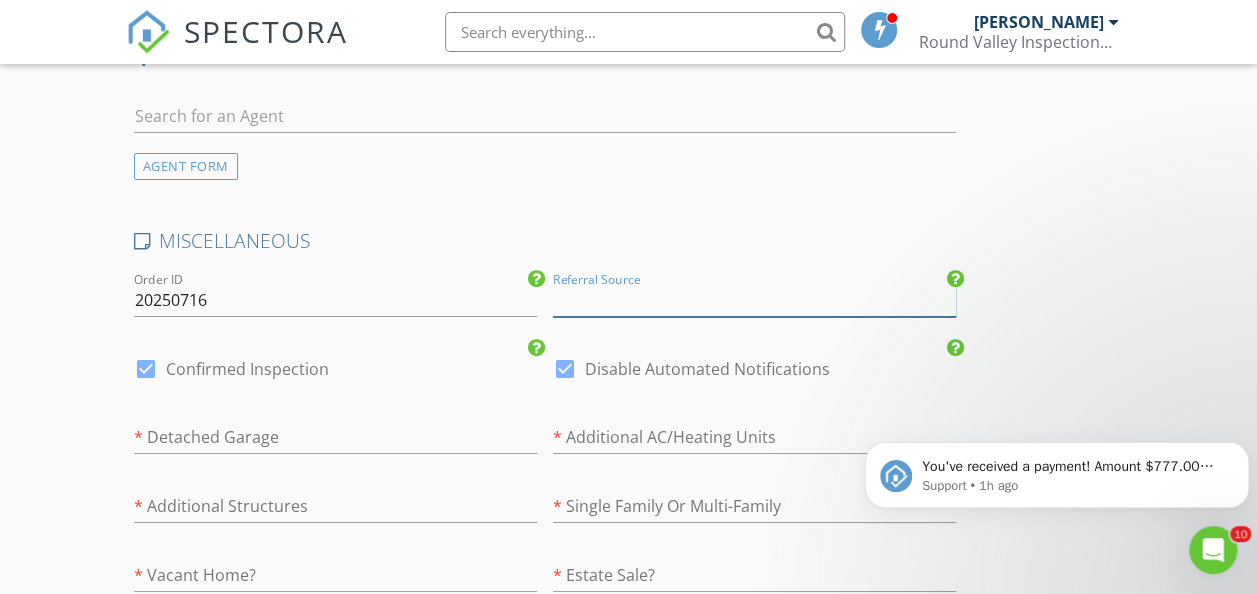 click at bounding box center (754, 300) 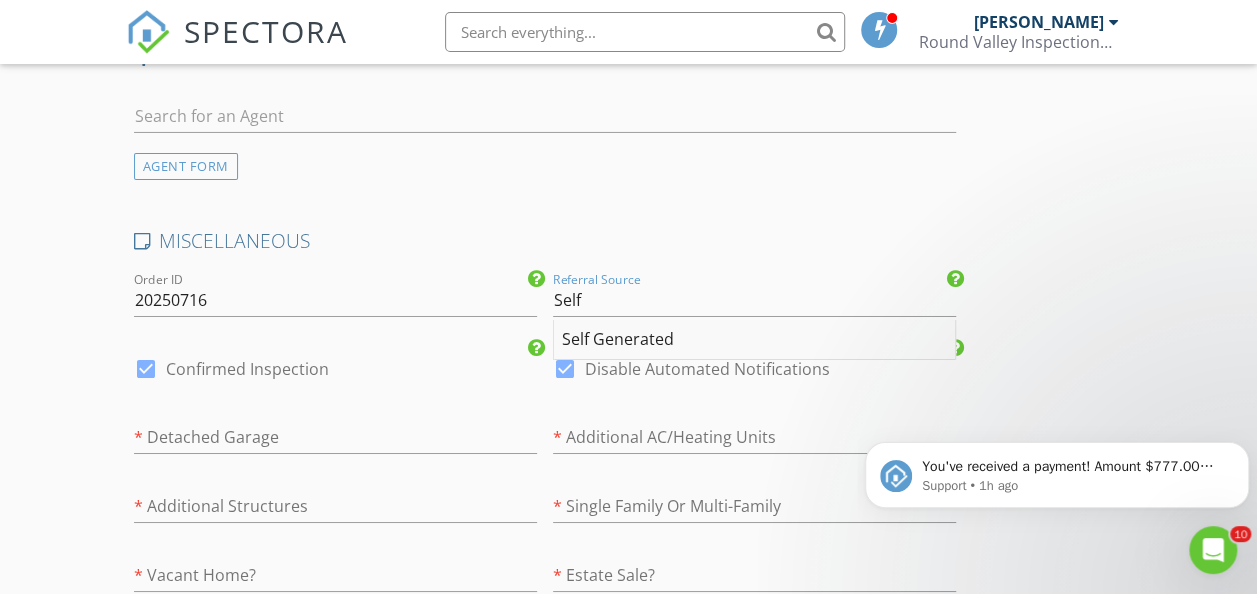 click on "Self Generated" at bounding box center (754, 340) 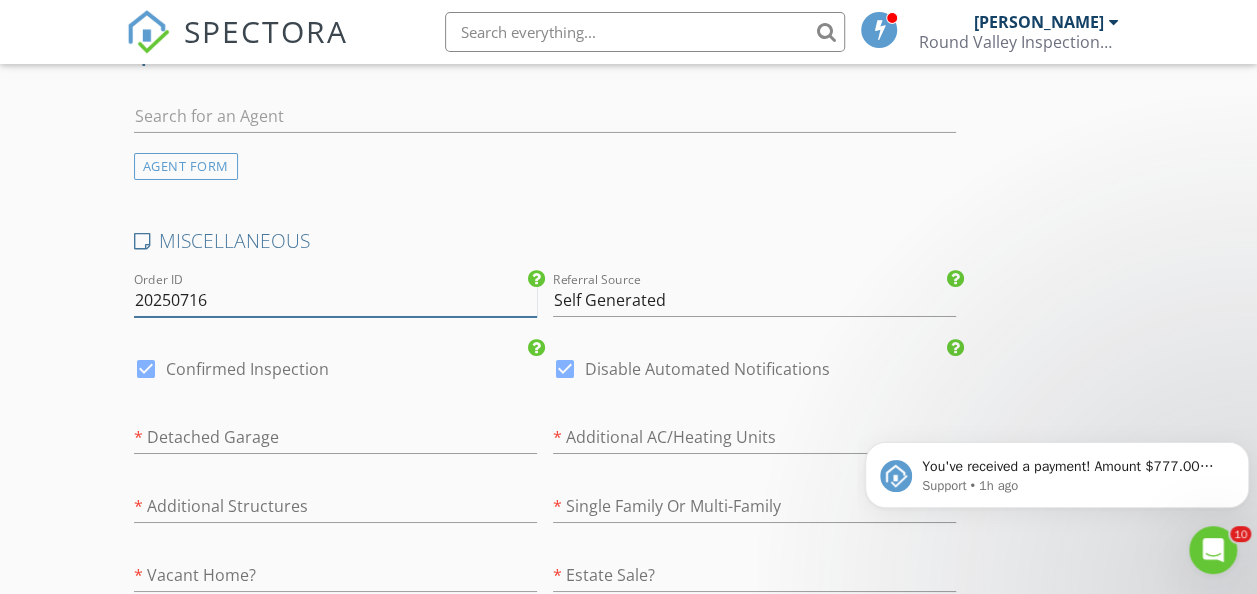 click on "20250716" at bounding box center (335, 300) 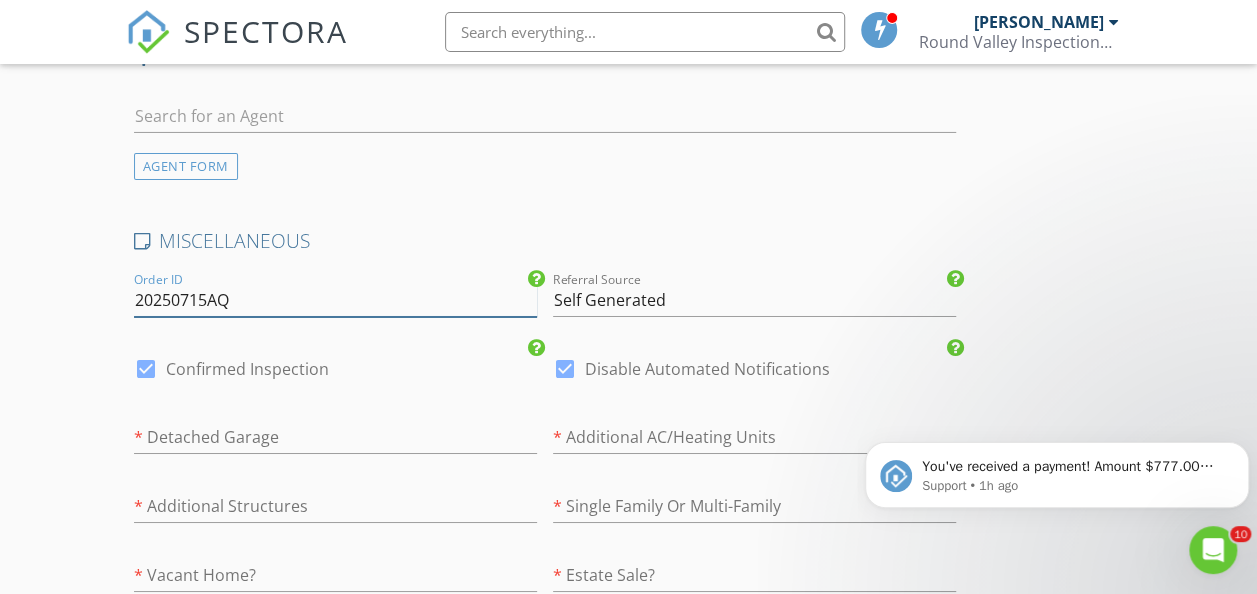 type on "20250715AQ" 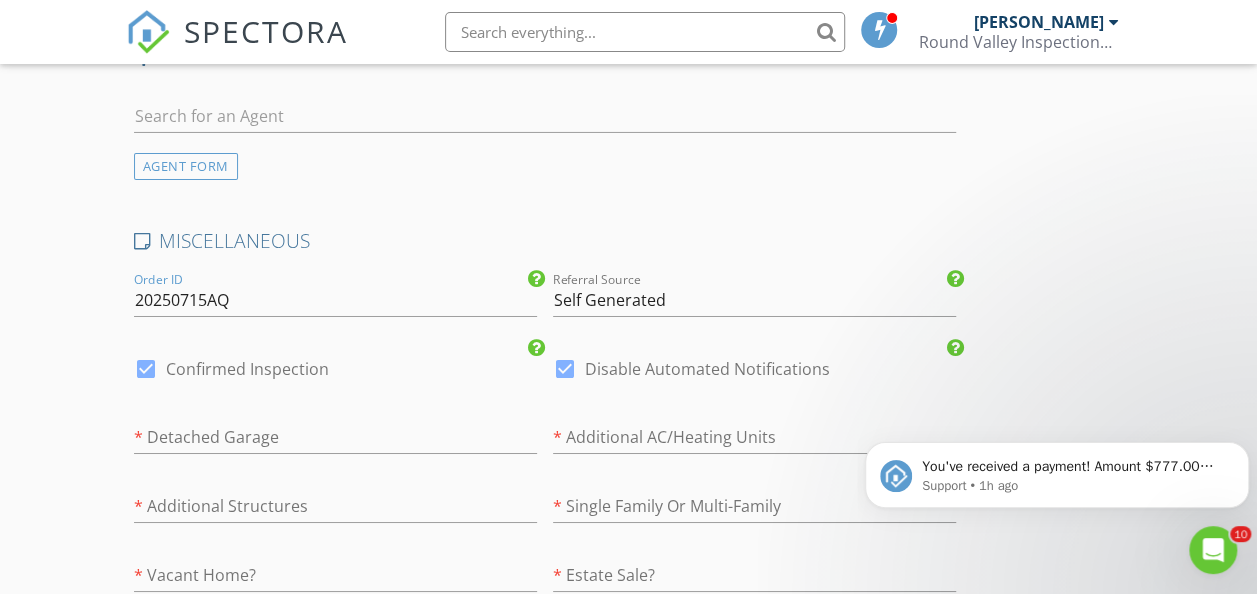 click on "New Inspection
Click here to use the New Order Form
INSPECTOR(S)
check_box   [PERSON_NAME]   PRIMARY   [PERSON_NAME] arrow_drop_down   check_box_outline_blank [PERSON_NAME] specifically requested
Date/Time
[DATE] 10:45 AM
Location
Address Search       Address [STREET_ADDRESS][US_STATE]   County [GEOGRAPHIC_DATA] Feet 872   Year Built 1951   Foundation Basement arrow_drop_down     [PERSON_NAME]     0.0 miles     (a few seconds)
client
check_box Enable Client CC email for this inspection   Client Search     check_box_outline_blank Client is a Company/Organization     First Name [PERSON_NAME]   Last Name [PERSON_NAME]   Email [EMAIL_ADDRESS][DOMAIN_NAME]   CC Email [EMAIL_ADDRESS][DOMAIN_NAME]   Phone [PHONE_NUMBER]   Address [STREET_ADDRESS][PERSON_NAME][US_STATE]       Notes   Private Notes          check_box_outline_blank" at bounding box center [628, -955] 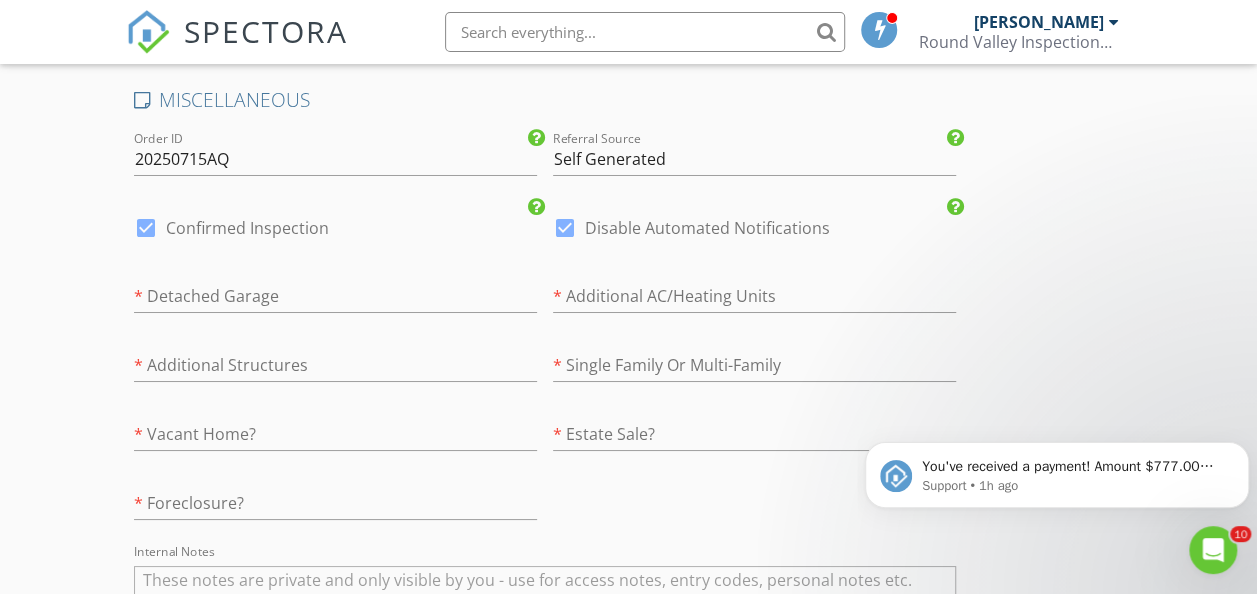 scroll, scrollTop: 3560, scrollLeft: 0, axis: vertical 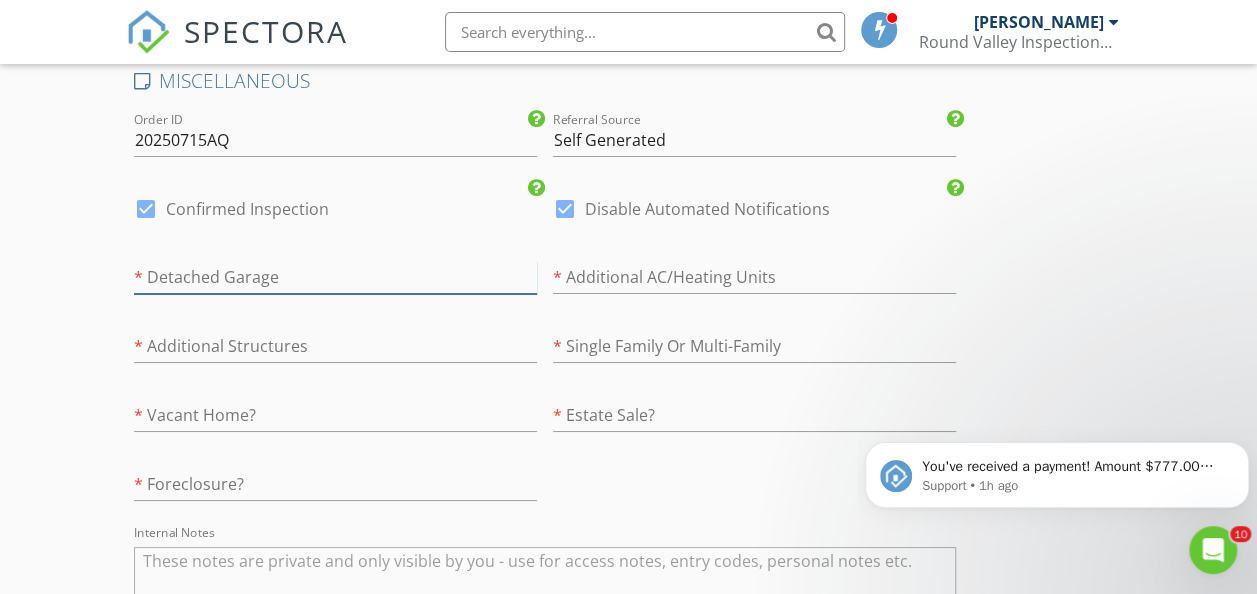 click at bounding box center (335, 277) 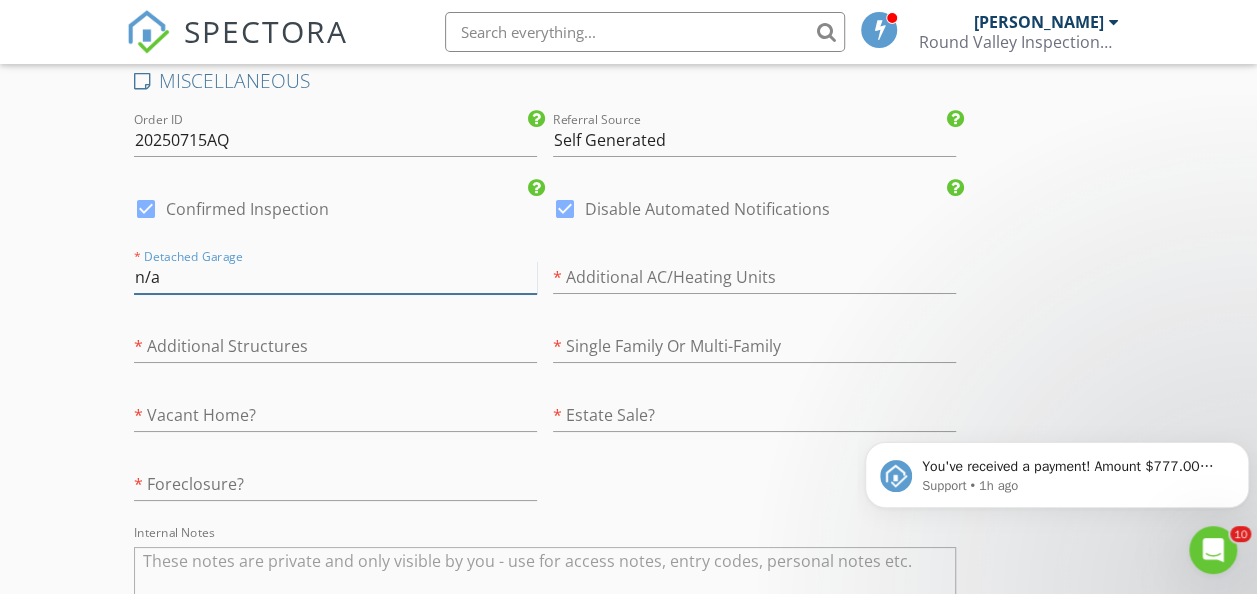 type on "n/a" 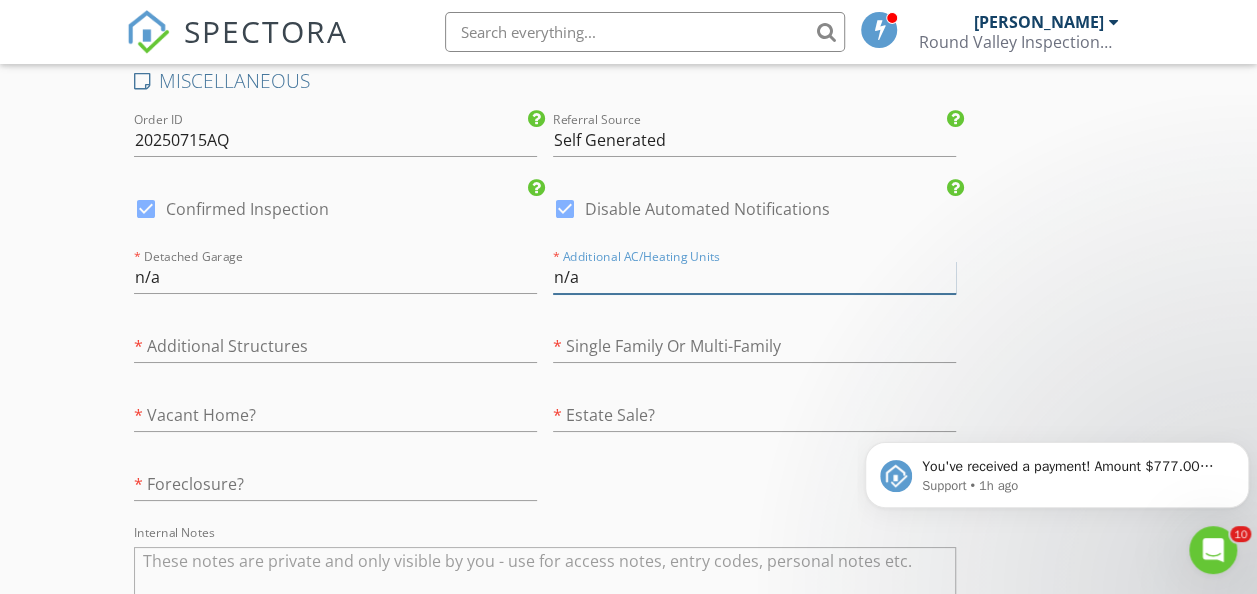 type on "n/a" 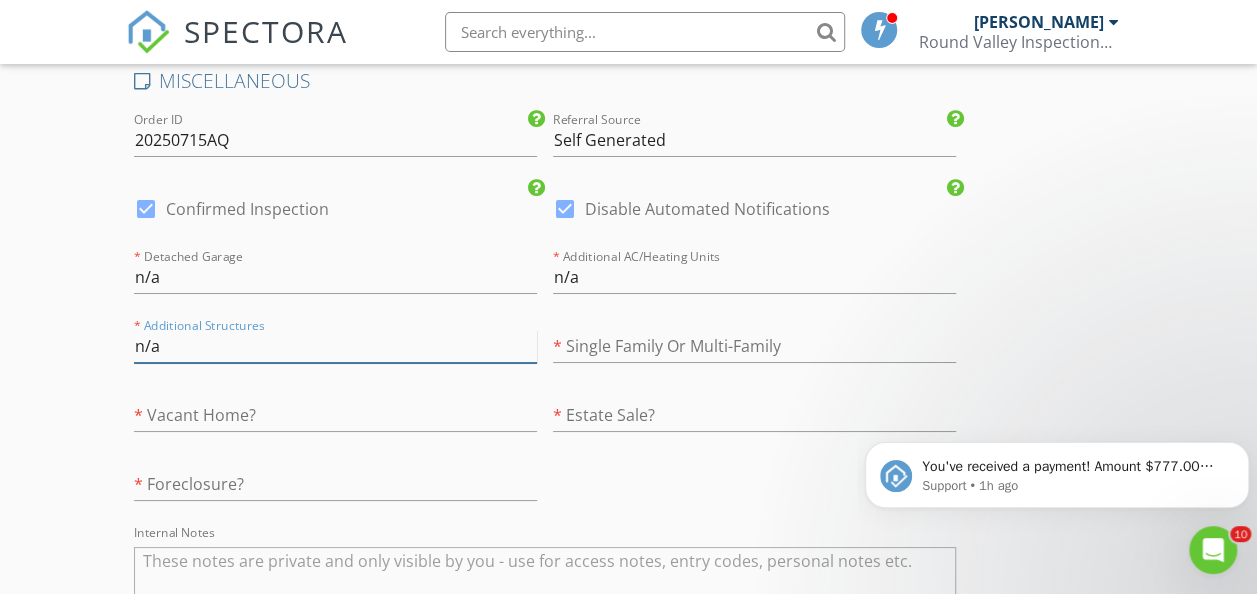 type on "n/a" 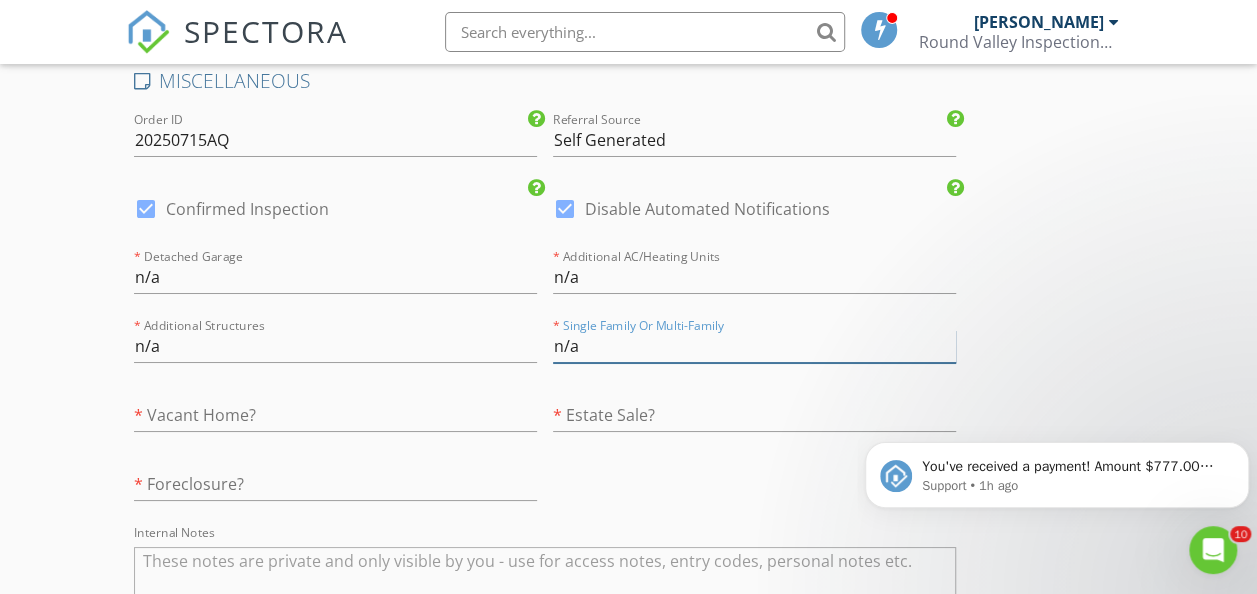 type on "n/a" 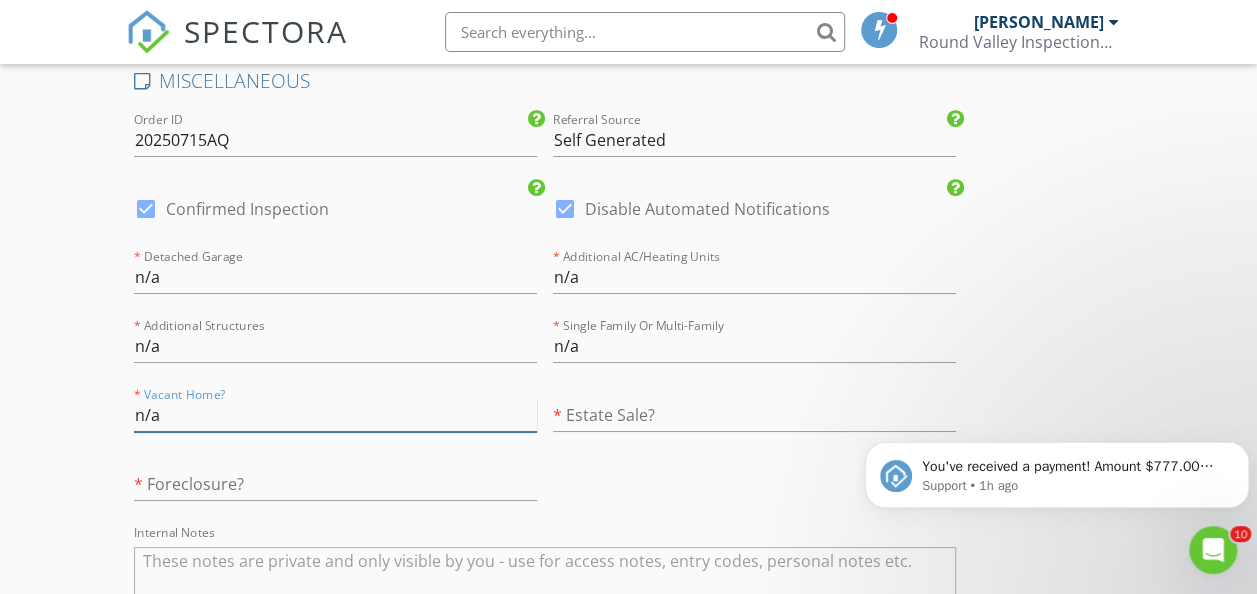 type on "n/a" 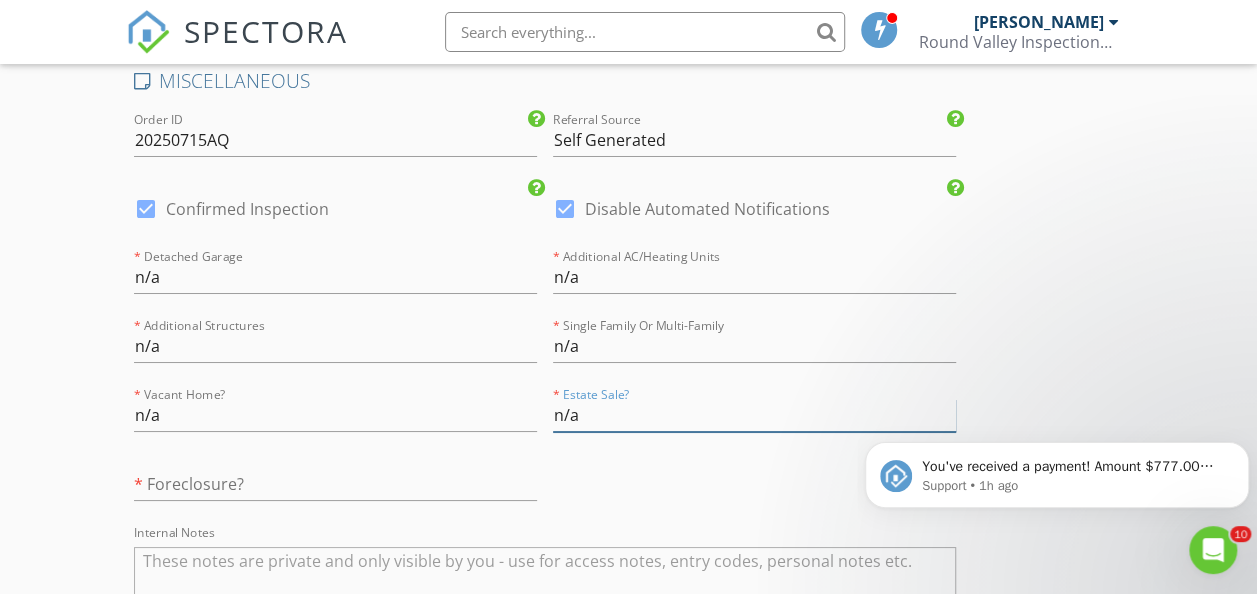 type on "n/a" 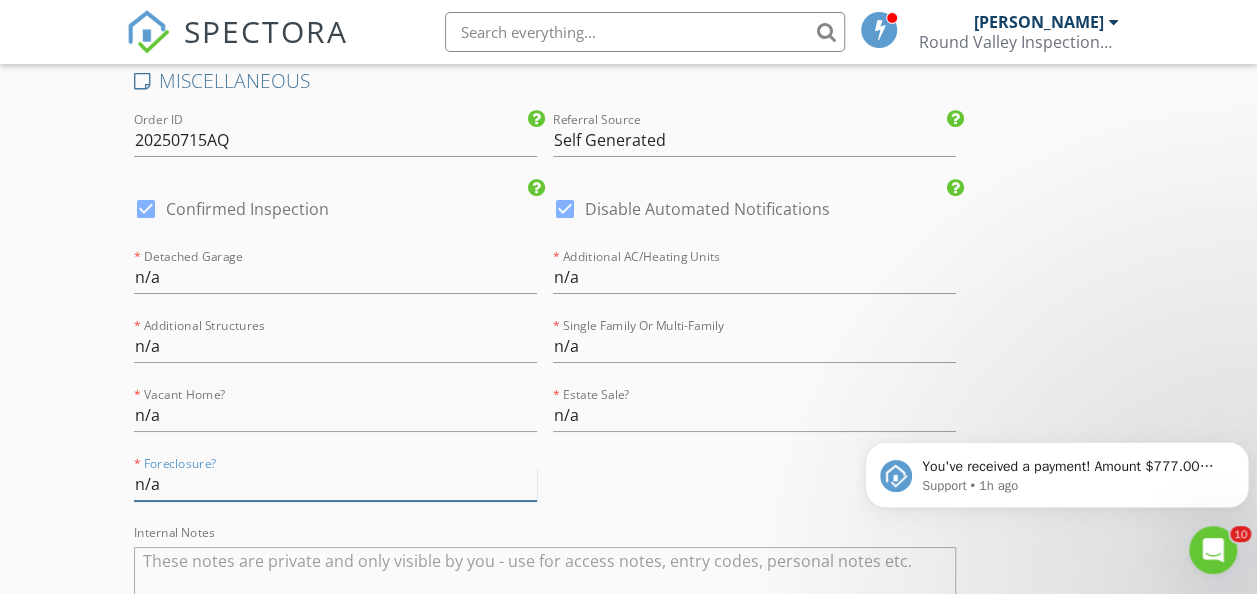 type on "n/a" 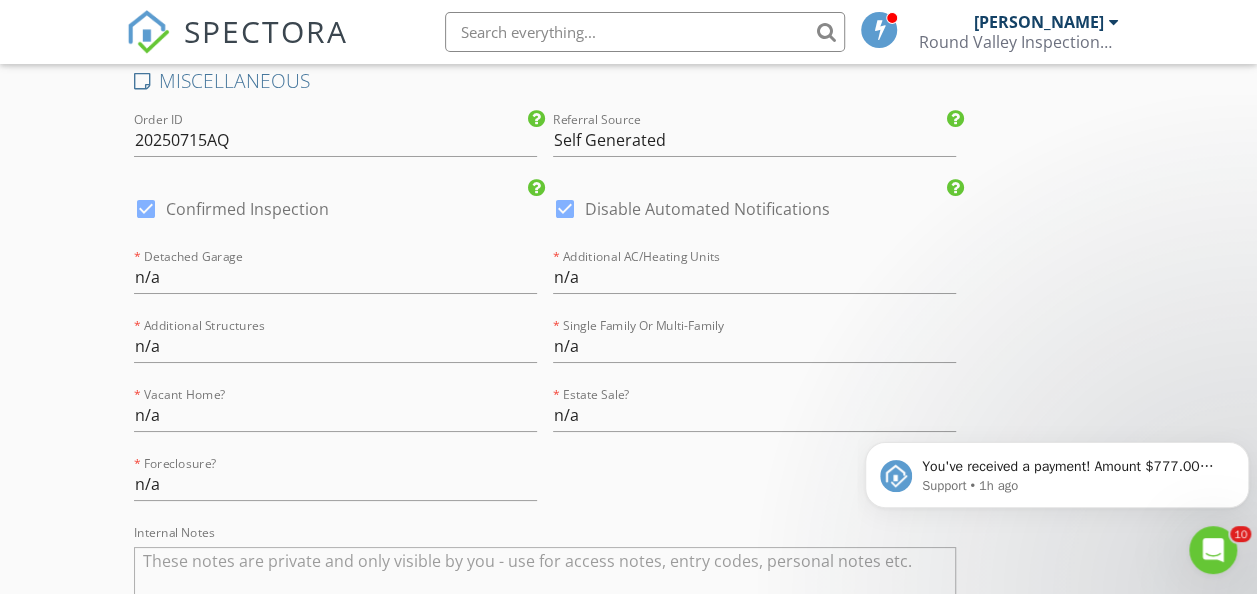 click on "New Inspection
Click here to use the New Order Form
INSPECTOR(S)
check_box   [PERSON_NAME]   PRIMARY   [PERSON_NAME] arrow_drop_down   check_box_outline_blank [PERSON_NAME] specifically requested
Date/Time
[DATE] 10:45 AM
Location
Address Search       Address [STREET_ADDRESS][US_STATE]   County [GEOGRAPHIC_DATA] Feet 872   Year Built 1951   Foundation Basement arrow_drop_down     [PERSON_NAME]     0.0 miles     (a few seconds)
client
check_box Enable Client CC email for this inspection   Client Search     check_box_outline_blank Client is a Company/Organization     First Name [PERSON_NAME]   Last Name [PERSON_NAME]   Email [EMAIL_ADDRESS][DOMAIN_NAME]   CC Email [EMAIL_ADDRESS][DOMAIN_NAME]   Phone [PHONE_NUMBER]   Address [STREET_ADDRESS][PERSON_NAME][US_STATE]       Notes   Private Notes          check_box_outline_blank" at bounding box center (628, -1115) 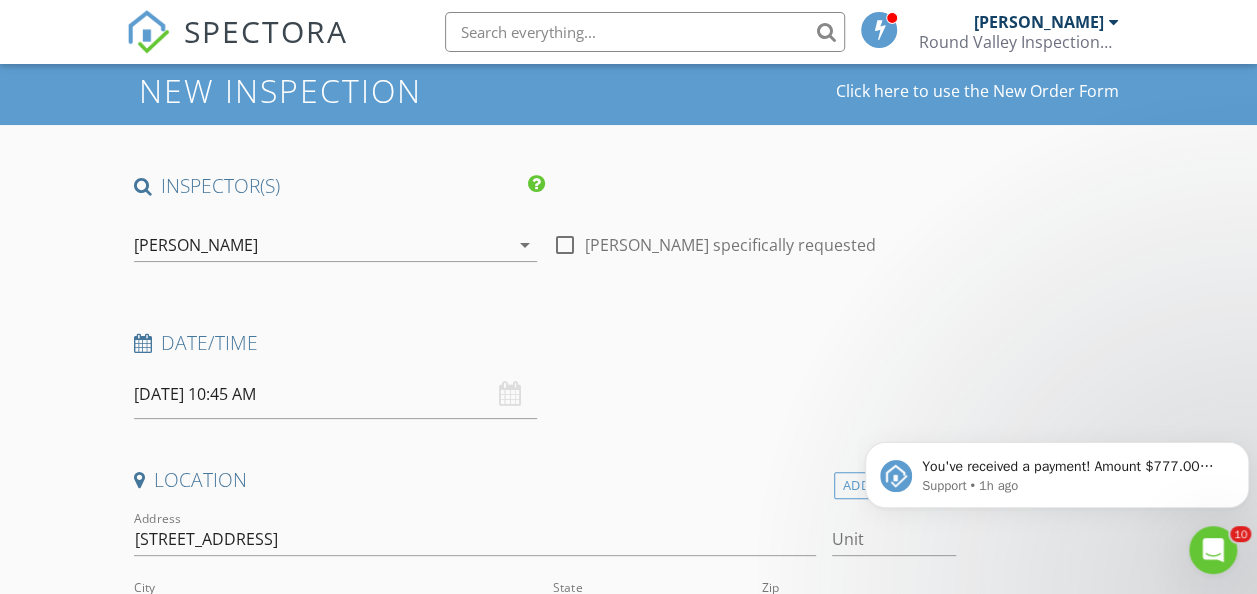 scroll, scrollTop: 40, scrollLeft: 0, axis: vertical 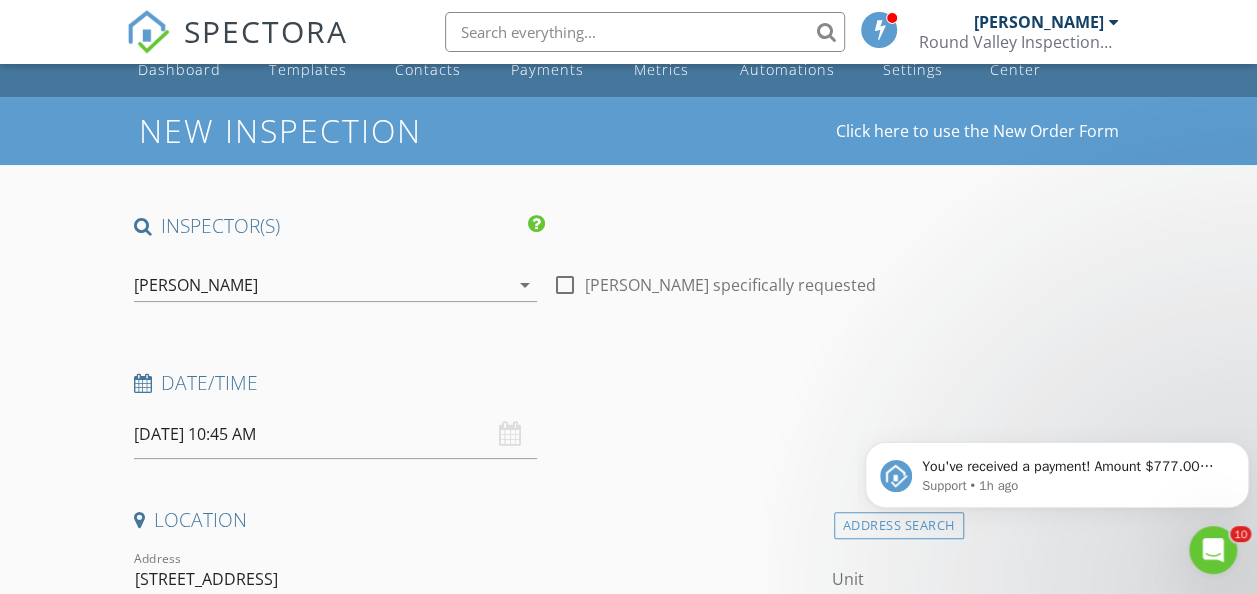 click on "New Inspection
Click here to use the New Order Form
INSPECTOR(S)
check_box   [PERSON_NAME]   PRIMARY   [PERSON_NAME] arrow_drop_down   check_box_outline_blank [PERSON_NAME] specifically requested
Date/Time
[DATE] 10:45 AM
Location
Address Search       Address [STREET_ADDRESS][US_STATE]   County [GEOGRAPHIC_DATA] Feet 872   Year Built 1951   Foundation Basement arrow_drop_down     [PERSON_NAME]     0.0 miles     (a few seconds)
client
check_box Enable Client CC email for this inspection   Client Search     check_box_outline_blank Client is a Company/Organization     First Name [PERSON_NAME]   Last Name [PERSON_NAME]   Email [EMAIL_ADDRESS][DOMAIN_NAME]   CC Email [EMAIL_ADDRESS][DOMAIN_NAME]   Phone [PHONE_NUMBER]   Address [STREET_ADDRESS][PERSON_NAME][US_STATE]       Notes   Private Notes          check_box_outline_blank" at bounding box center [628, 2405] 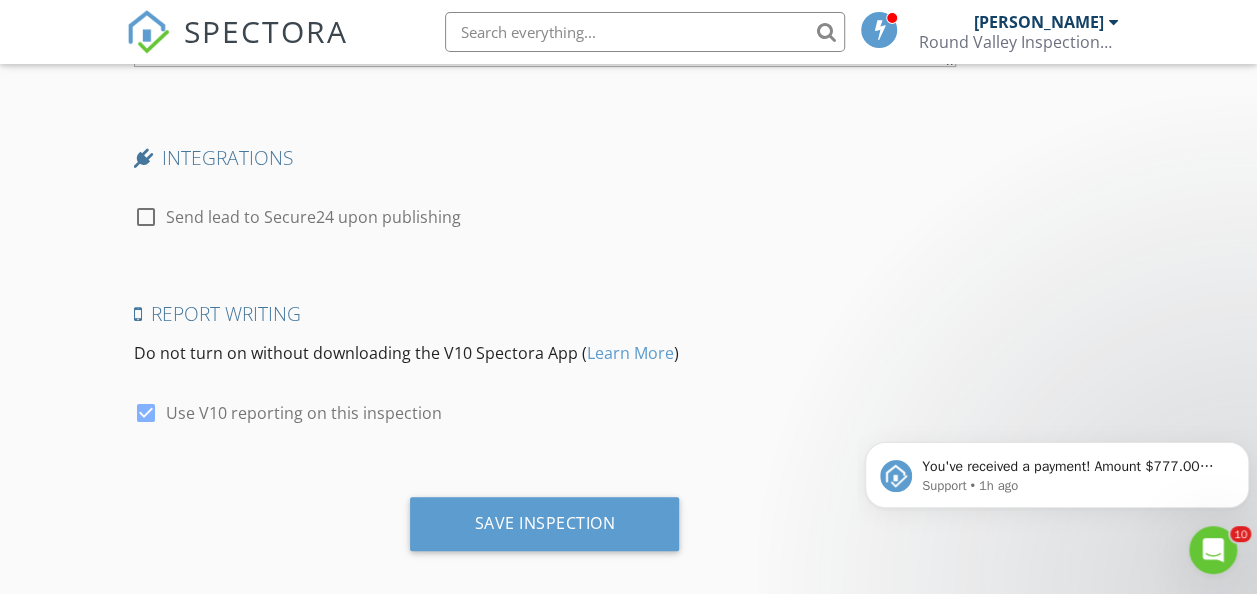 scroll, scrollTop: 4186, scrollLeft: 0, axis: vertical 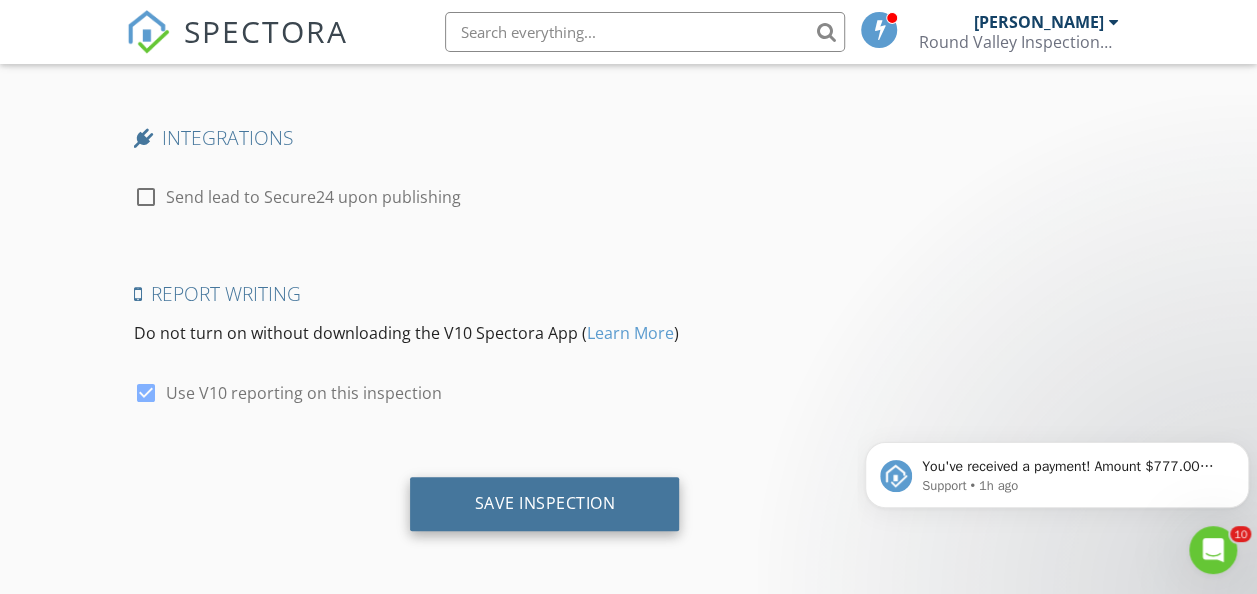 click on "Save Inspection" at bounding box center [544, 503] 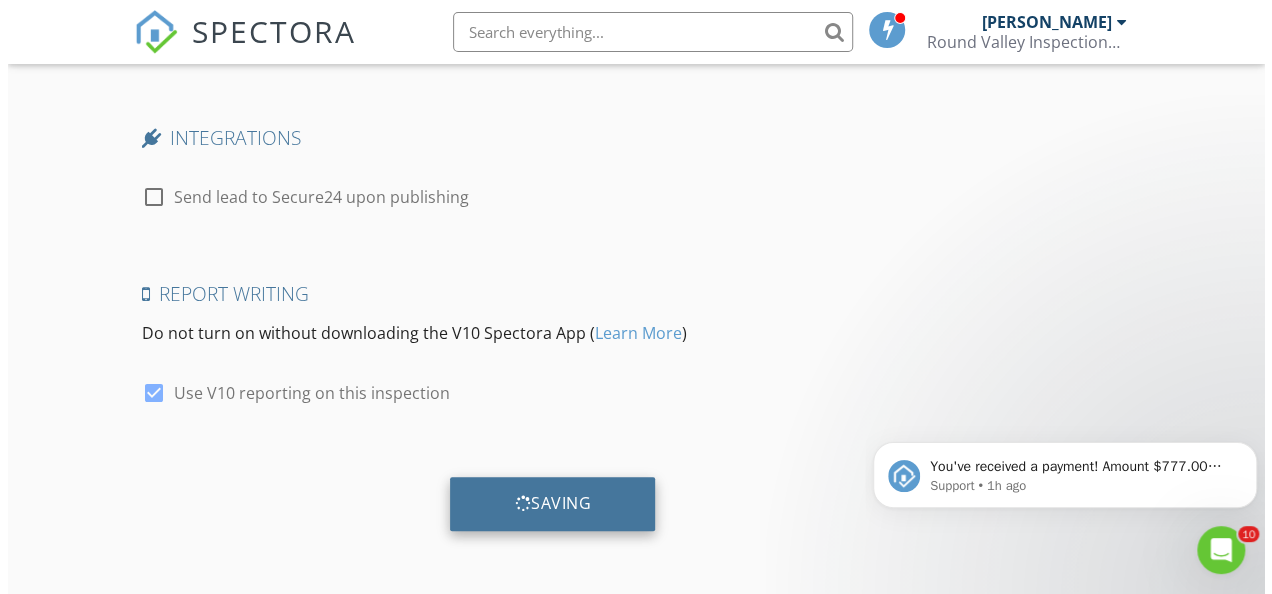 scroll, scrollTop: 4168, scrollLeft: 0, axis: vertical 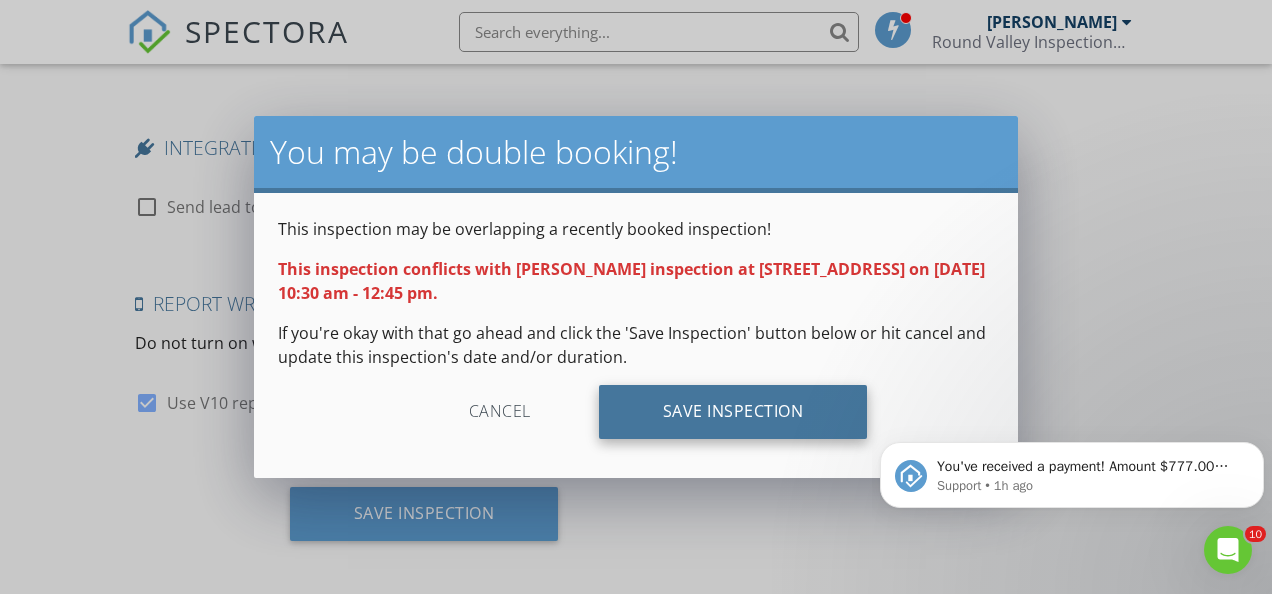 click on "Save Inspection" at bounding box center (733, 412) 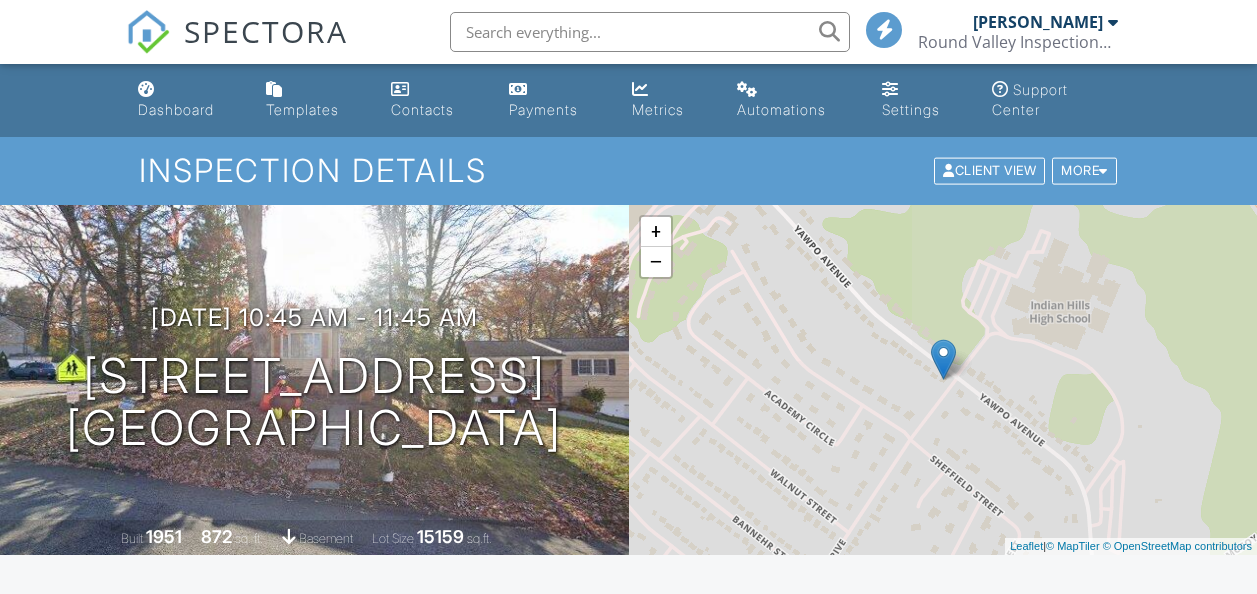 scroll, scrollTop: 0, scrollLeft: 0, axis: both 